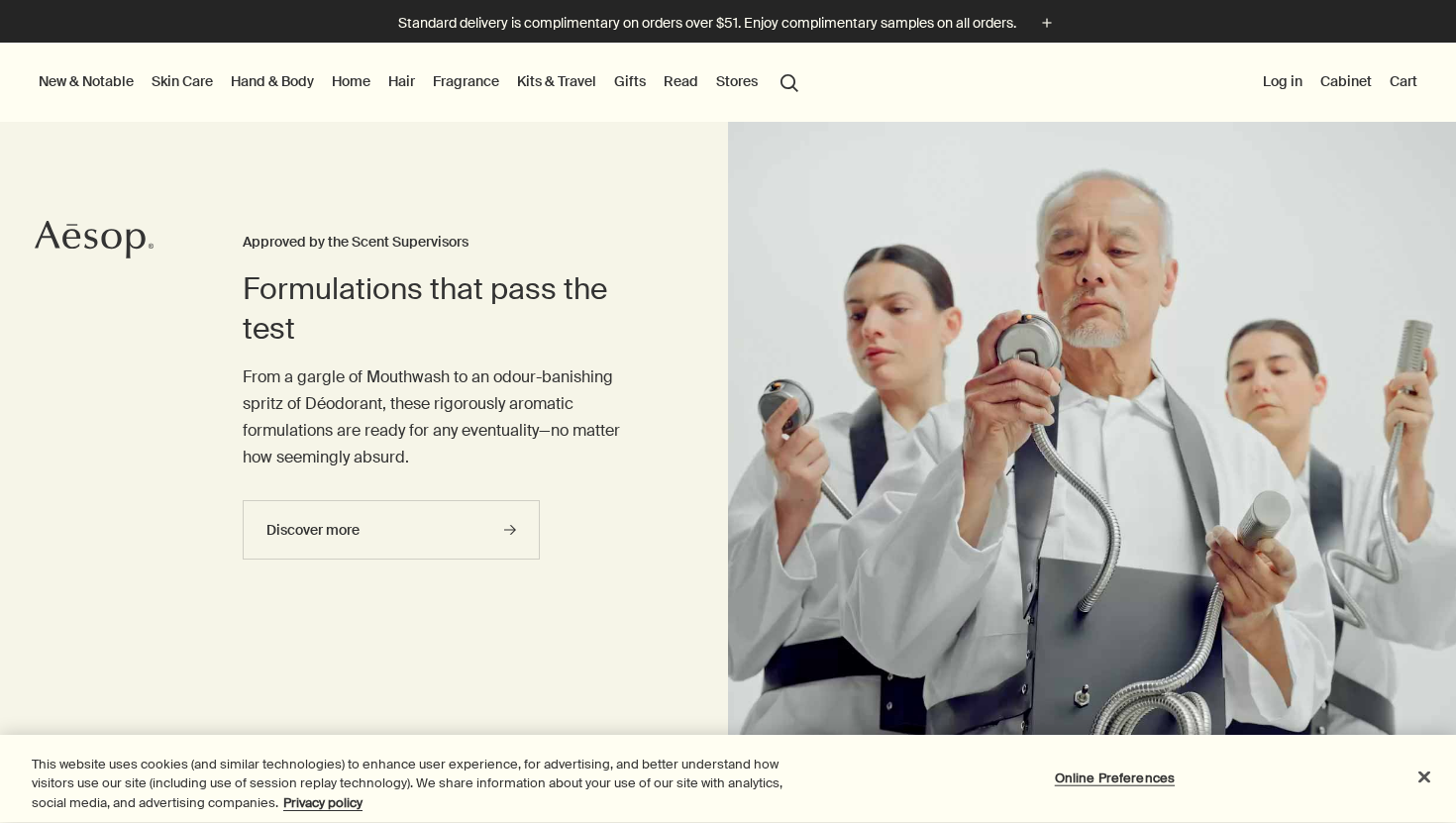 scroll, scrollTop: 0, scrollLeft: 0, axis: both 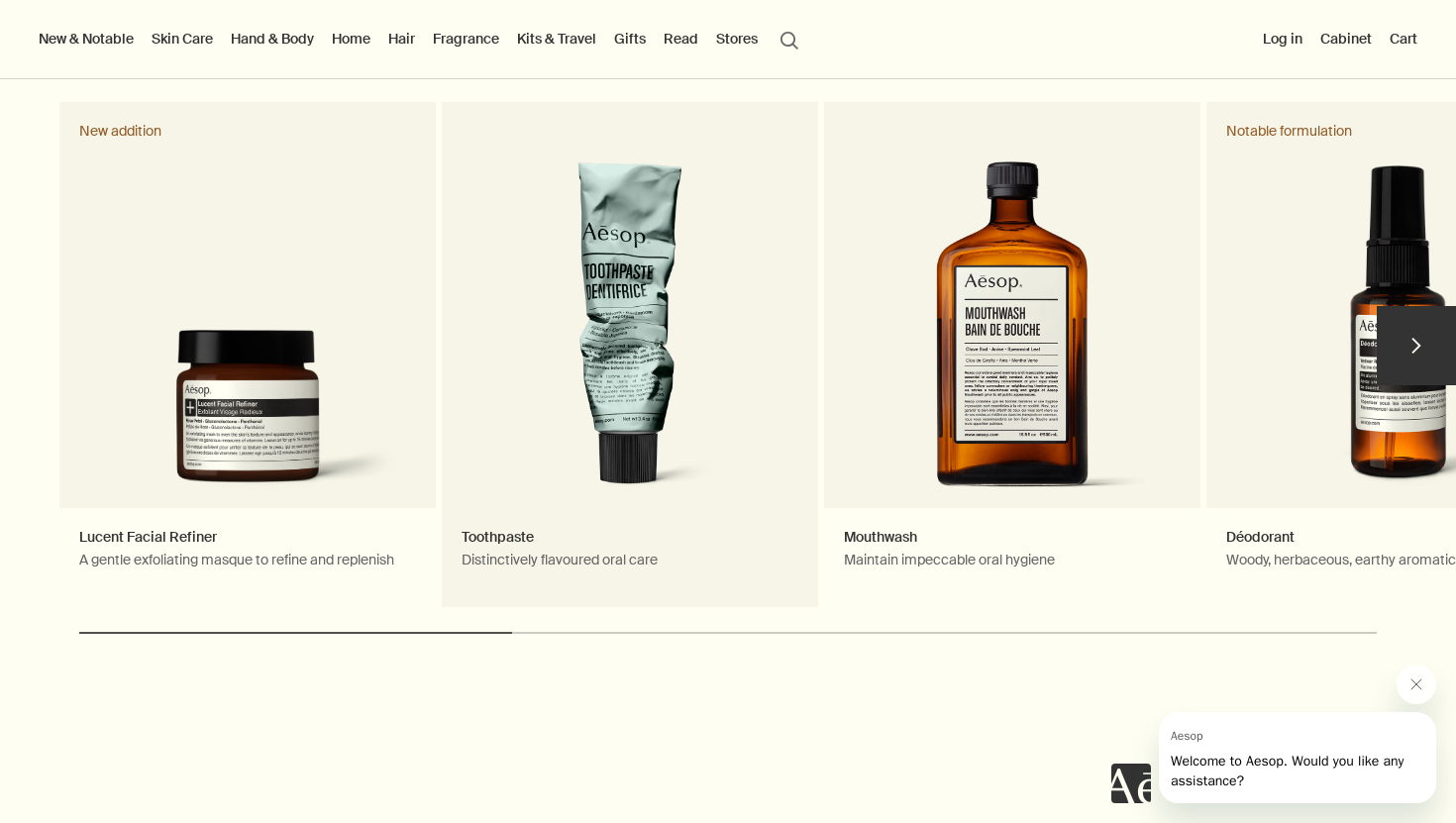 click on "Toothpaste Distinctively flavoured oral care" at bounding box center [630, 355] 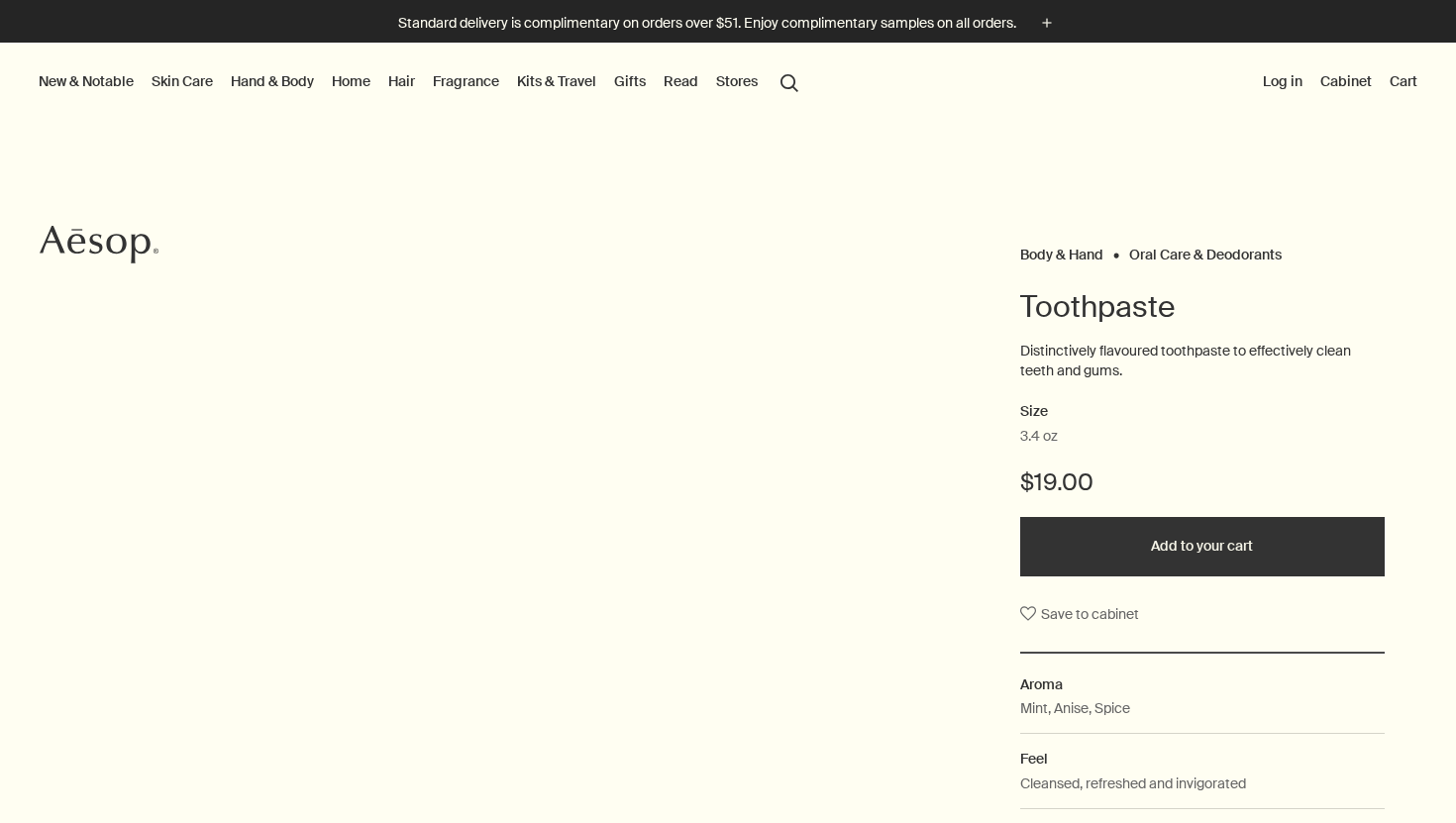scroll, scrollTop: 0, scrollLeft: 0, axis: both 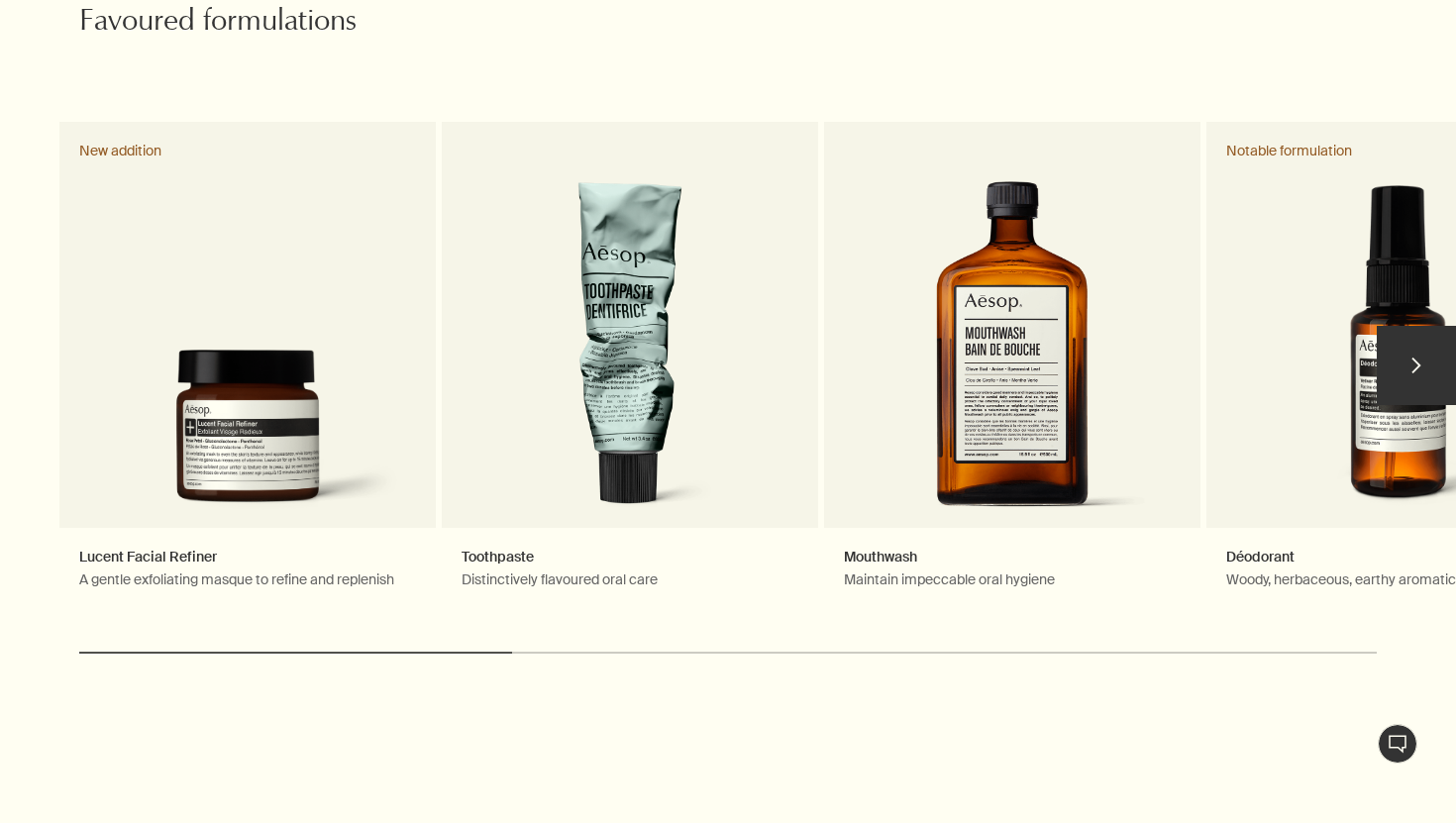 click on "chevron" at bounding box center [1416, 365] 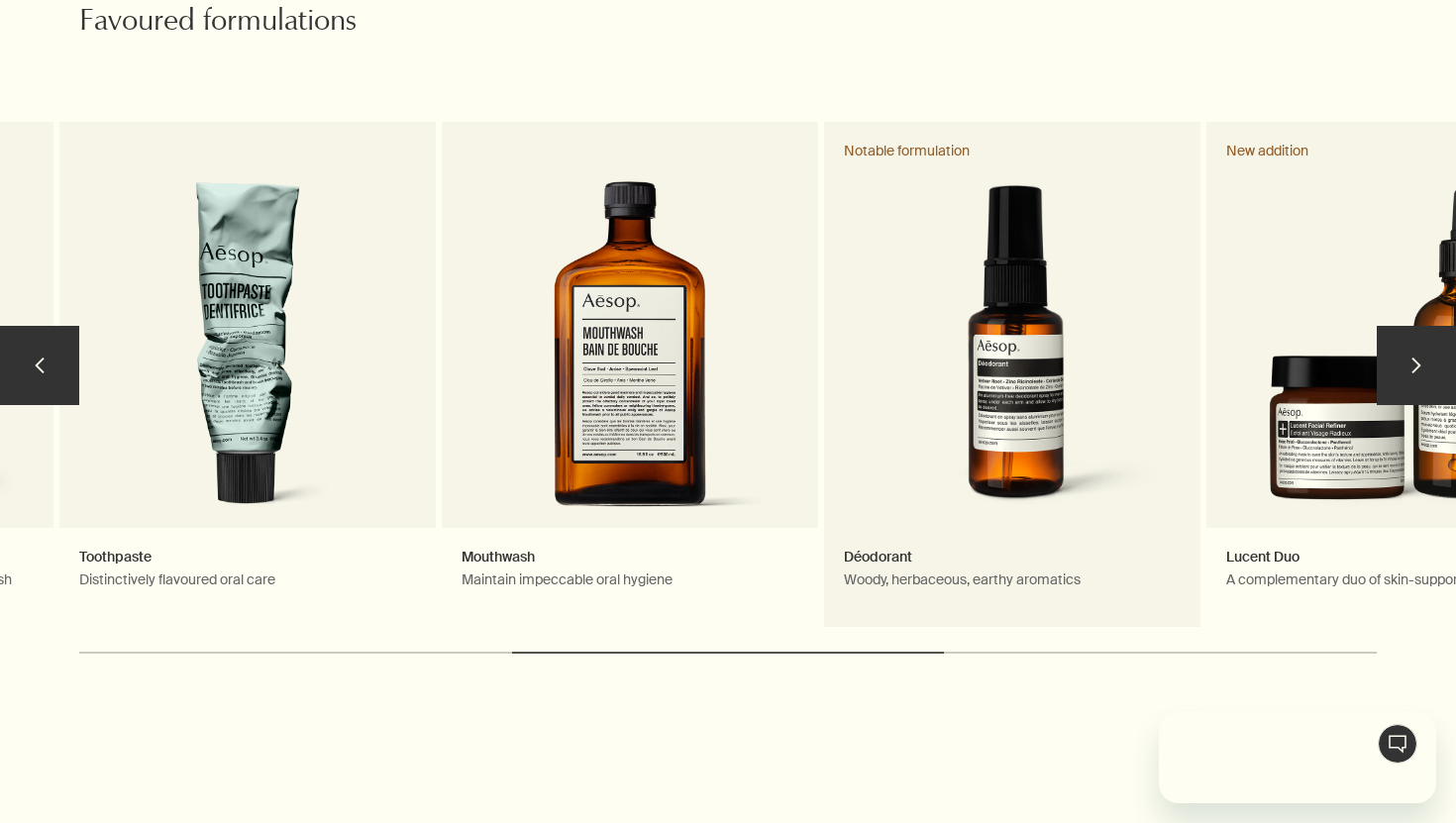scroll, scrollTop: 0, scrollLeft: 0, axis: both 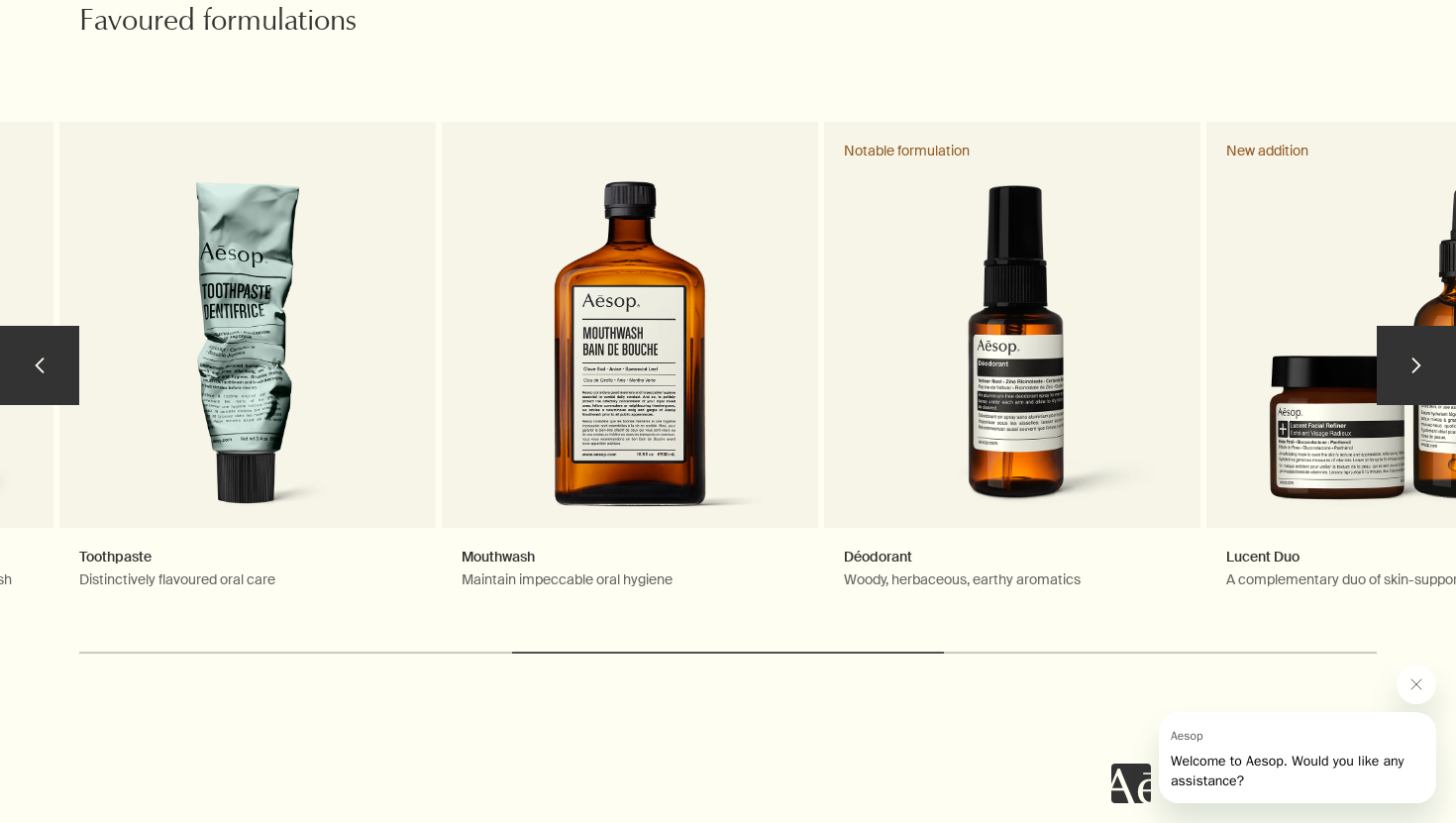 click on "chevron" at bounding box center [1416, 365] 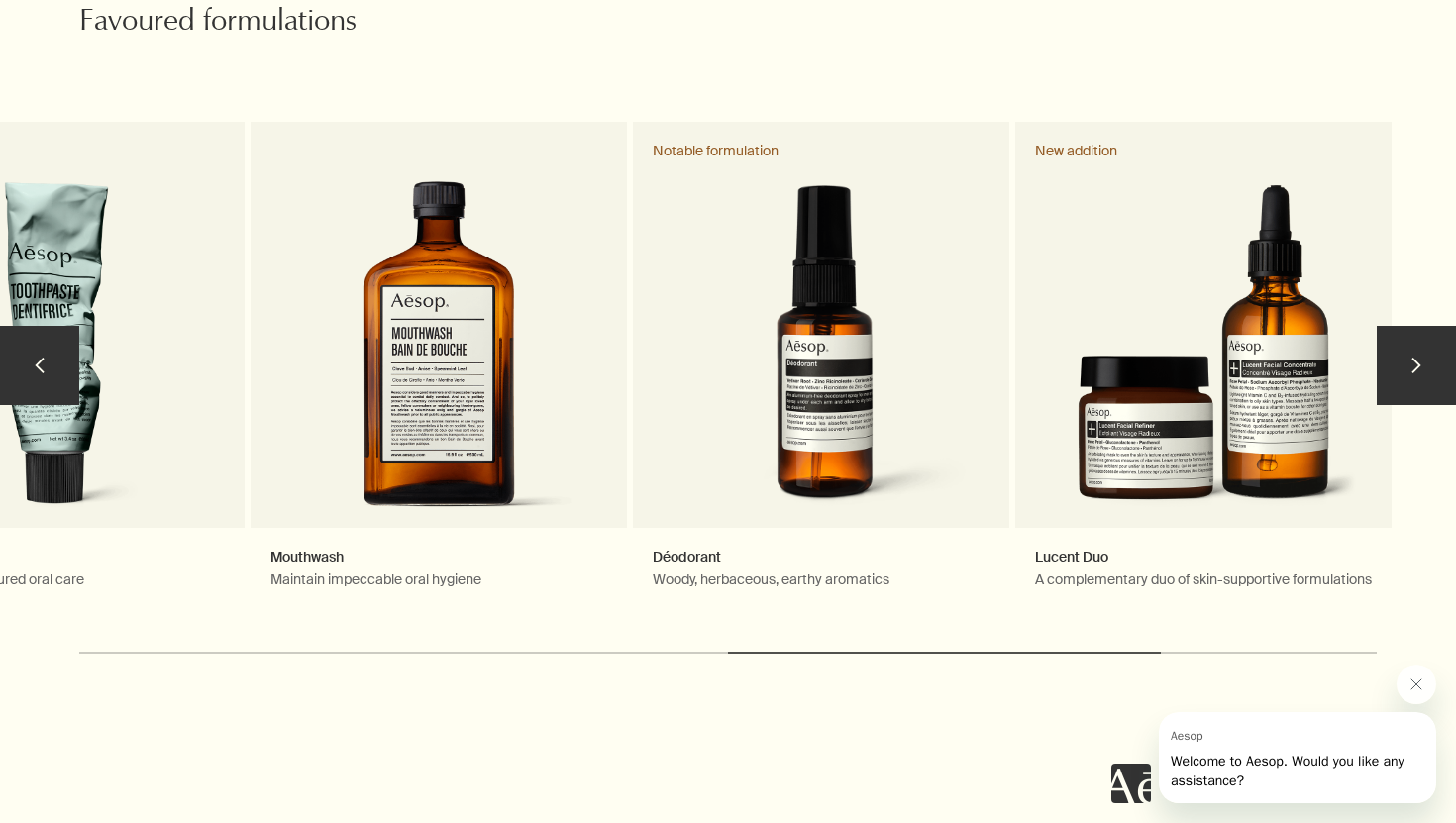click on "chevron" at bounding box center (1416, 365) 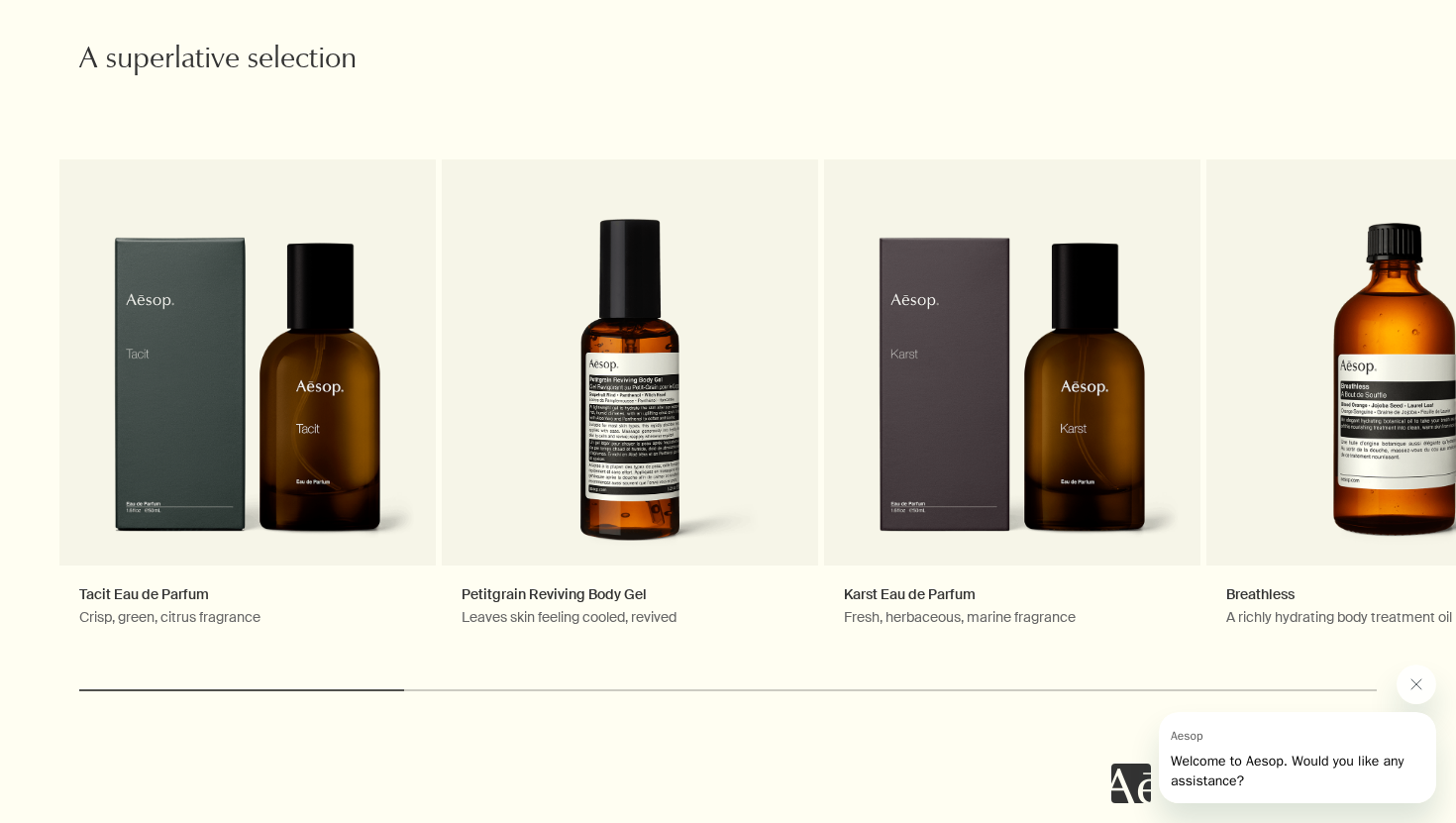 scroll, scrollTop: 3092, scrollLeft: 0, axis: vertical 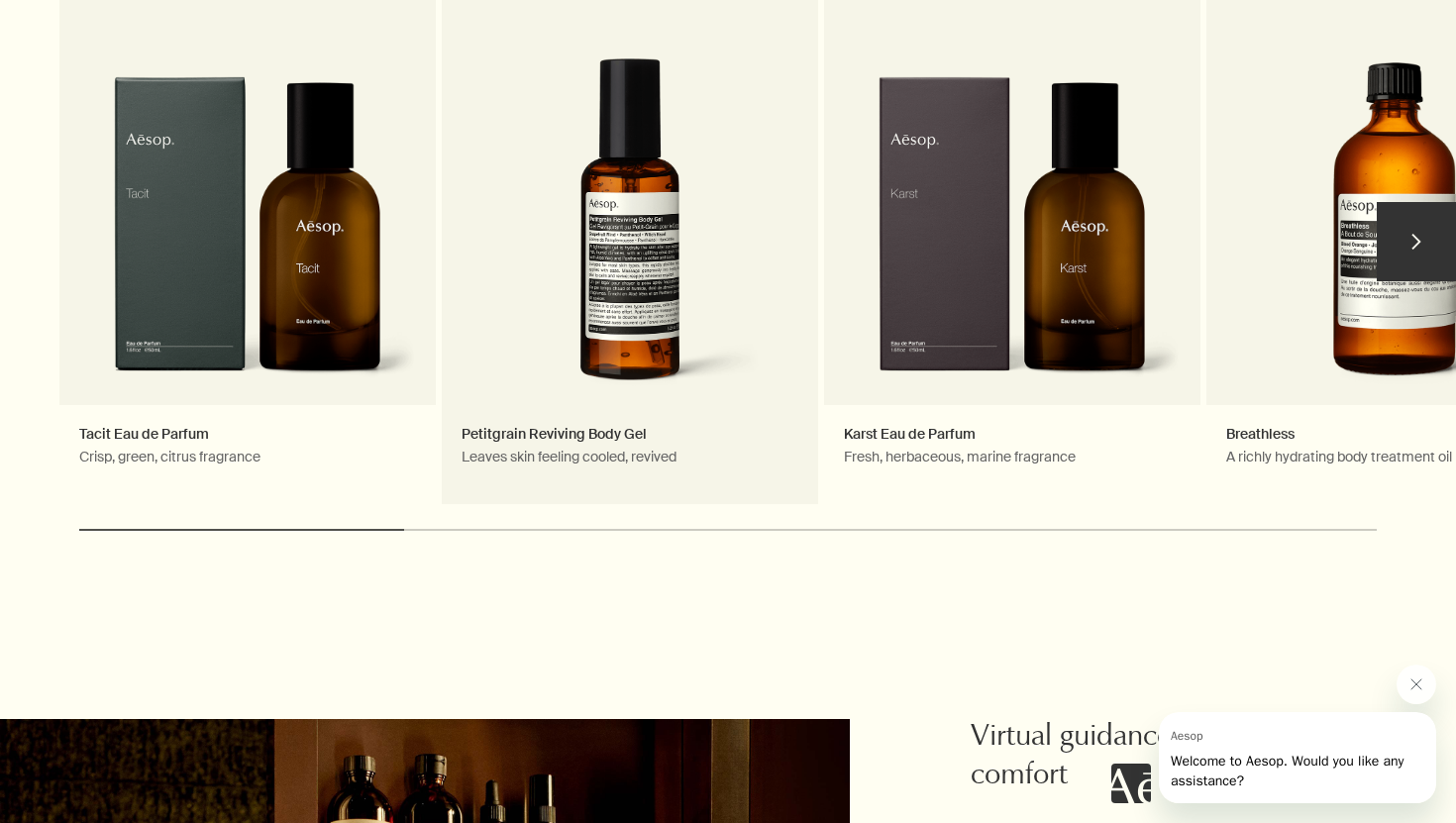 click on "Petitgrain Reviving Body Gel Leaves skin feeling cooled, revived" at bounding box center [630, 252] 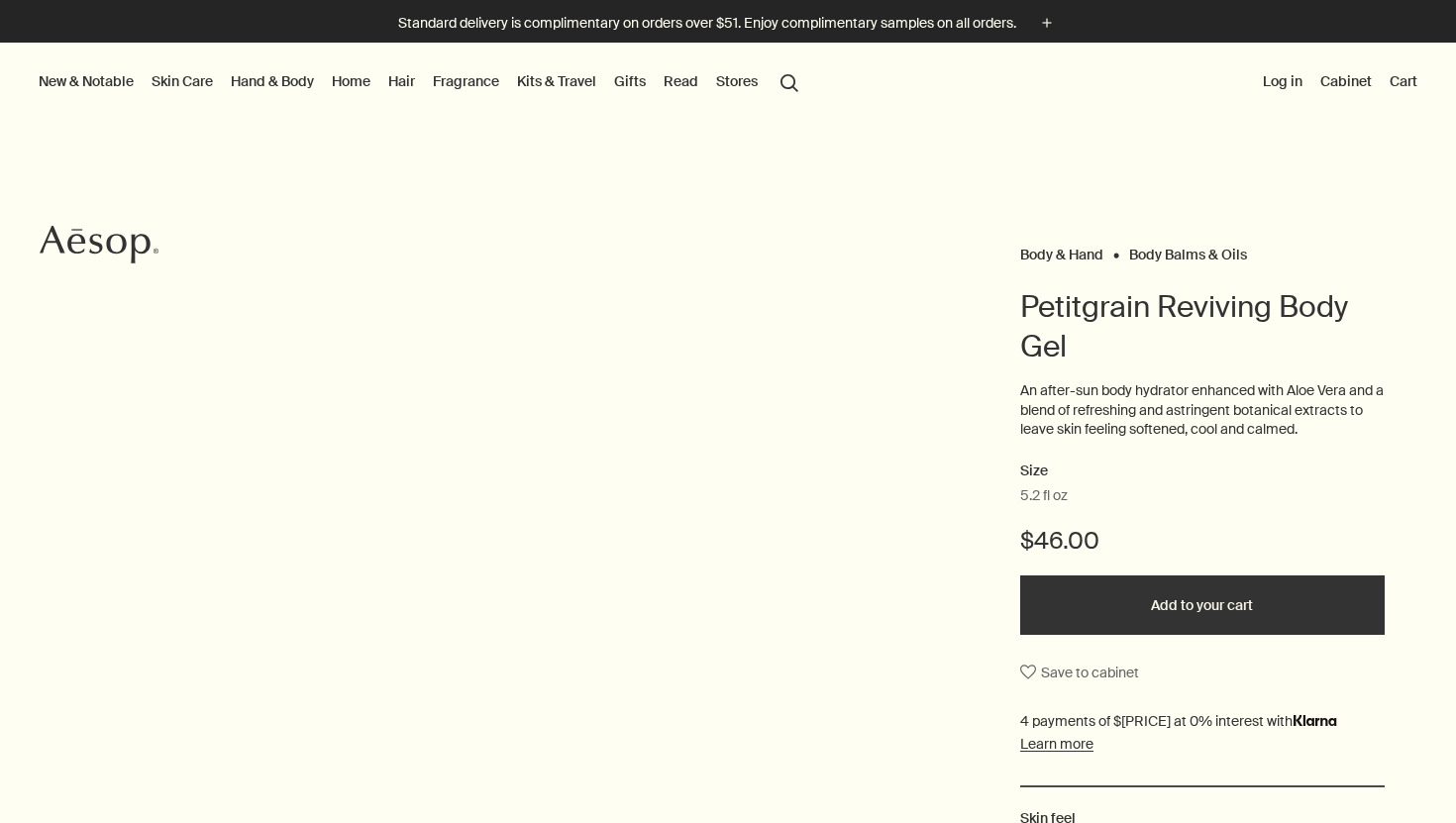 scroll, scrollTop: 0, scrollLeft: 0, axis: both 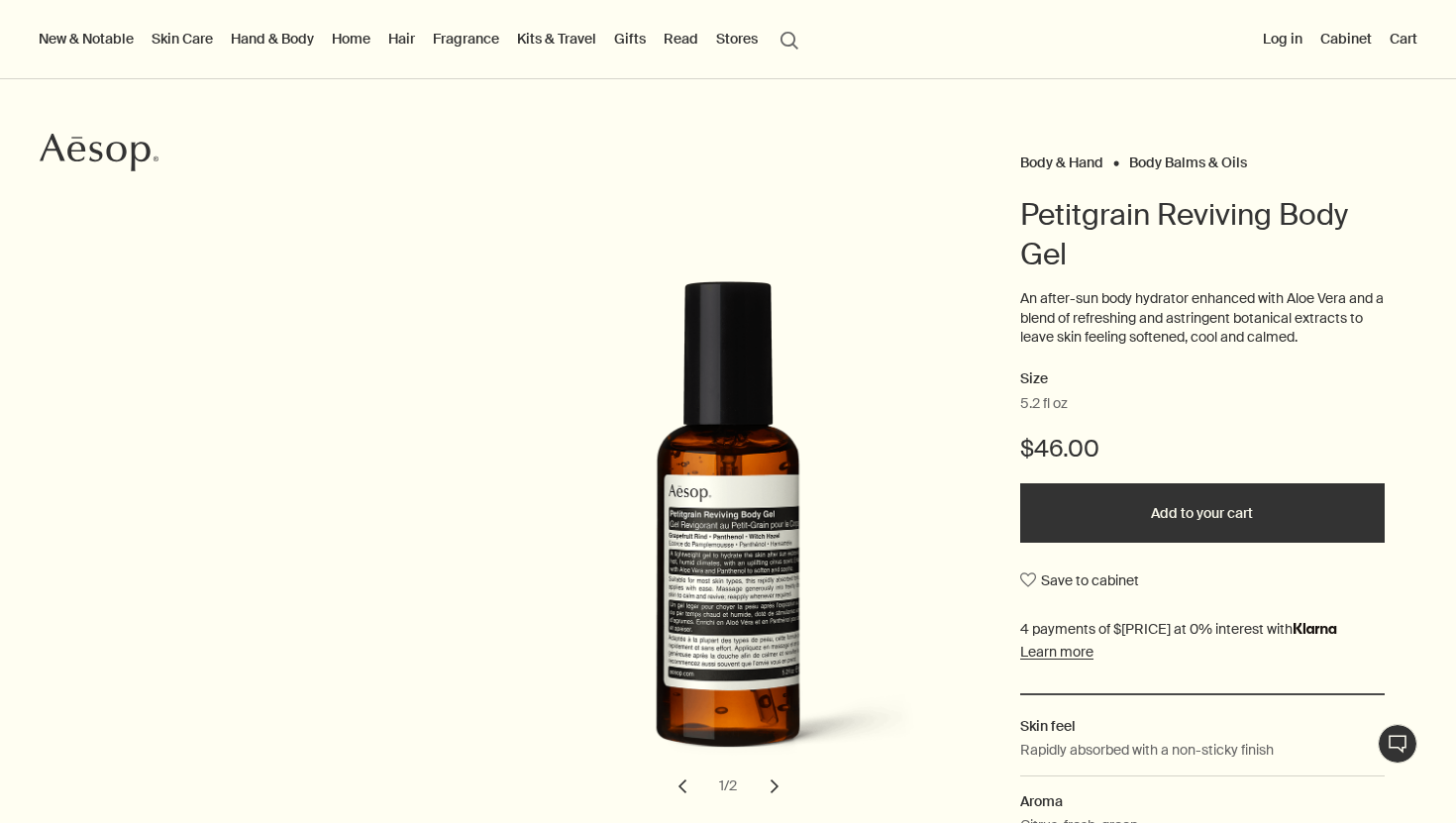 click on "Add to your cart" at bounding box center (1202, 513) 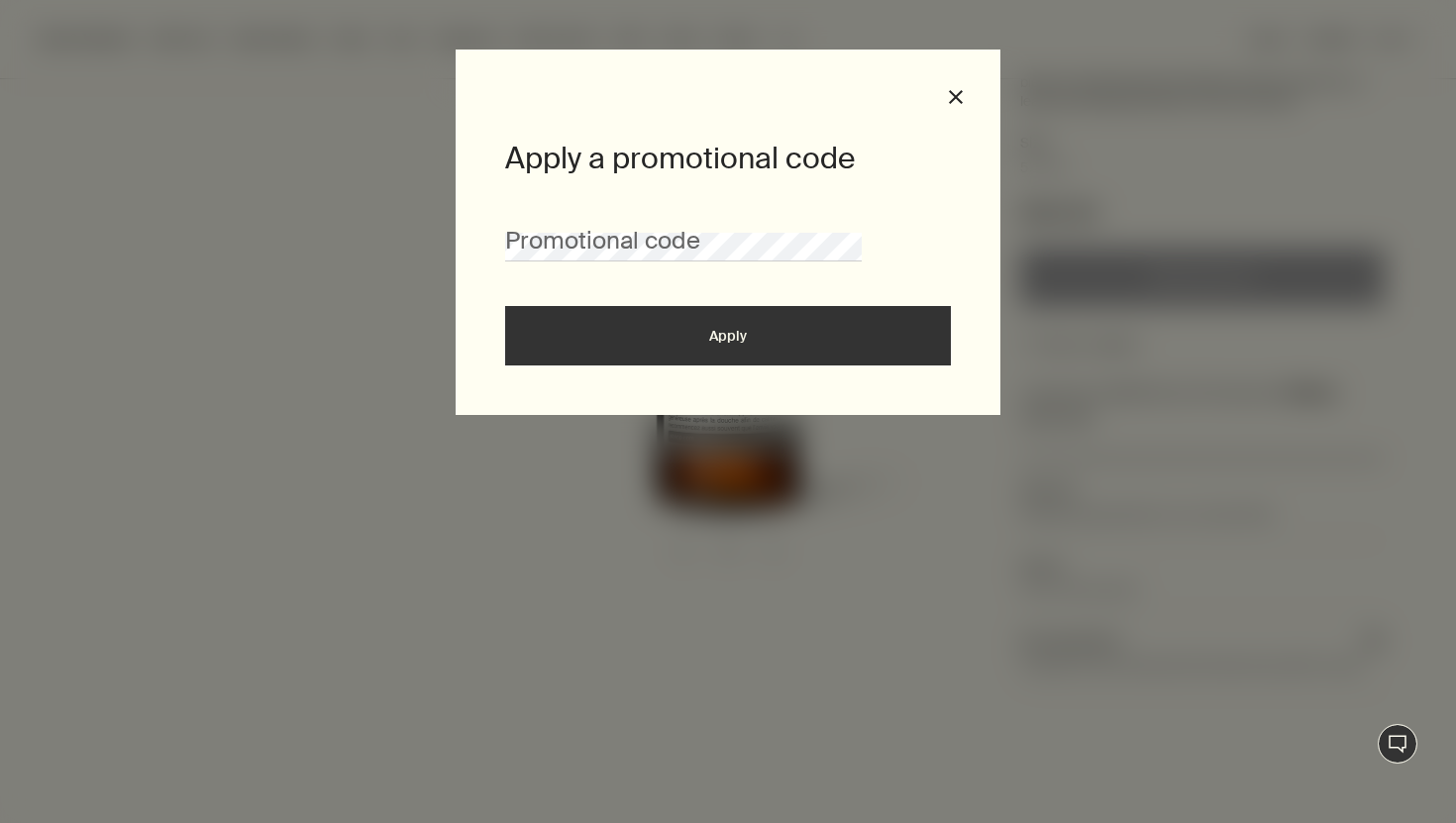 scroll, scrollTop: 332, scrollLeft: 0, axis: vertical 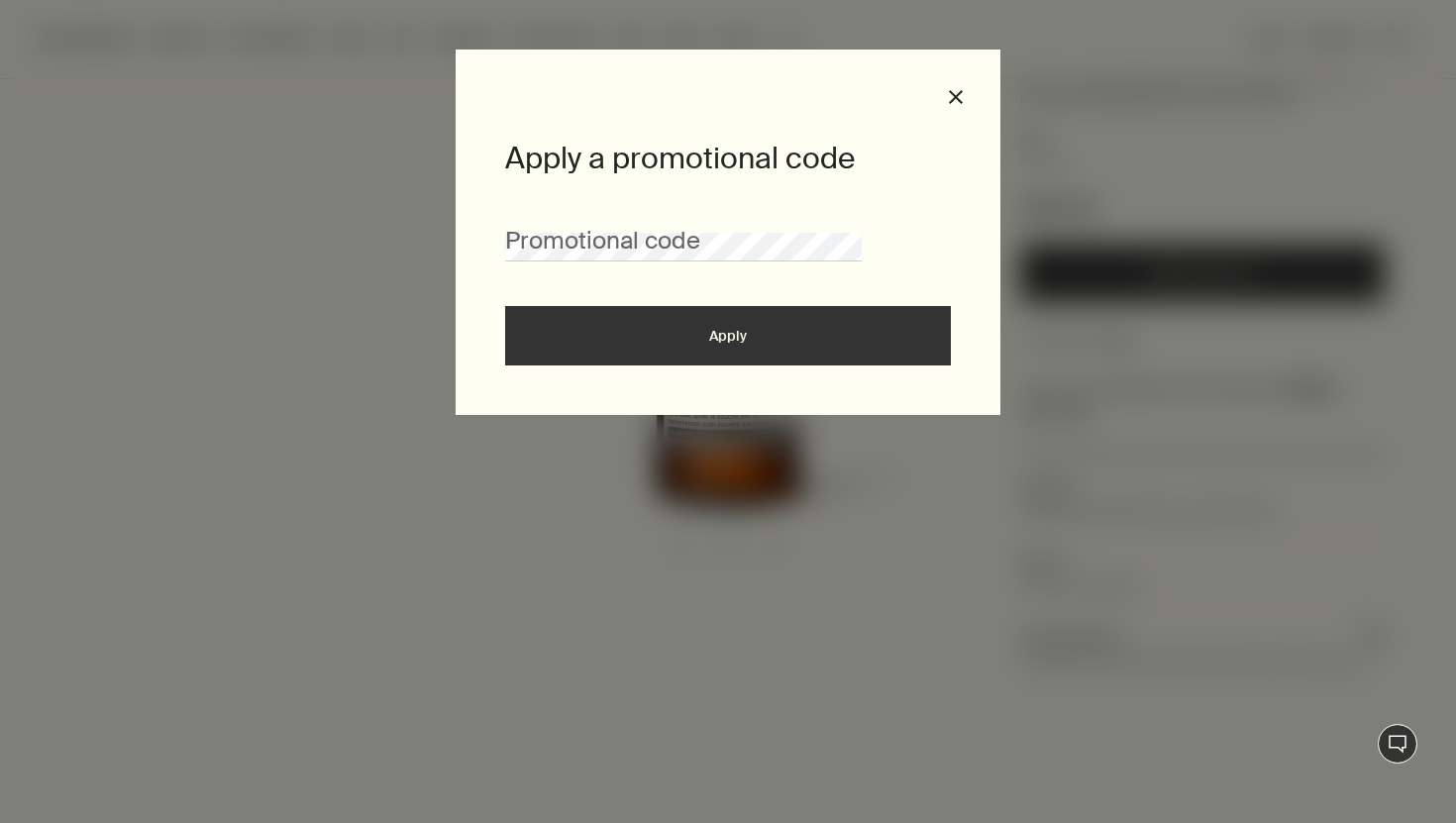 click on "Apply a promotional code Promotional code Apply close" at bounding box center [728, 232] 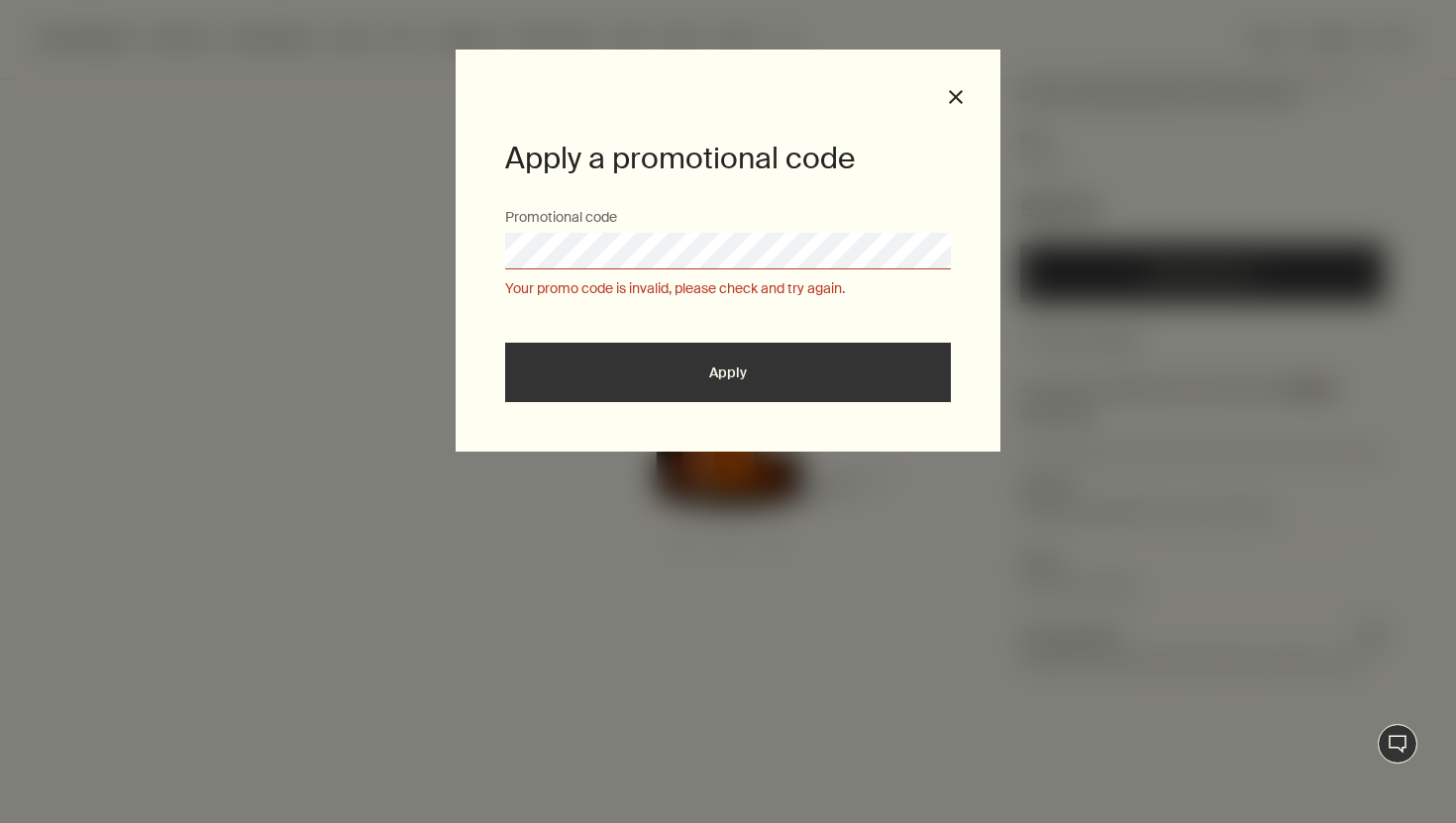 click on "Apply" at bounding box center (728, 372) 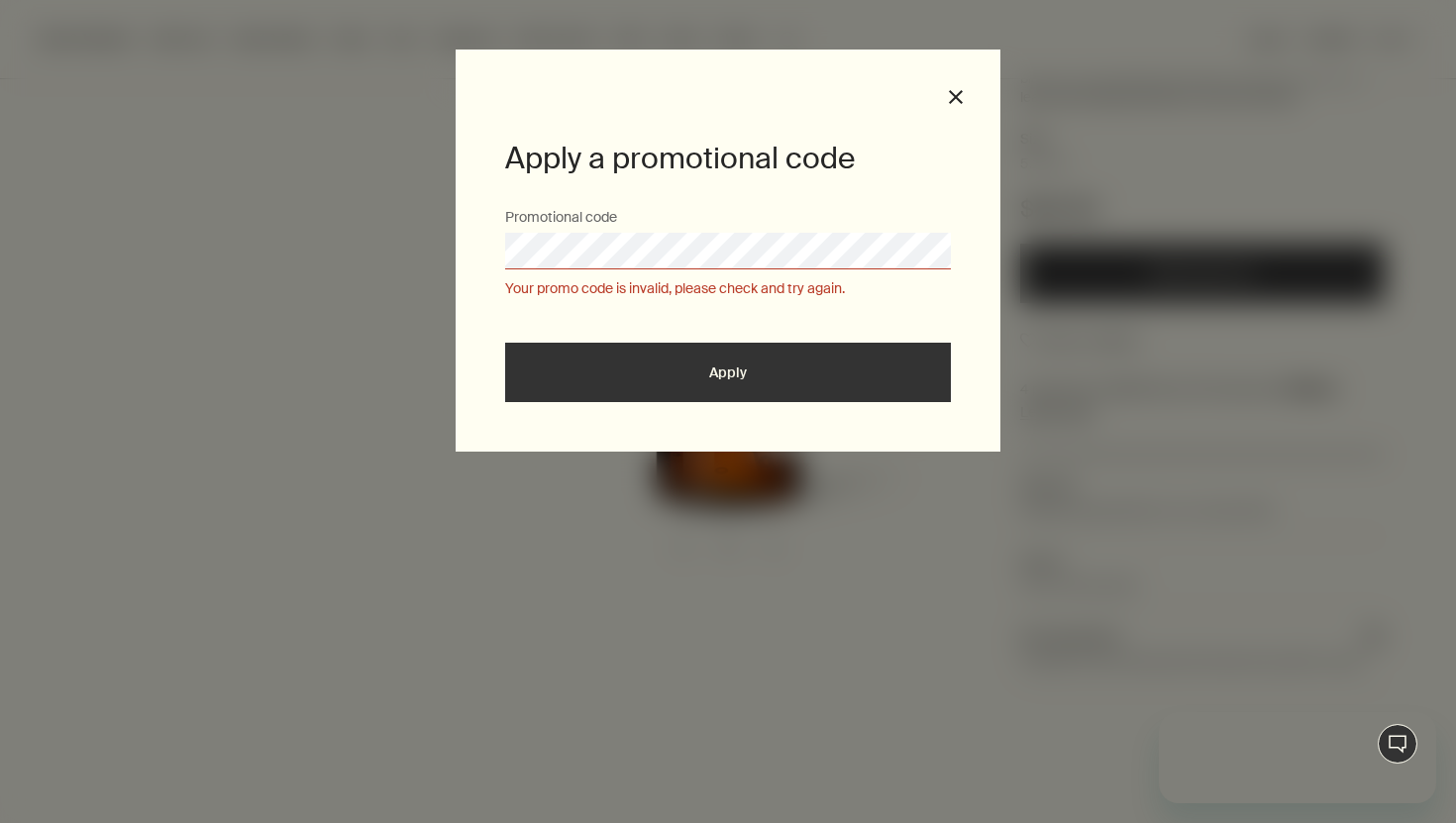 scroll, scrollTop: 0, scrollLeft: 0, axis: both 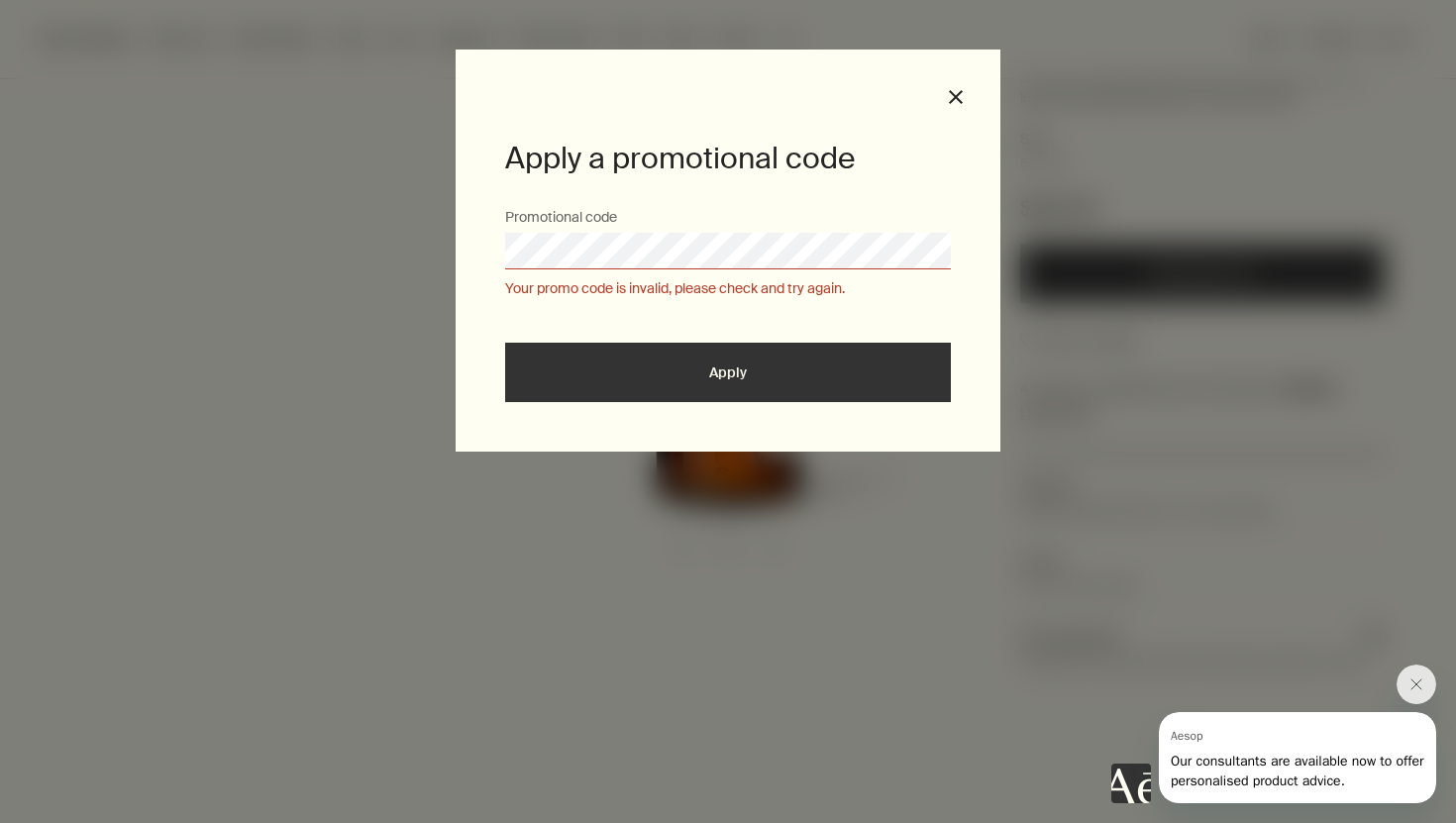 click at bounding box center [728, 823] 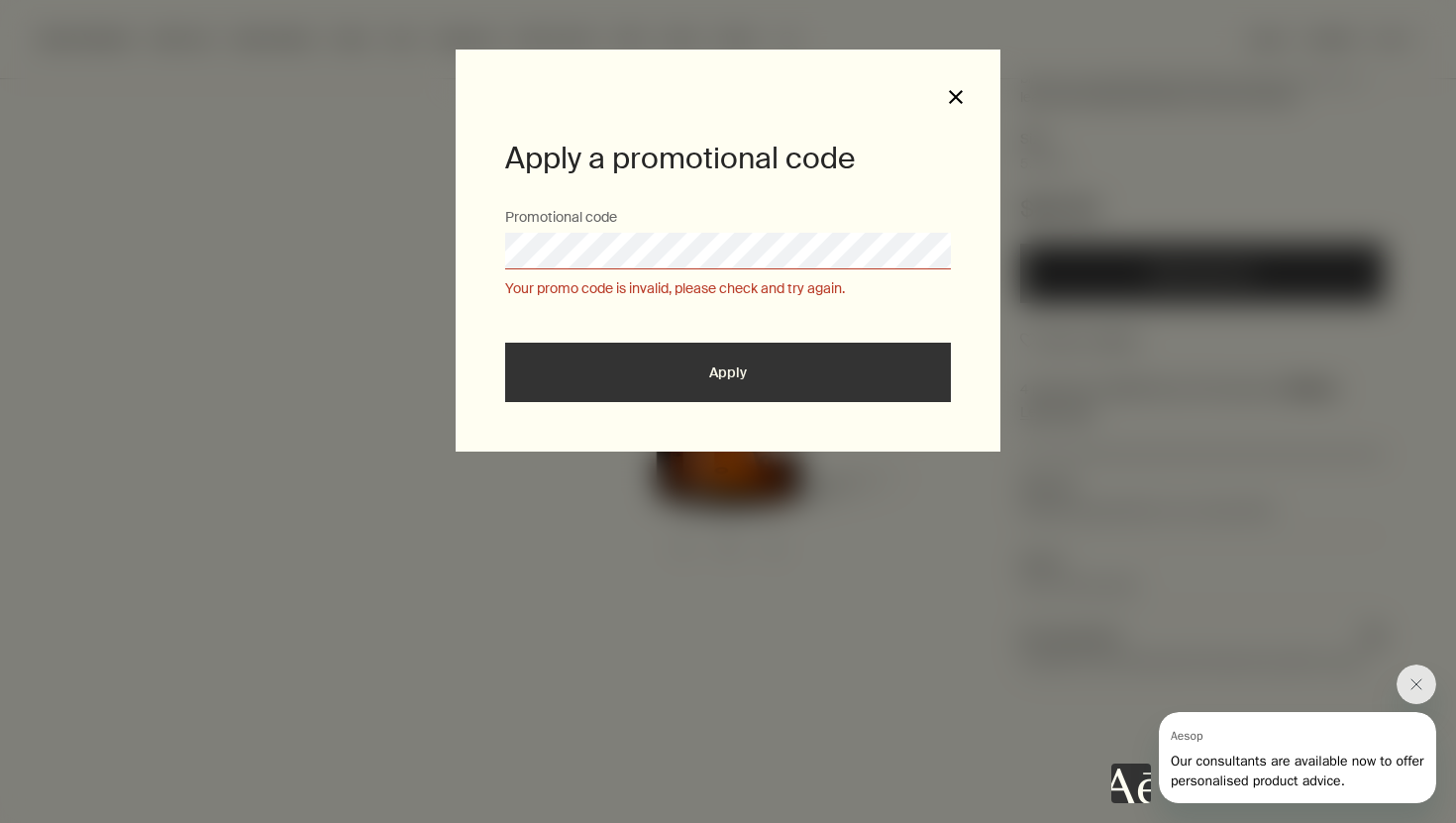 click on "close" at bounding box center (956, 97) 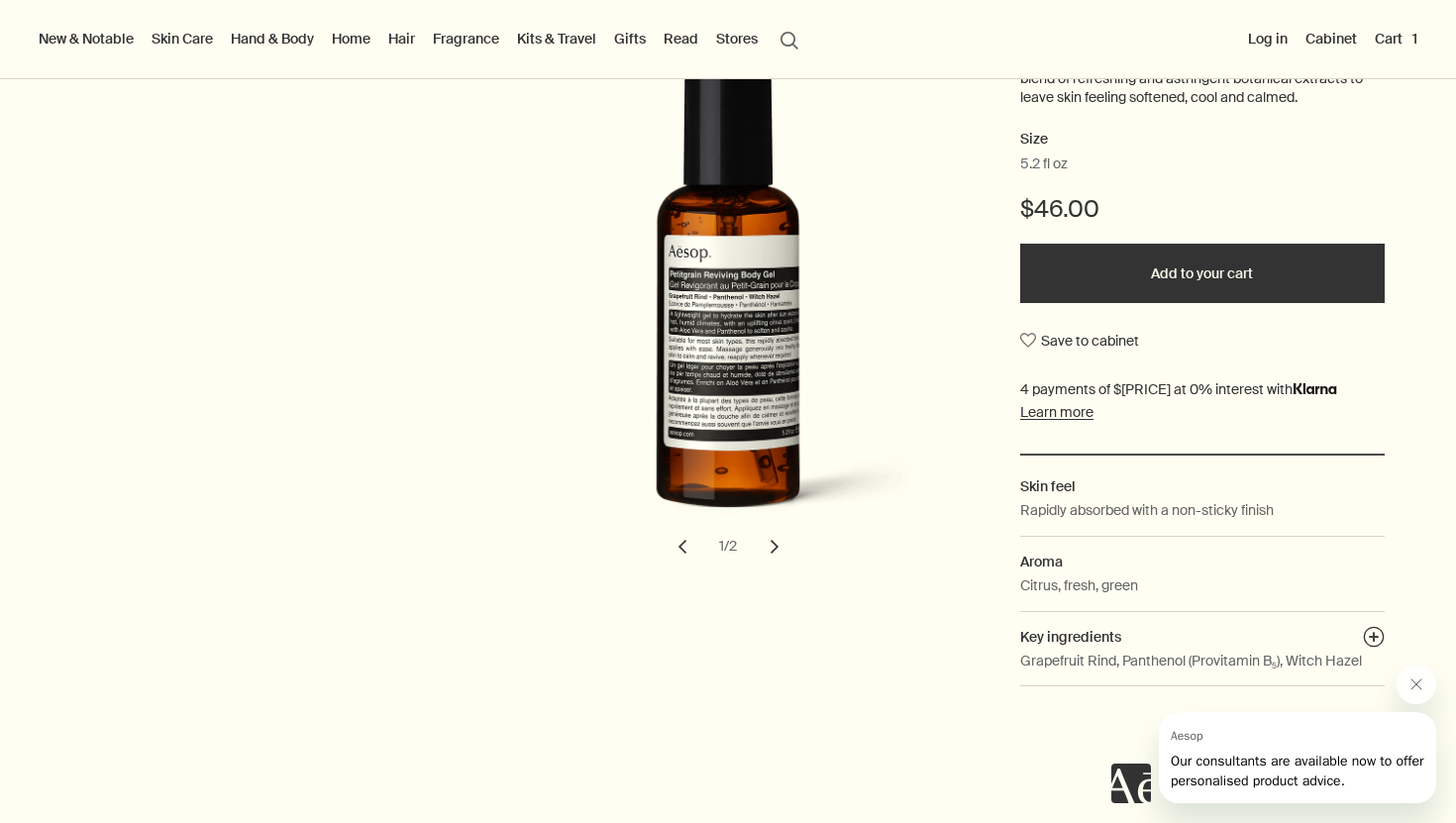 scroll, scrollTop: 0, scrollLeft: 0, axis: both 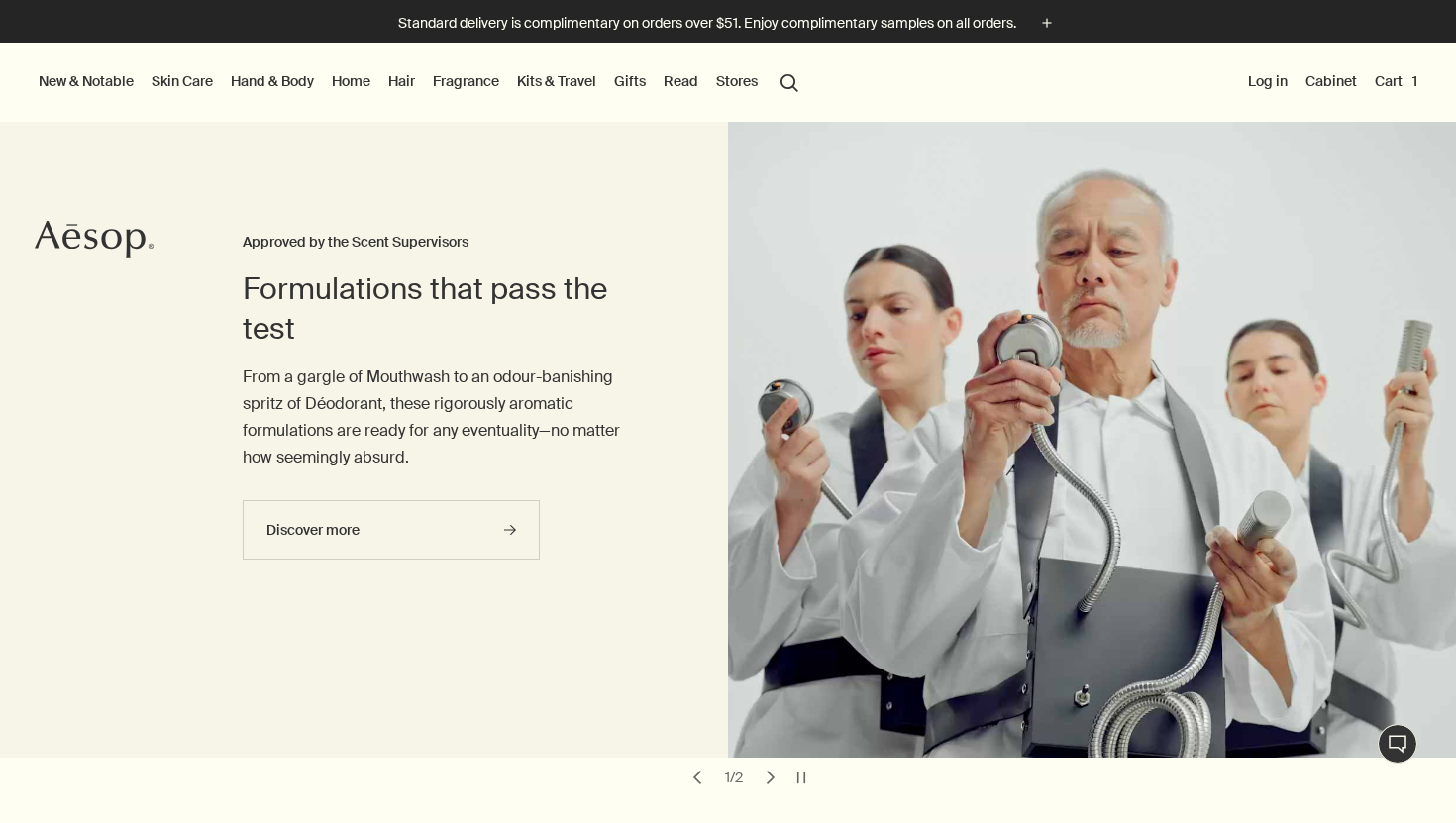 click on "New & Notable" at bounding box center (86, 81) 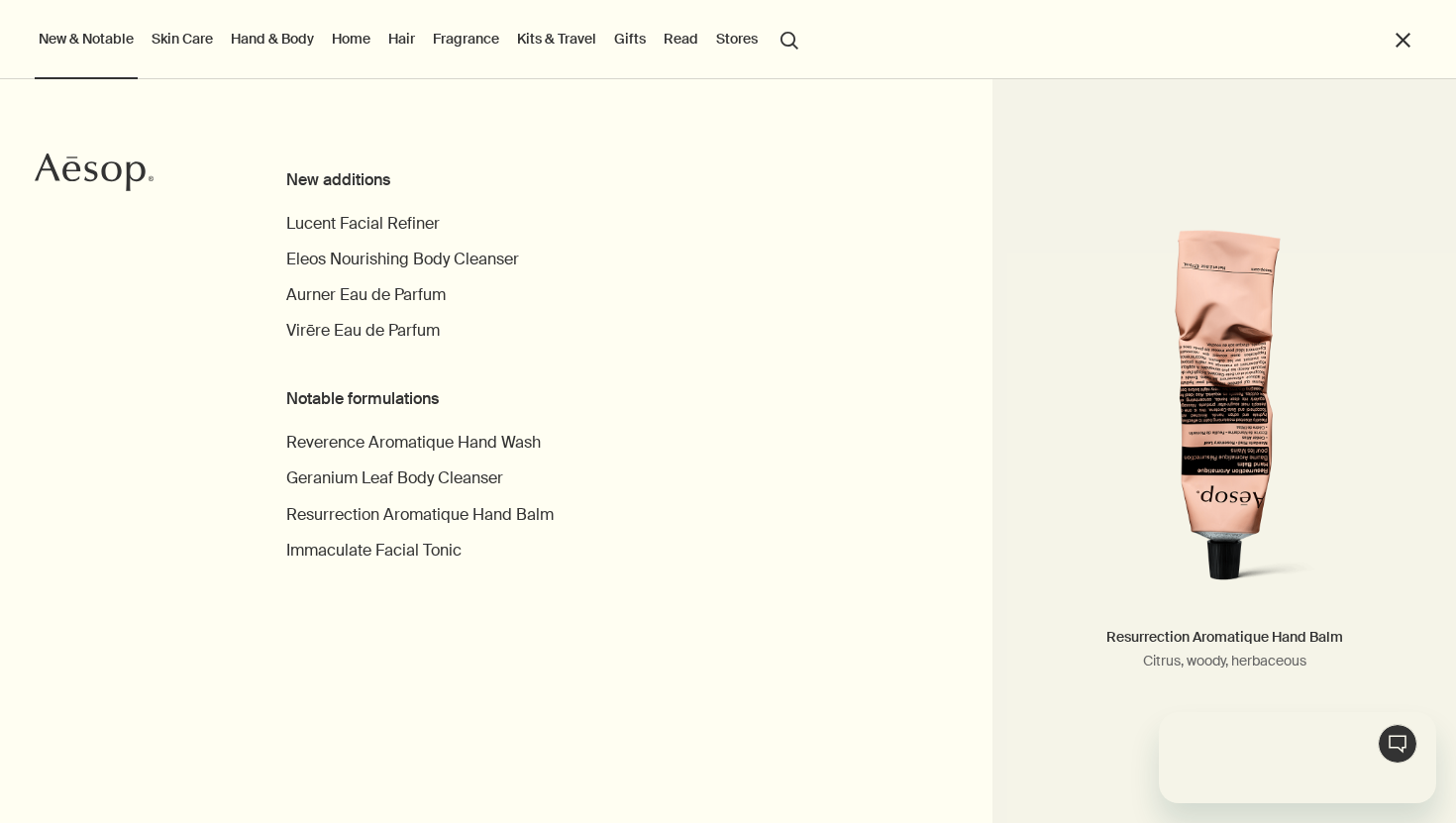 scroll, scrollTop: 0, scrollLeft: 0, axis: both 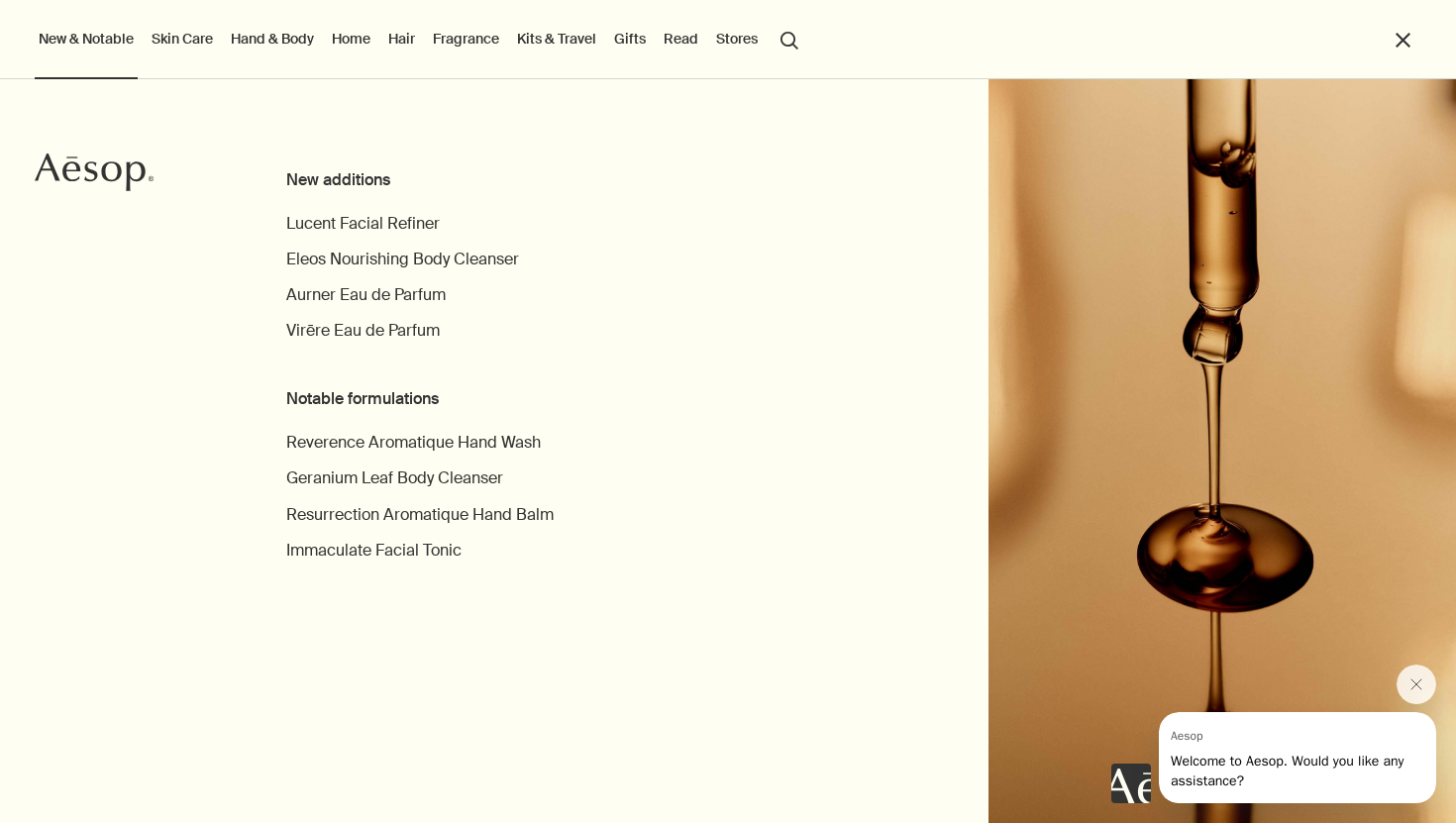 click on "Hand & Body" at bounding box center [272, 39] 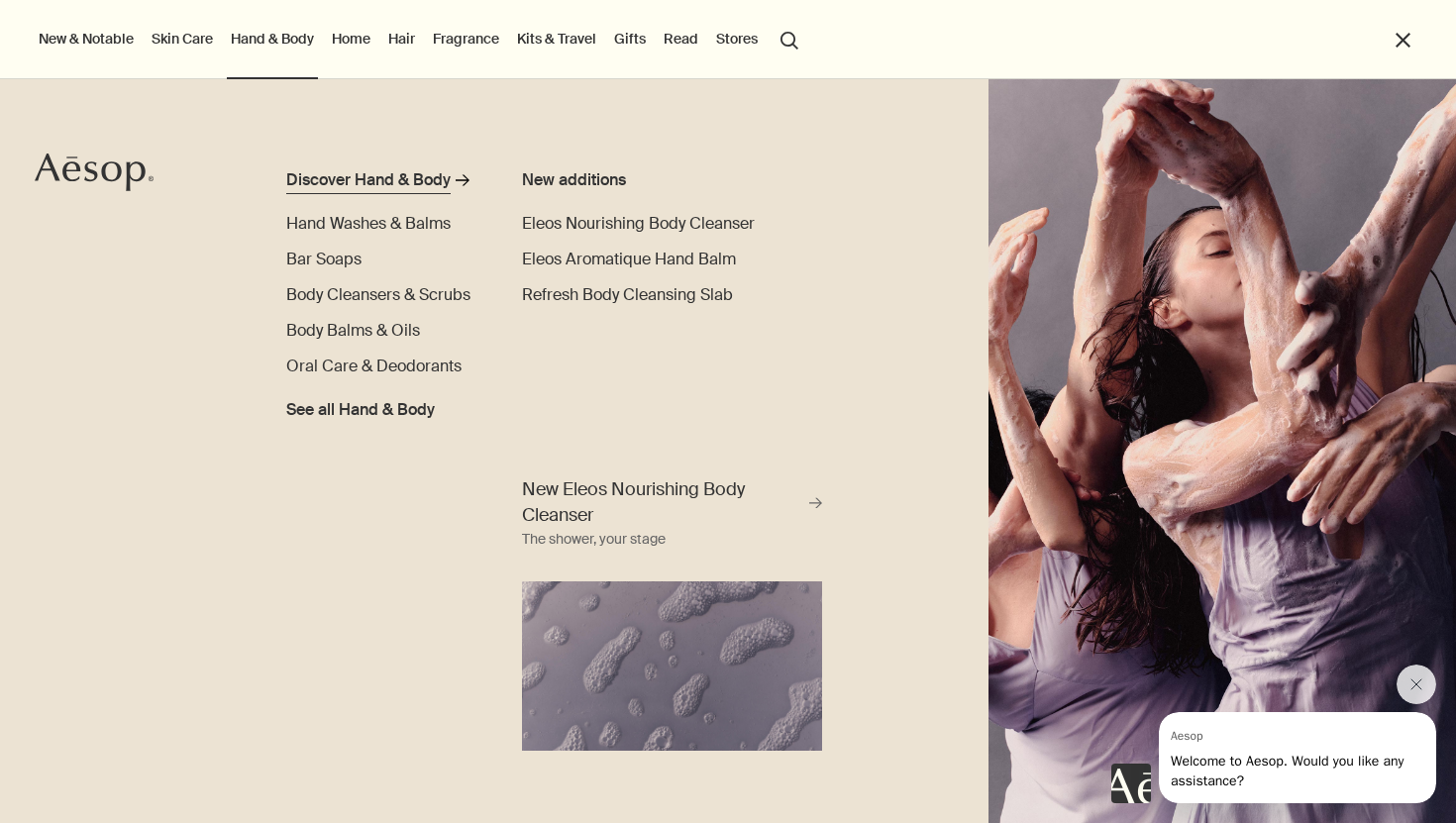 click on "Discover Hand & Body" at bounding box center [368, 180] 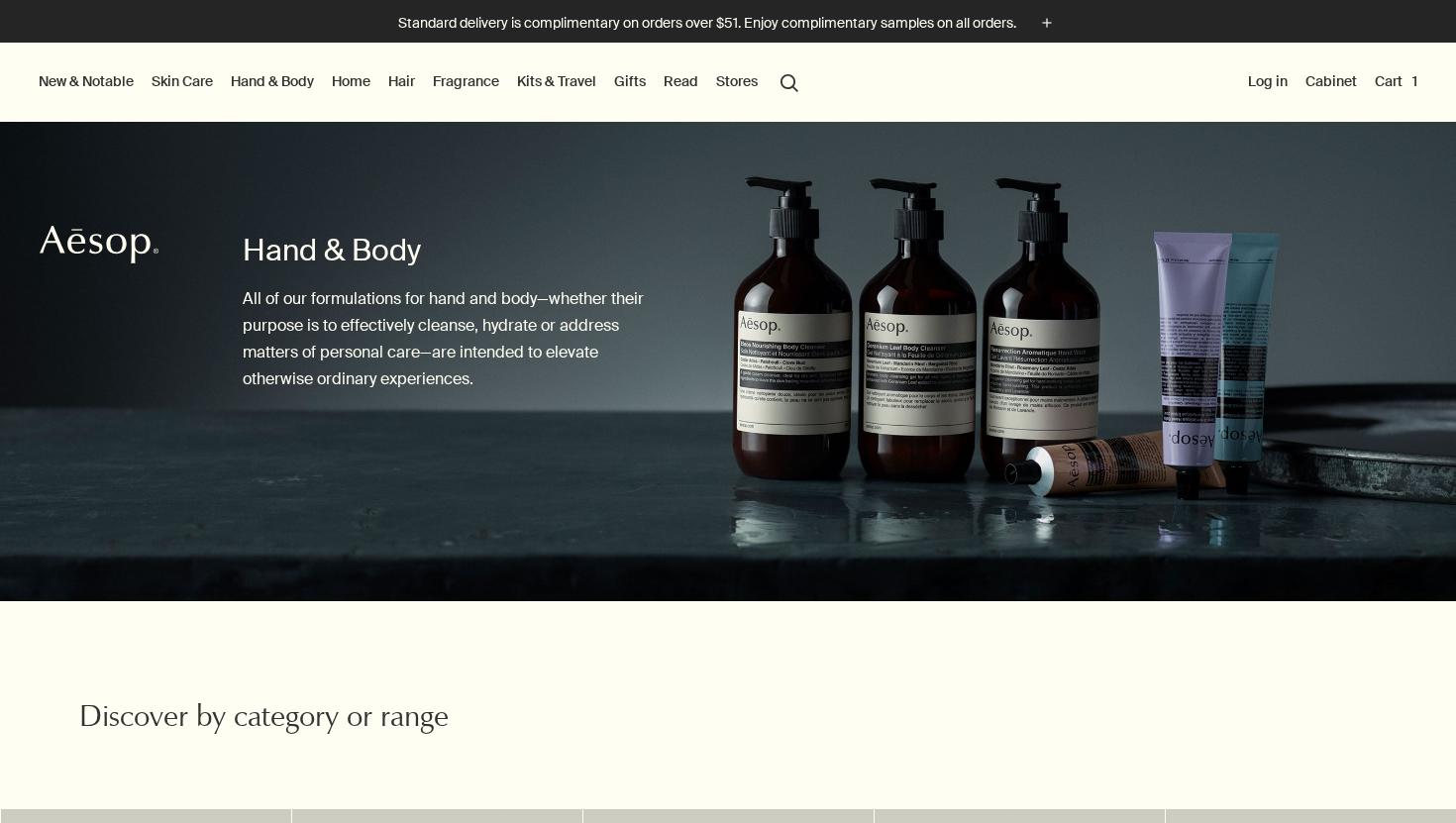 scroll, scrollTop: 0, scrollLeft: 0, axis: both 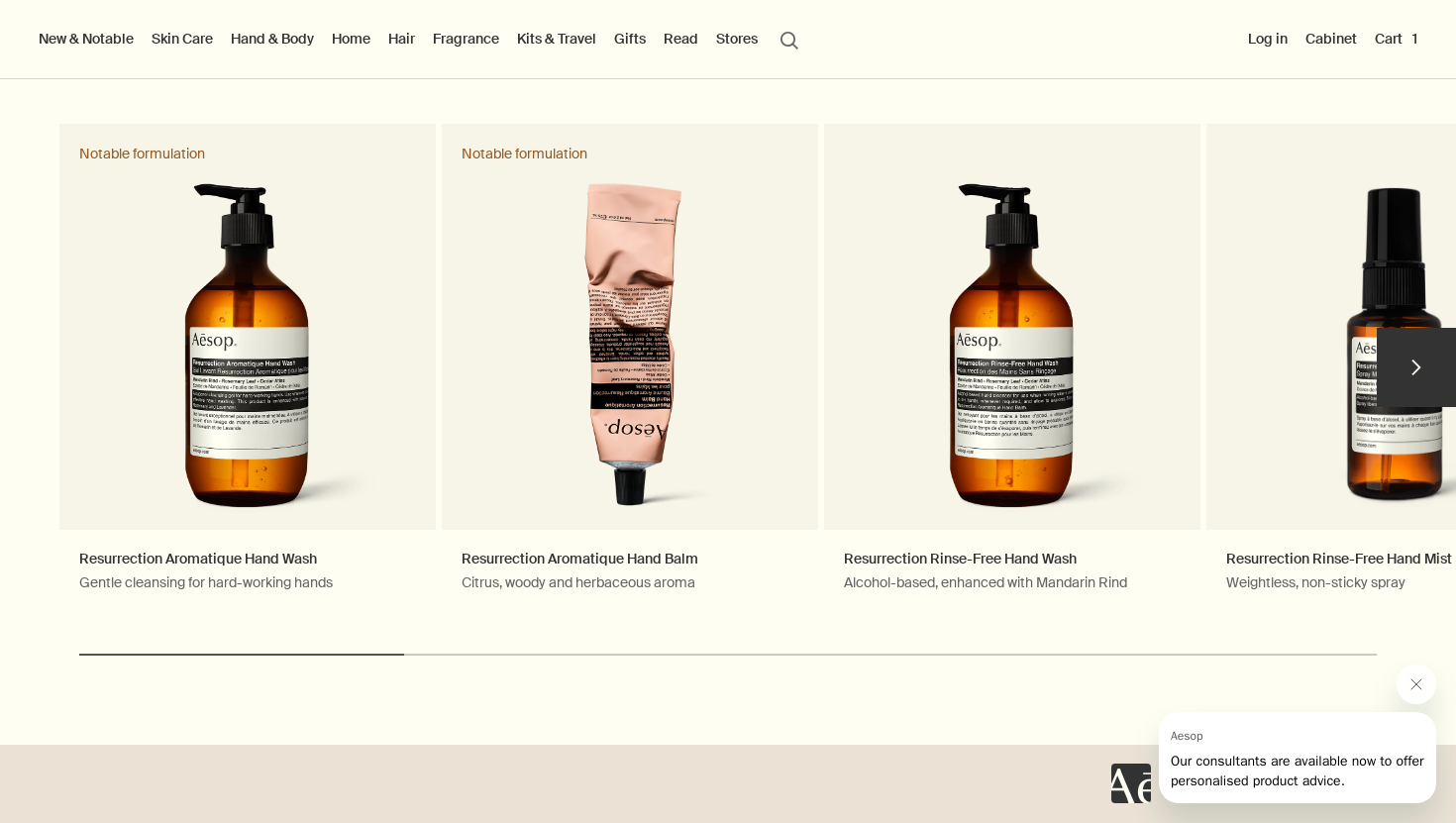 click on "chevron" at bounding box center [1416, 367] 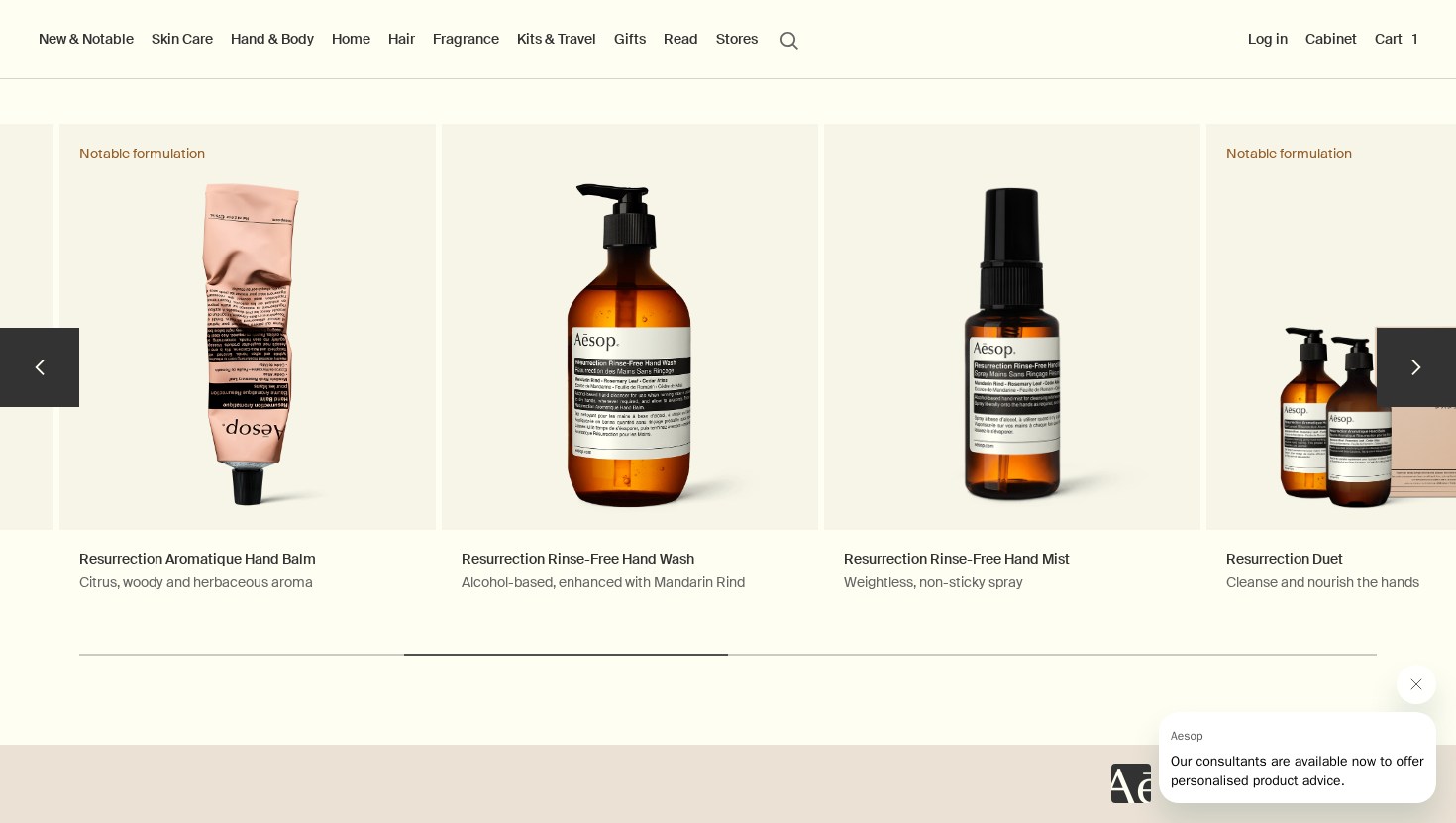 click on "chevron" at bounding box center [40, 367] 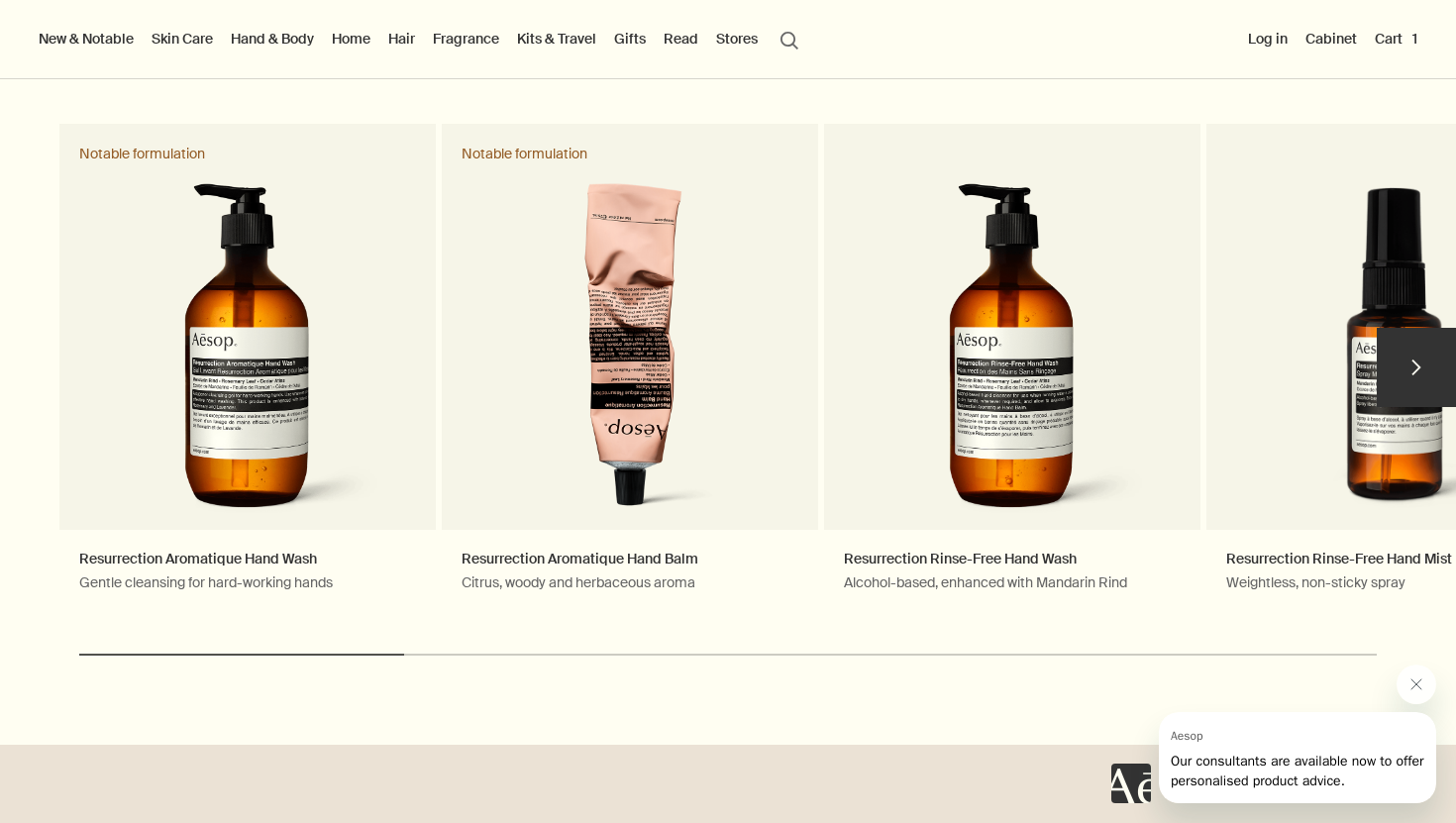 click on "chevron" at bounding box center [1416, 367] 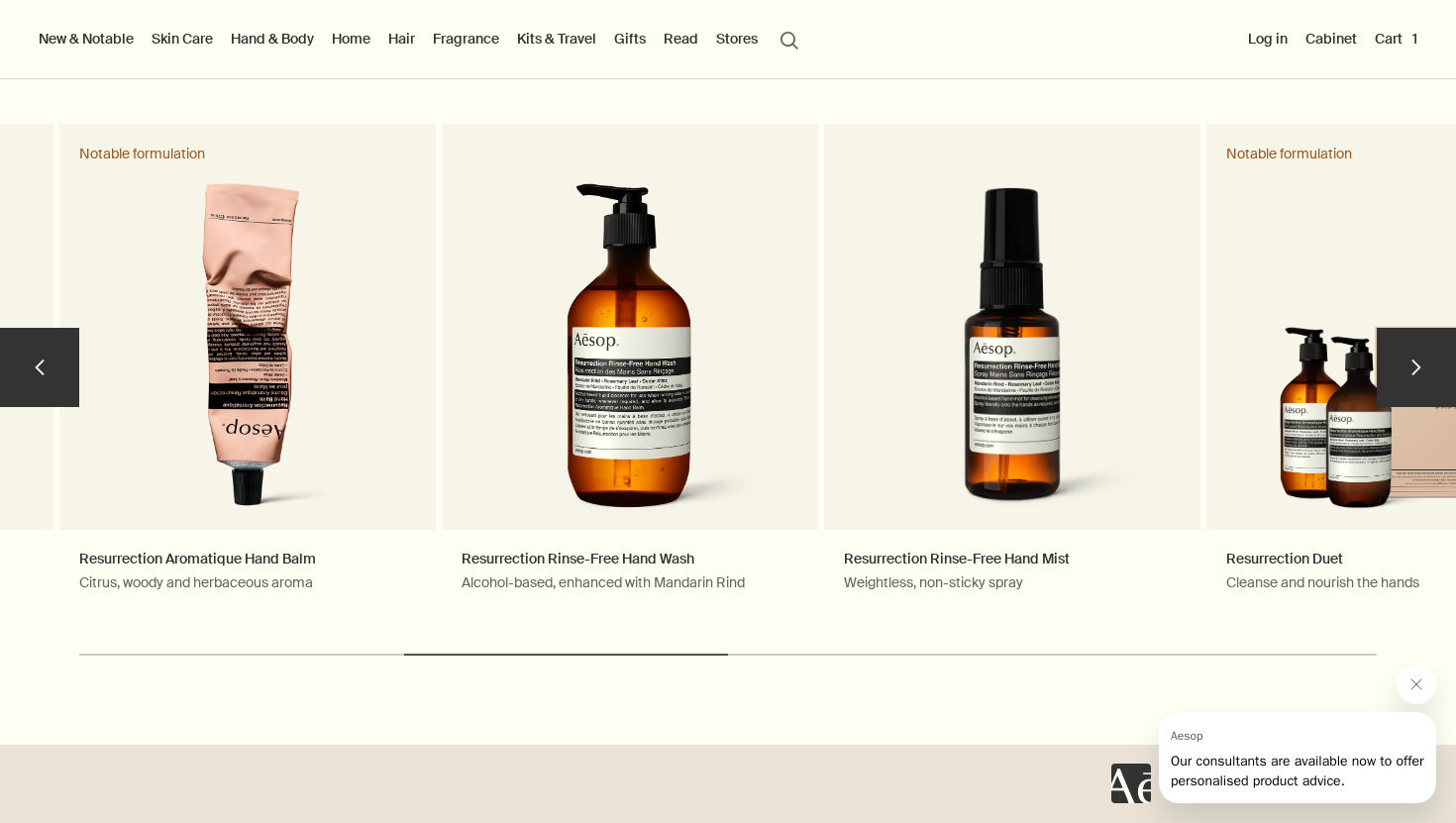 click on "chevron" at bounding box center [1416, 367] 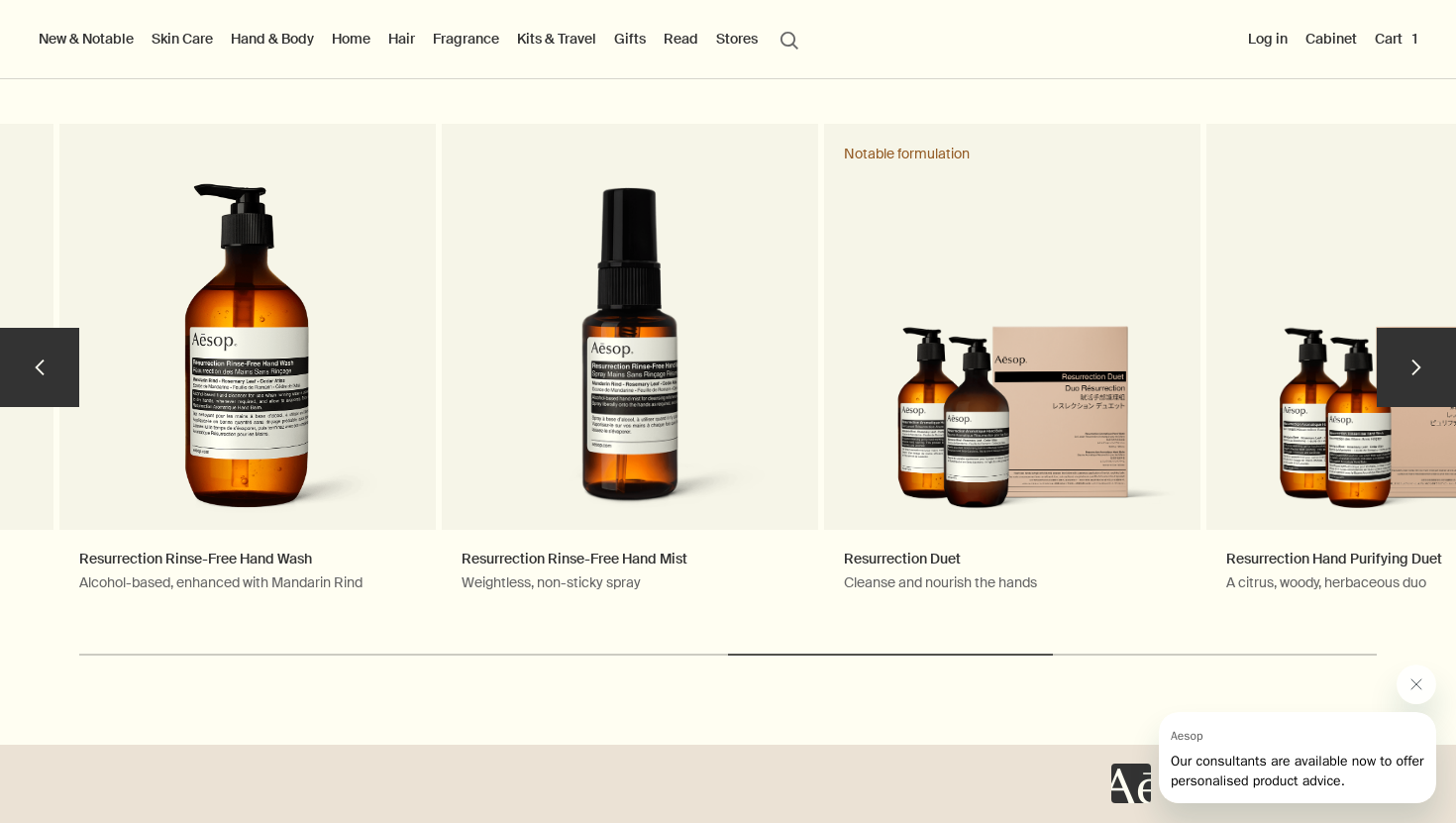 click on "chevron" at bounding box center [1416, 367] 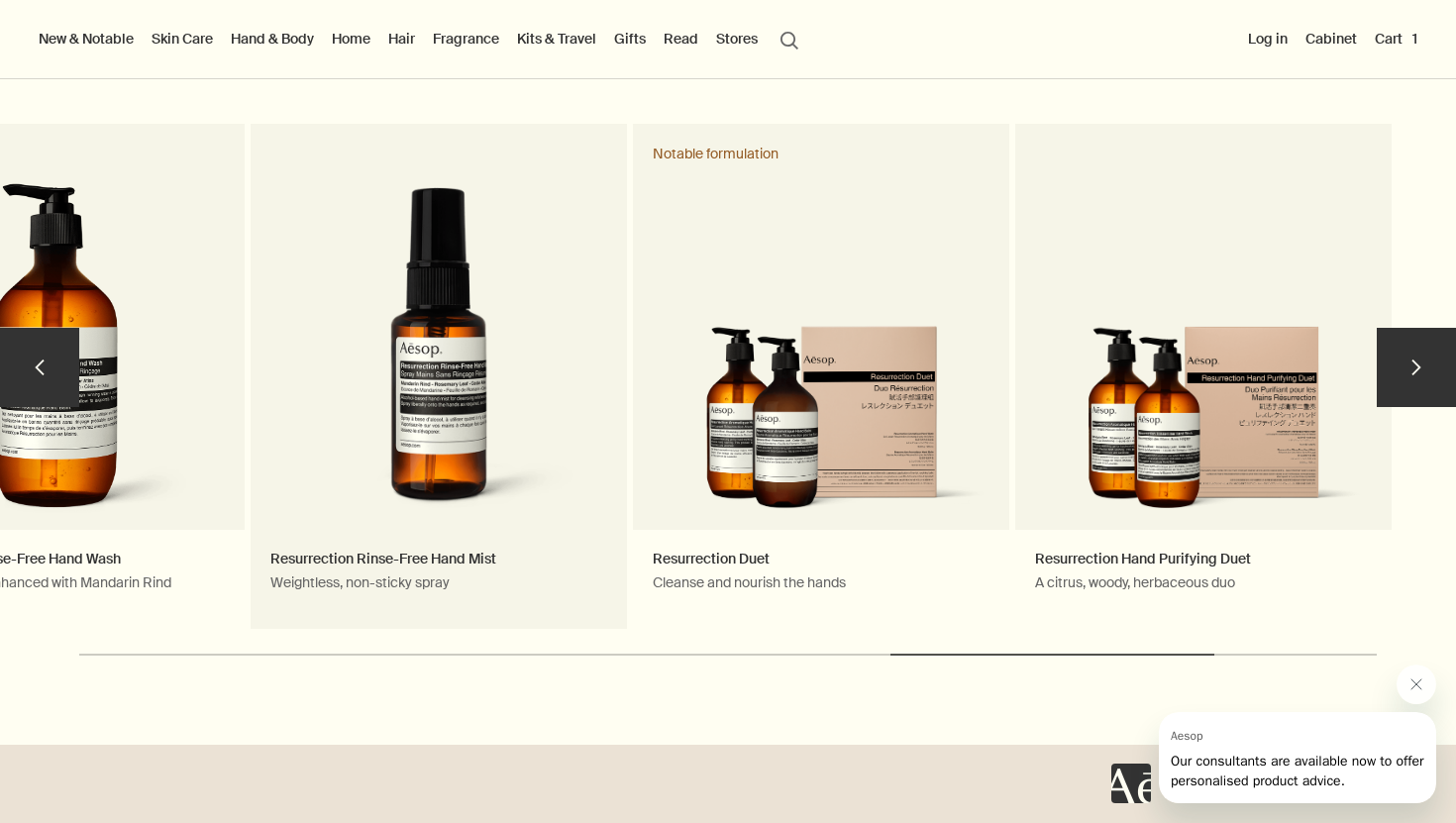 click on "Resurrection Rinse-Free Hand Mist Weightless, non-sticky spray" at bounding box center [439, 376] 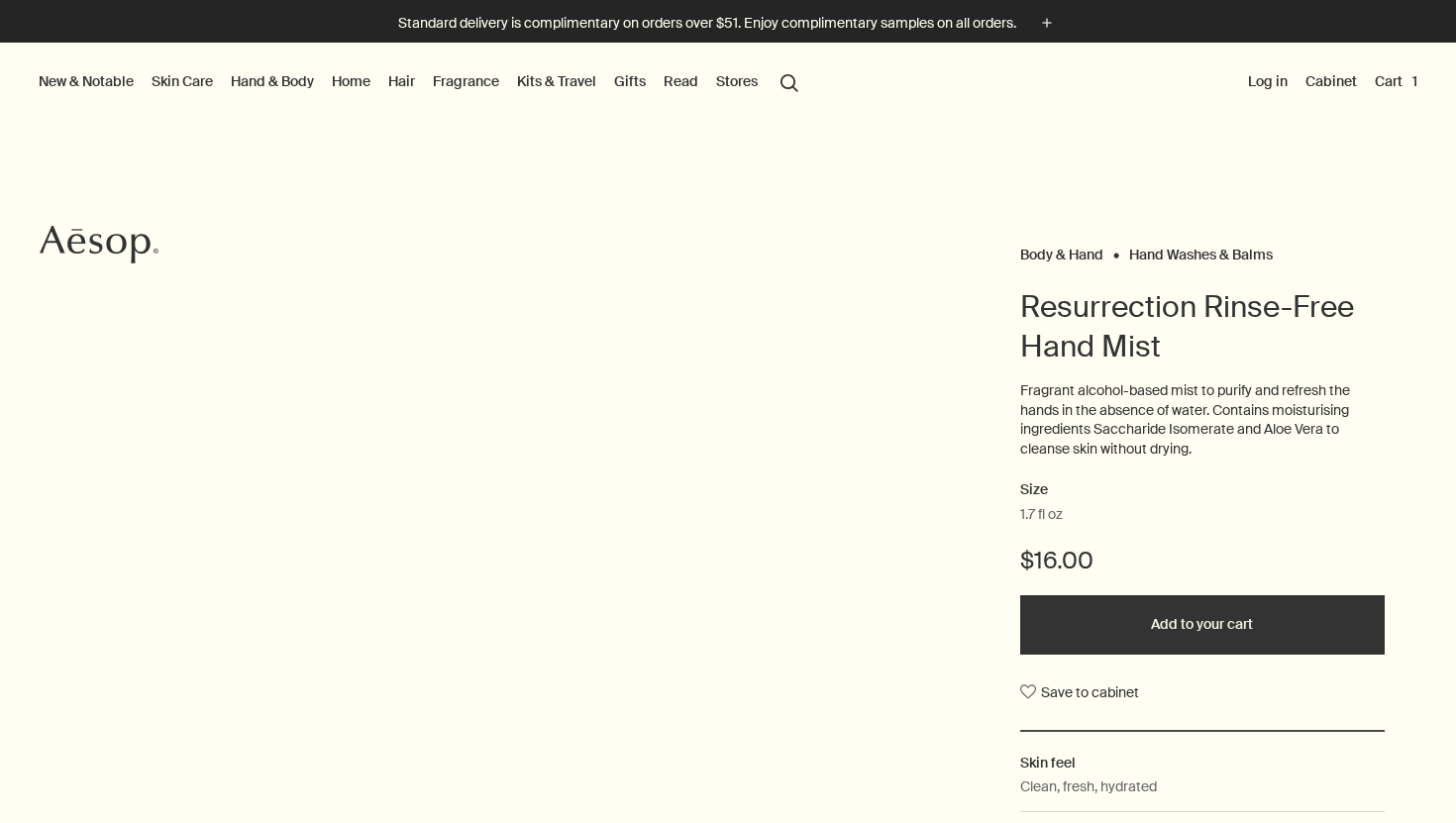 scroll, scrollTop: 0, scrollLeft: 0, axis: both 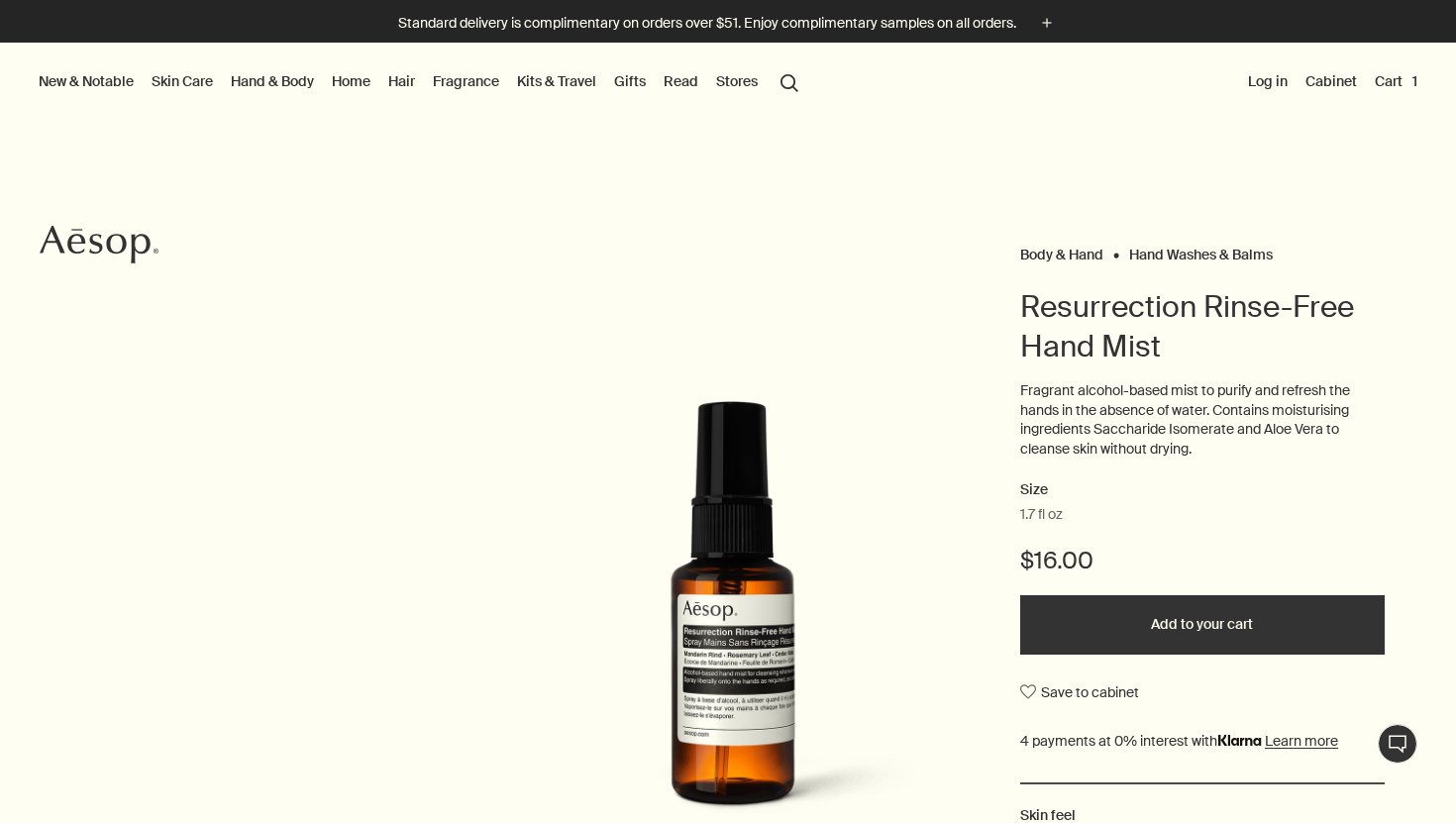 click on "Add to your cart" at bounding box center (1202, 625) 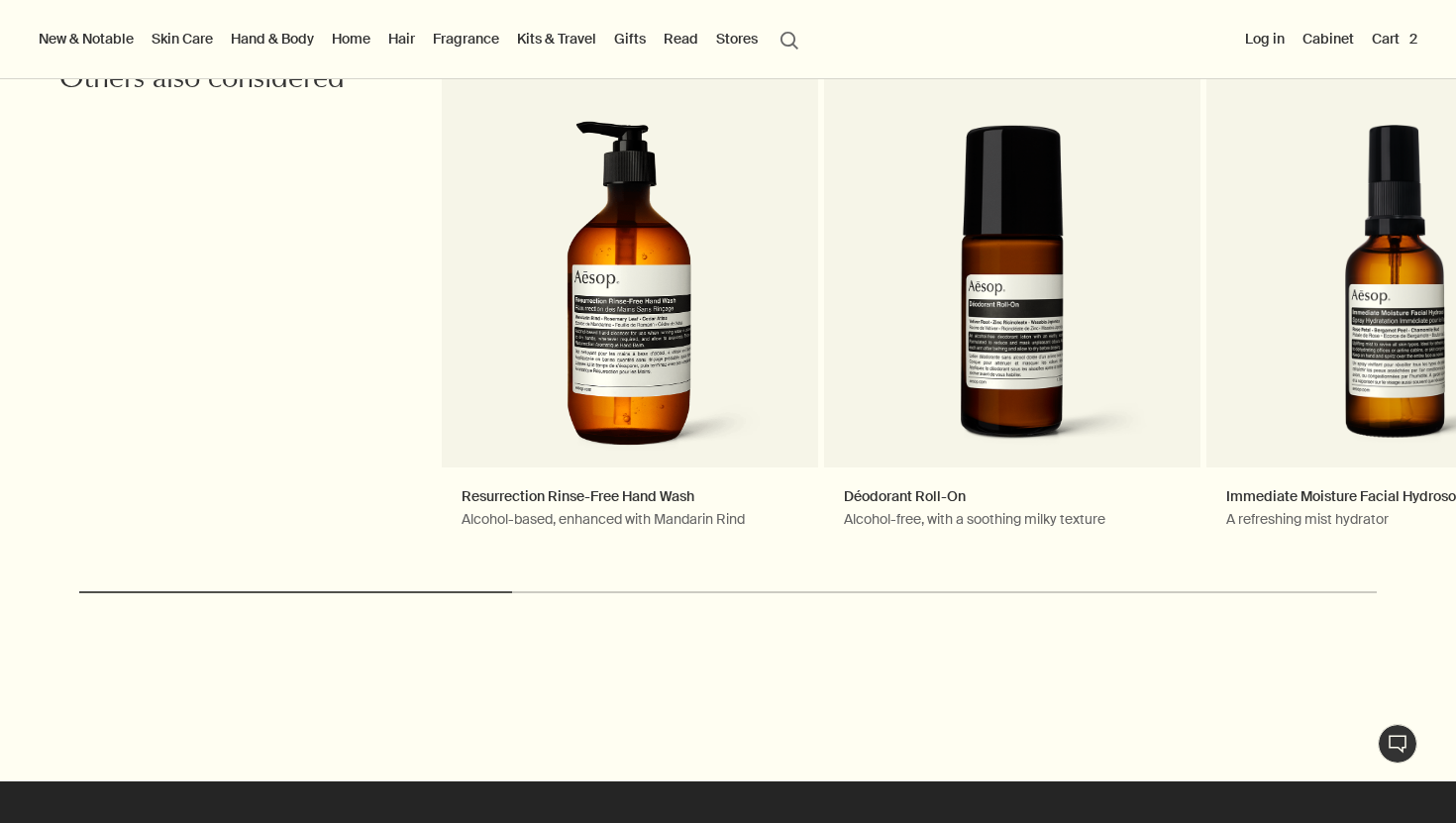 scroll, scrollTop: 2219, scrollLeft: 0, axis: vertical 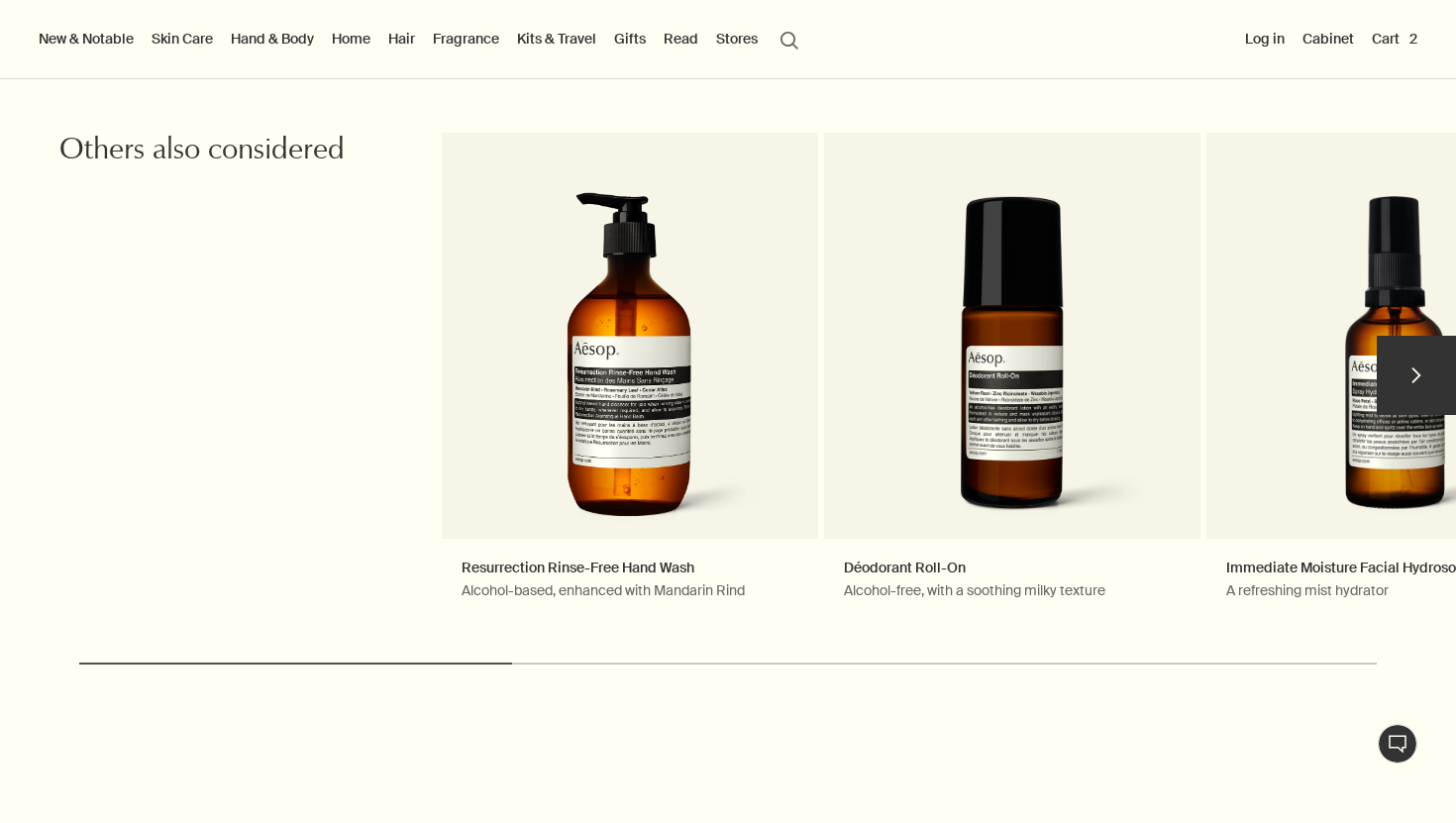 click on "chevron" at bounding box center [1416, 375] 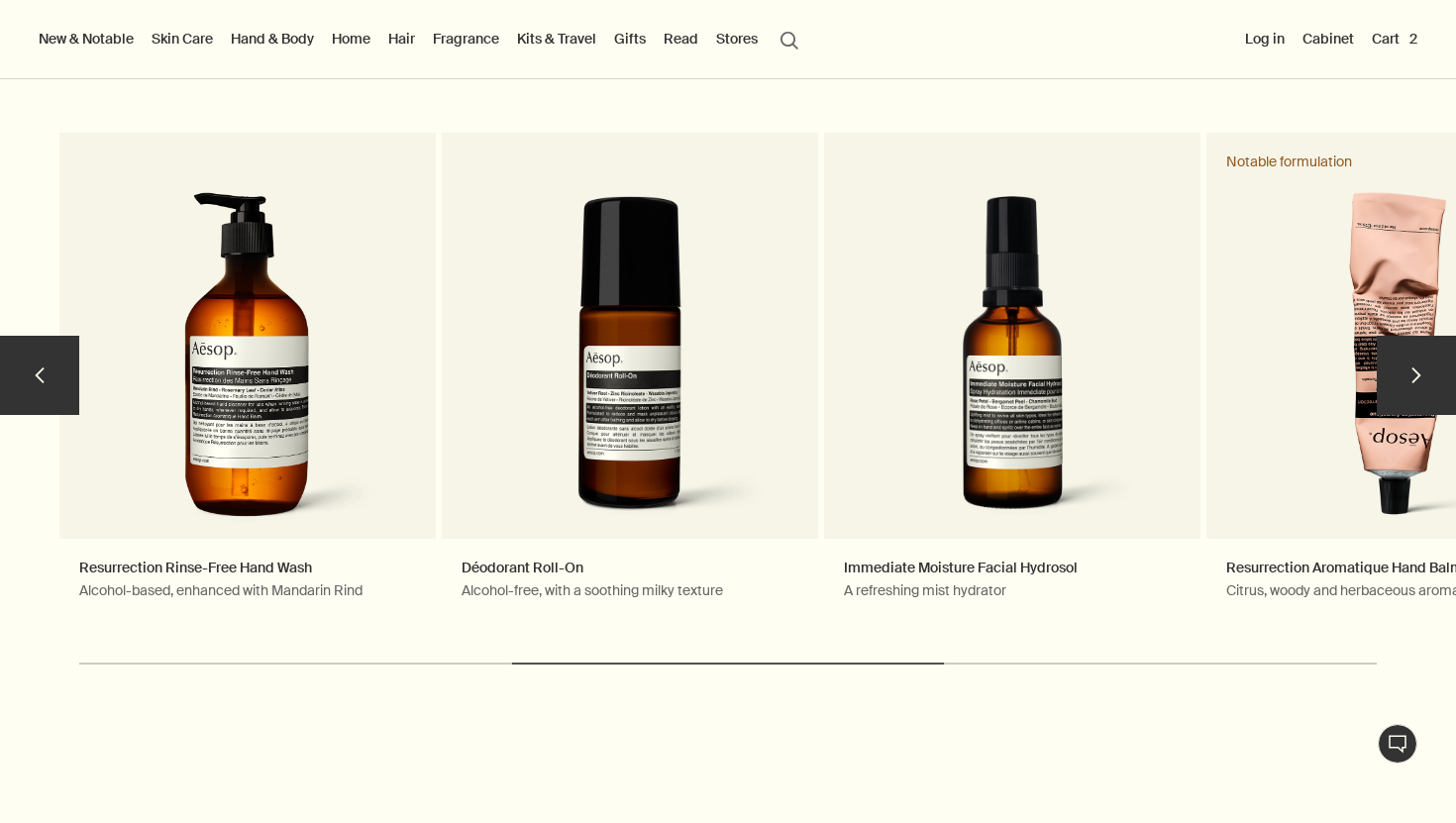 click on "chevron" at bounding box center (1416, 375) 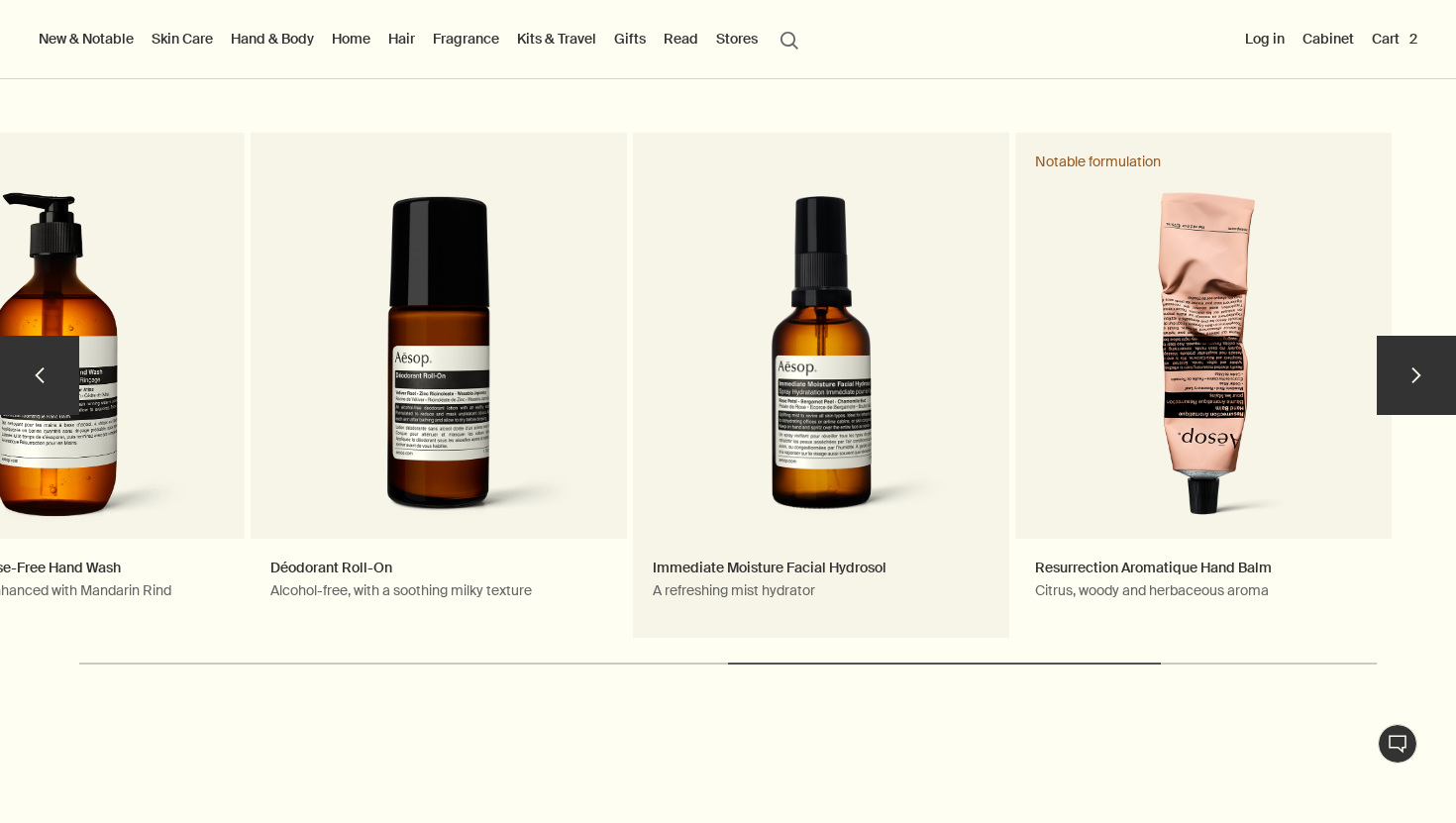 click on "Immediate Moisture Facial Hydrosol A refreshing mist hydrator" at bounding box center (821, 385) 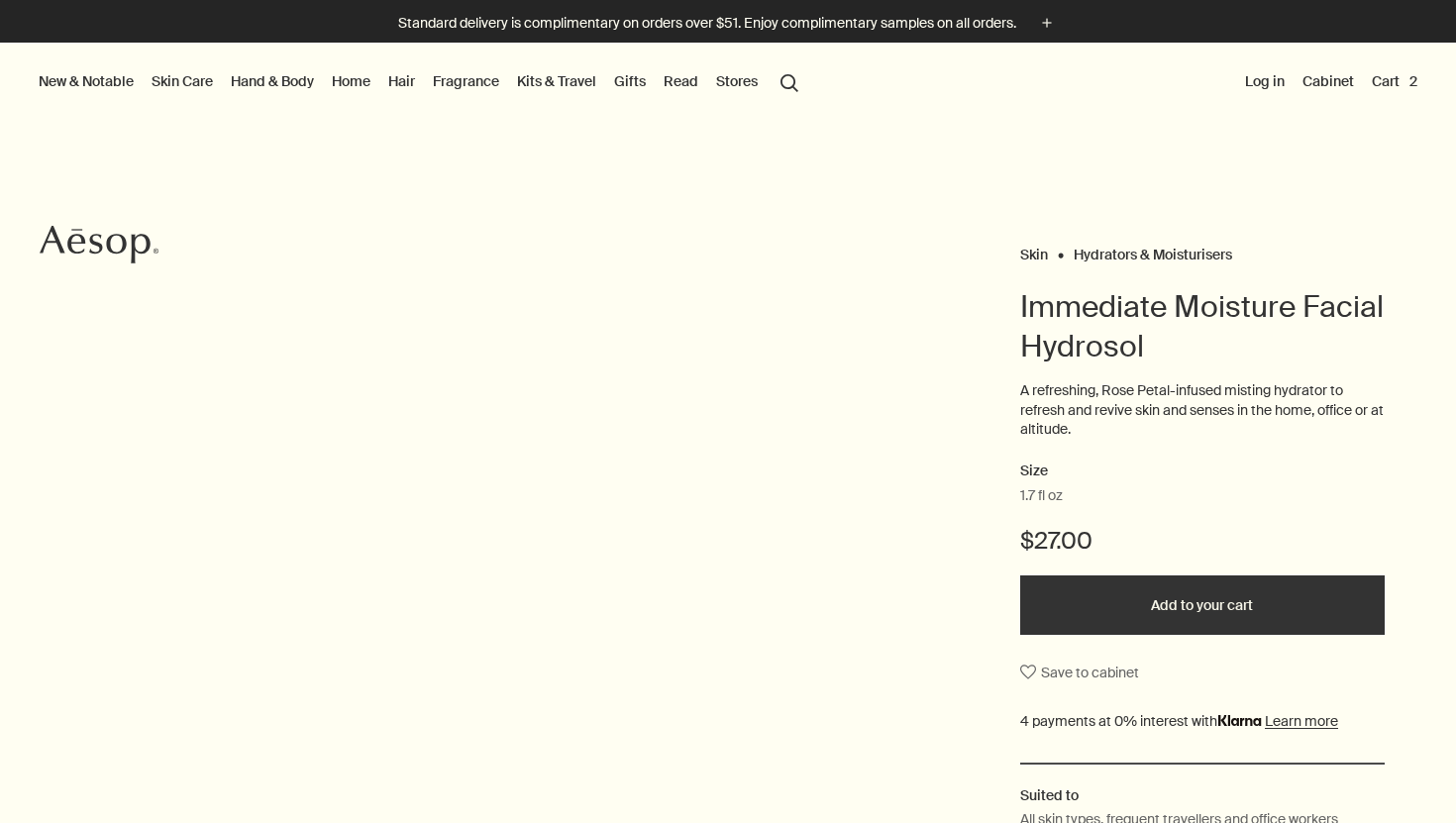 scroll, scrollTop: 0, scrollLeft: 0, axis: both 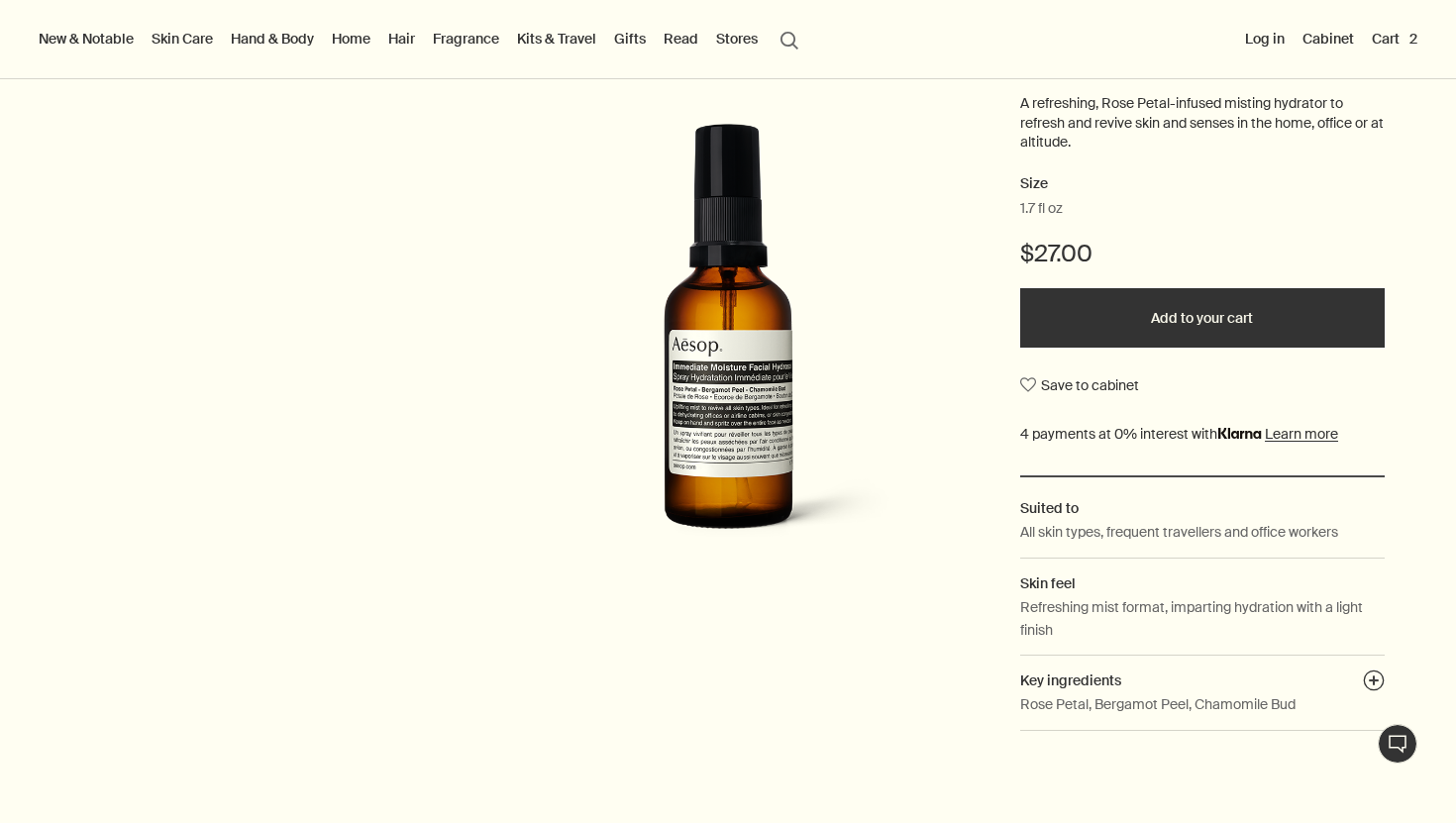 click on "Size 1.7 fl oz $27.00   Add to your cart Save to cabinet" at bounding box center (1202, 324) 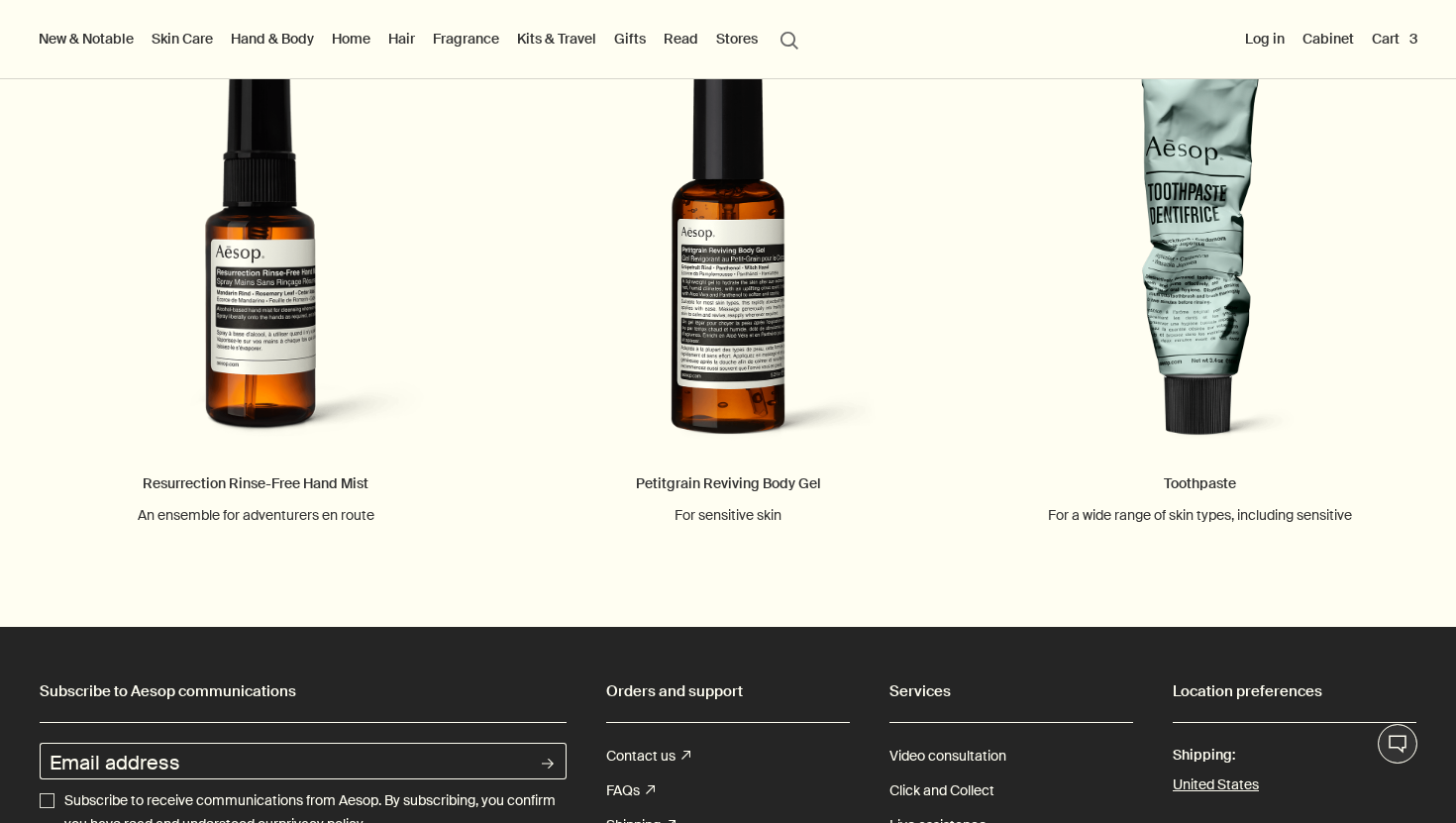 scroll, scrollTop: 2883, scrollLeft: 0, axis: vertical 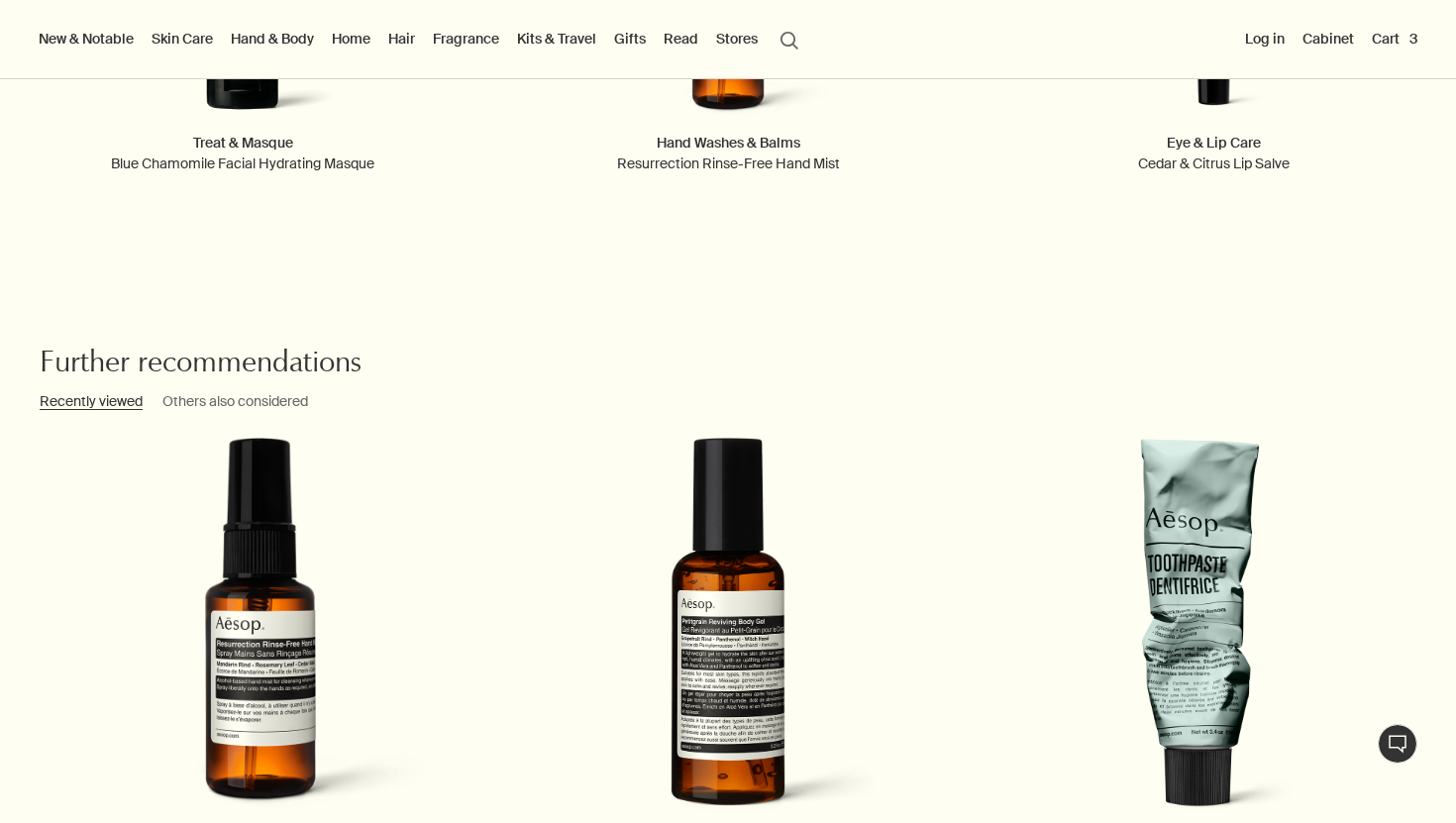 click on "Hand & Body" at bounding box center [272, 39] 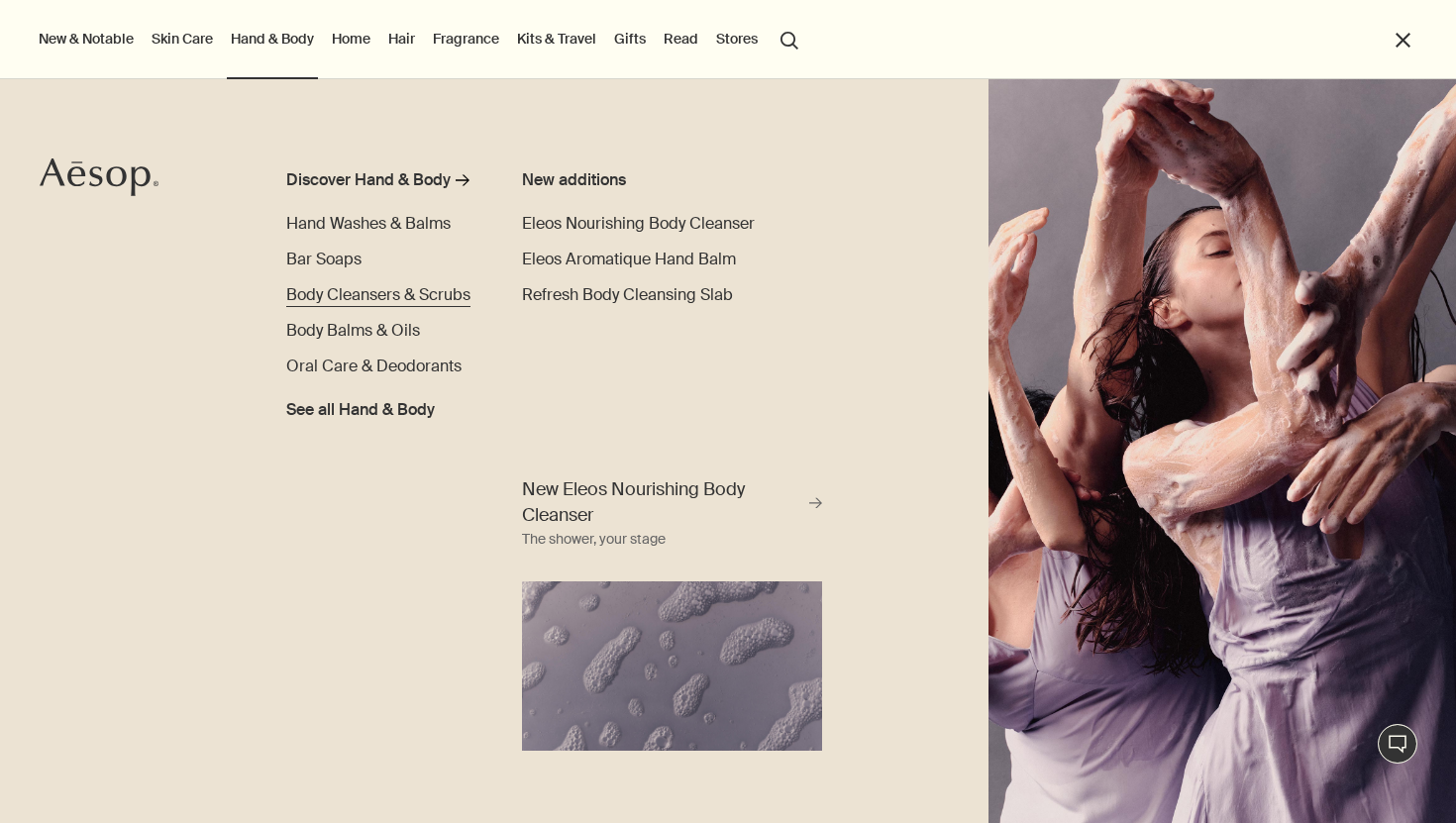 click on "Body Cleansers & Scrubs" at bounding box center (378, 294) 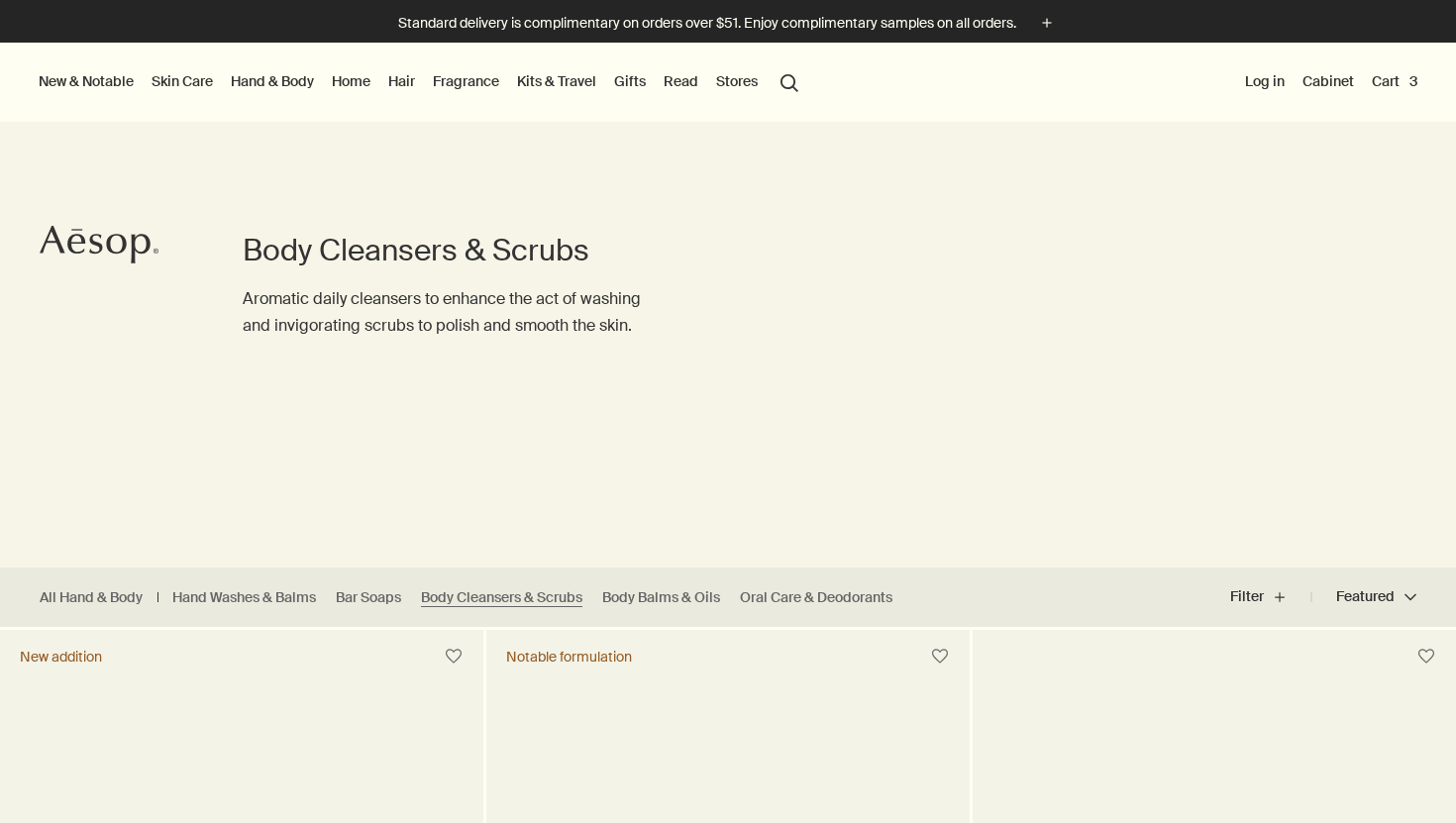 scroll, scrollTop: 0, scrollLeft: 0, axis: both 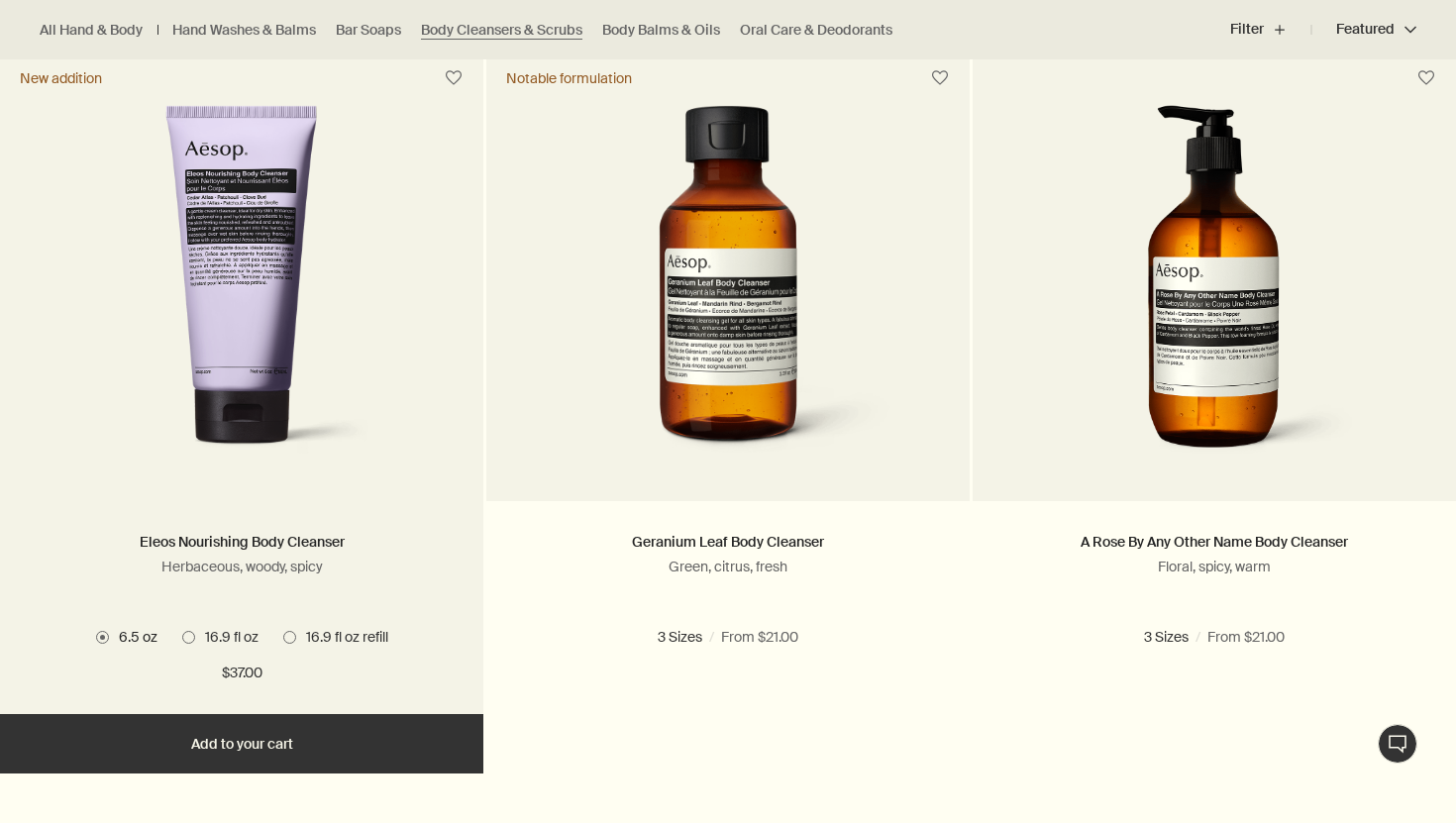click at bounding box center (188, 637) 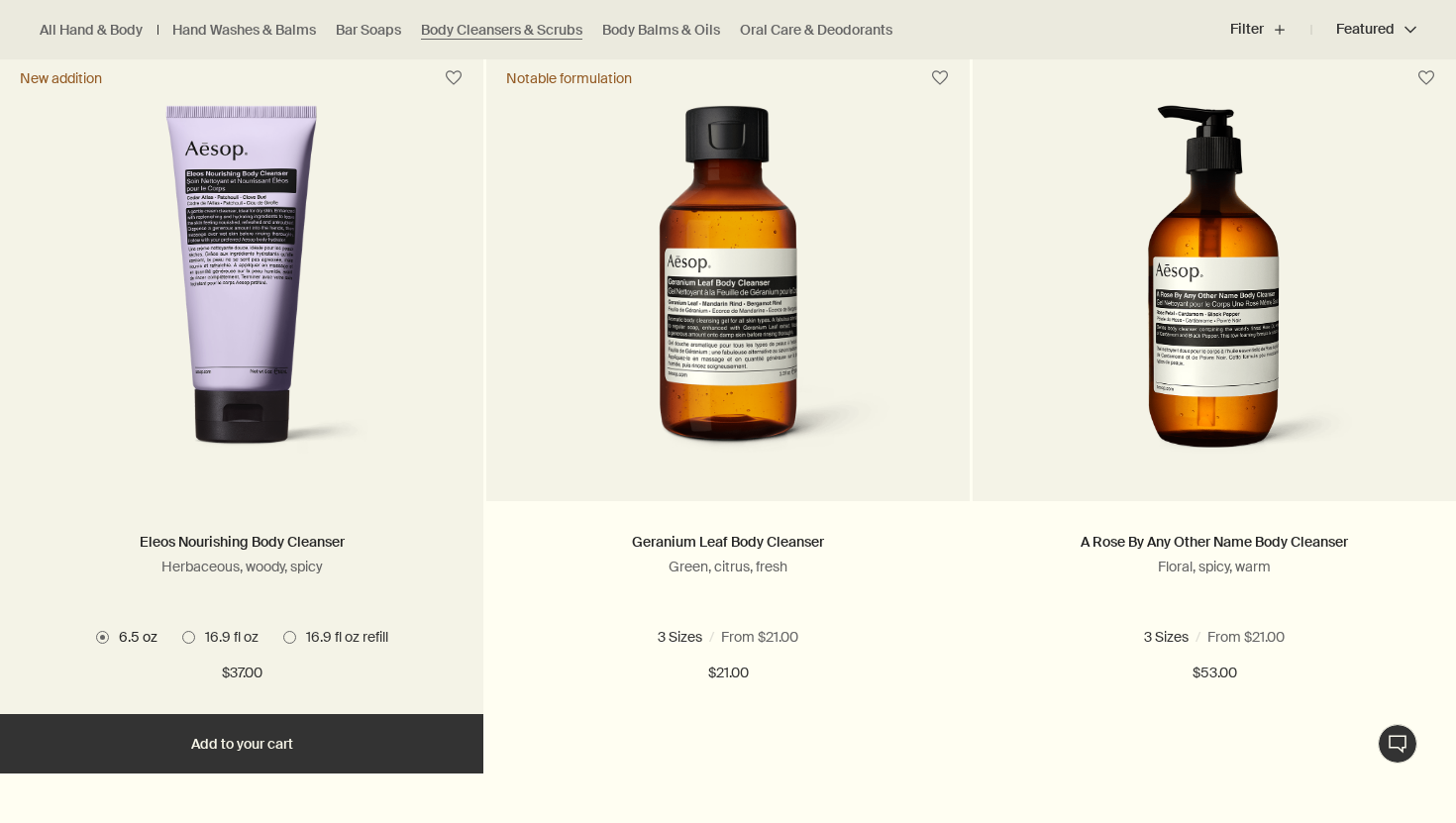 click on "16.9 fl oz" at bounding box center (182, 1212) 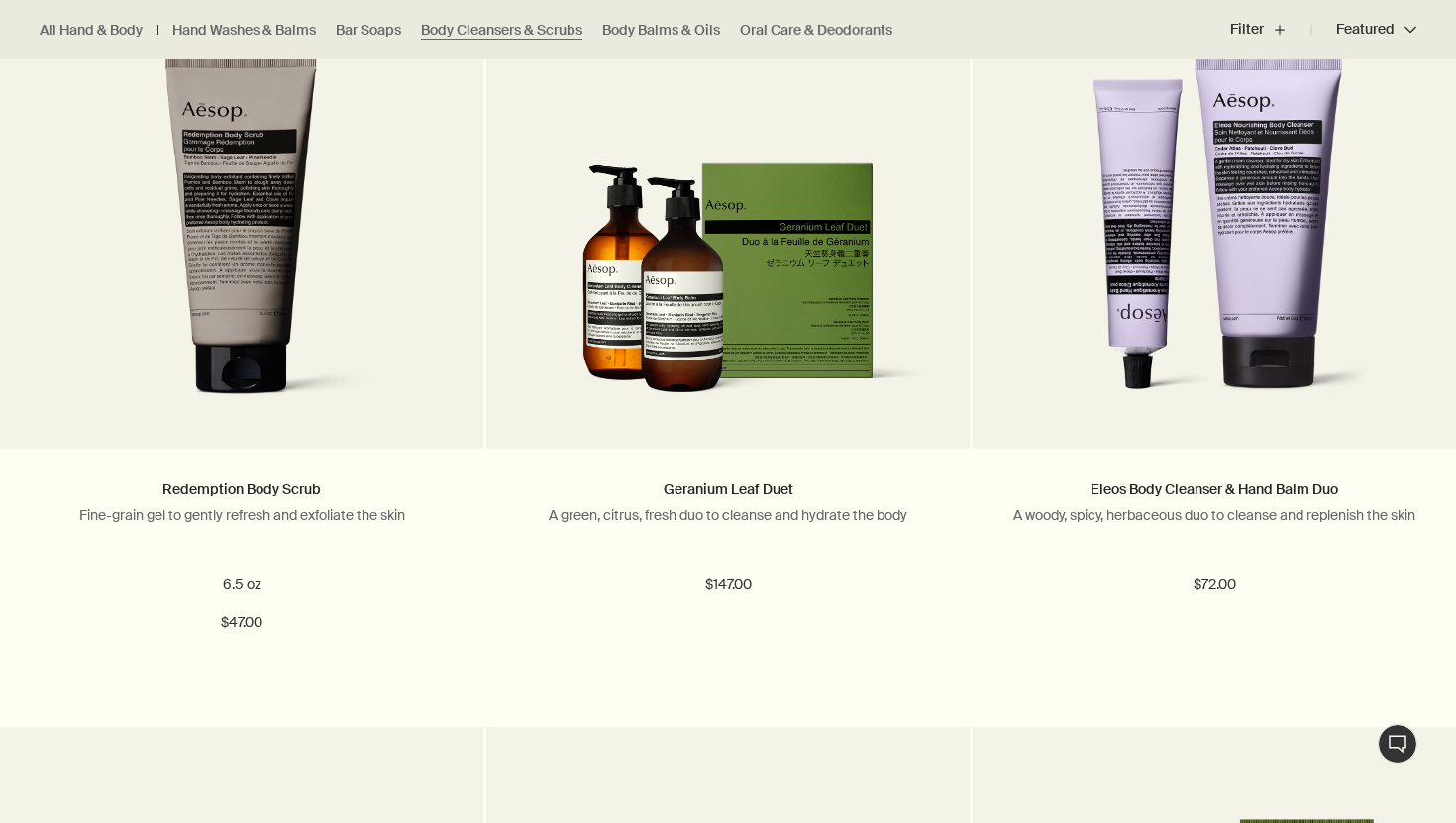 scroll, scrollTop: 2102, scrollLeft: 0, axis: vertical 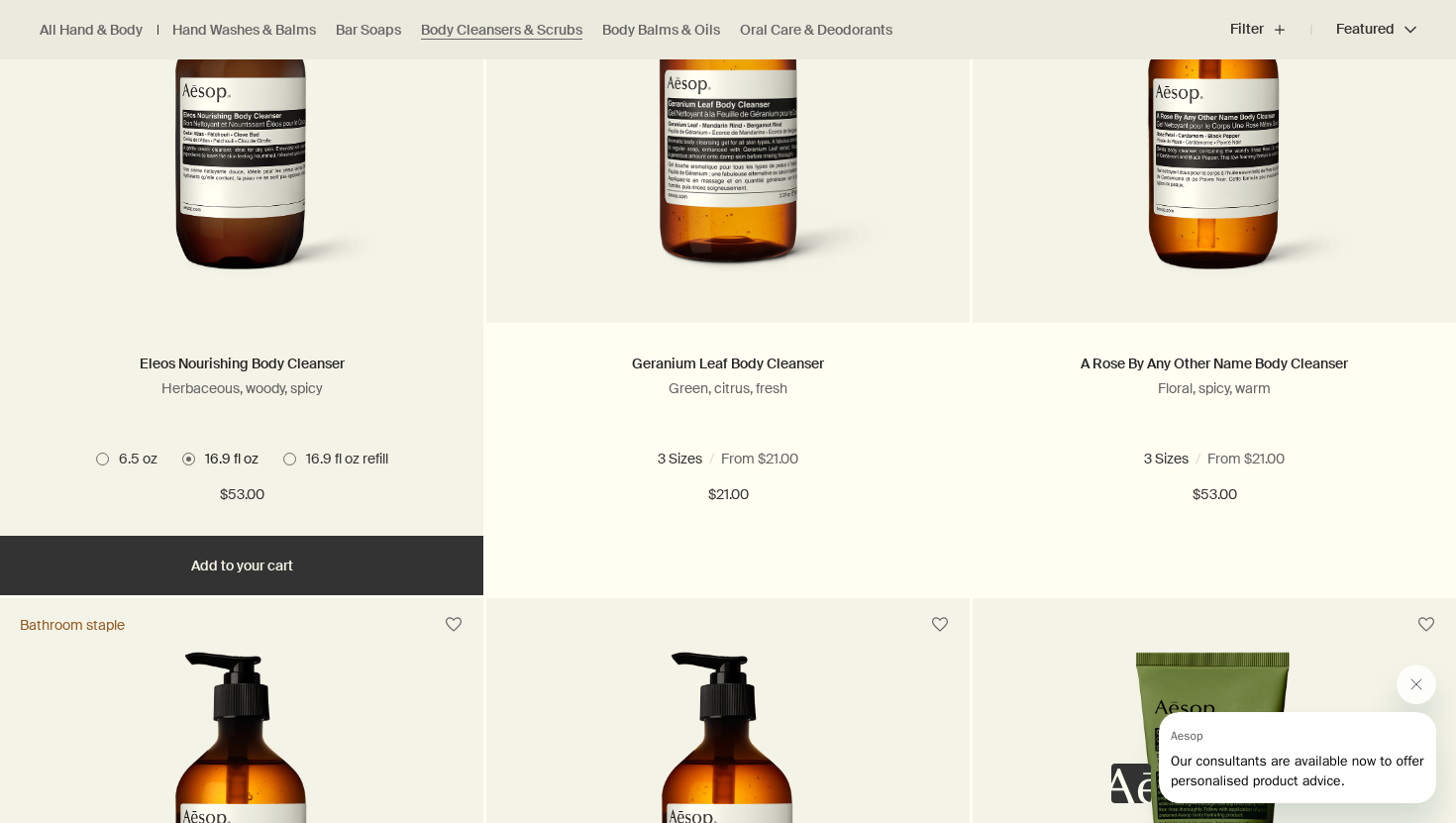 click on "Add Add to your cart" at bounding box center (242, 566) 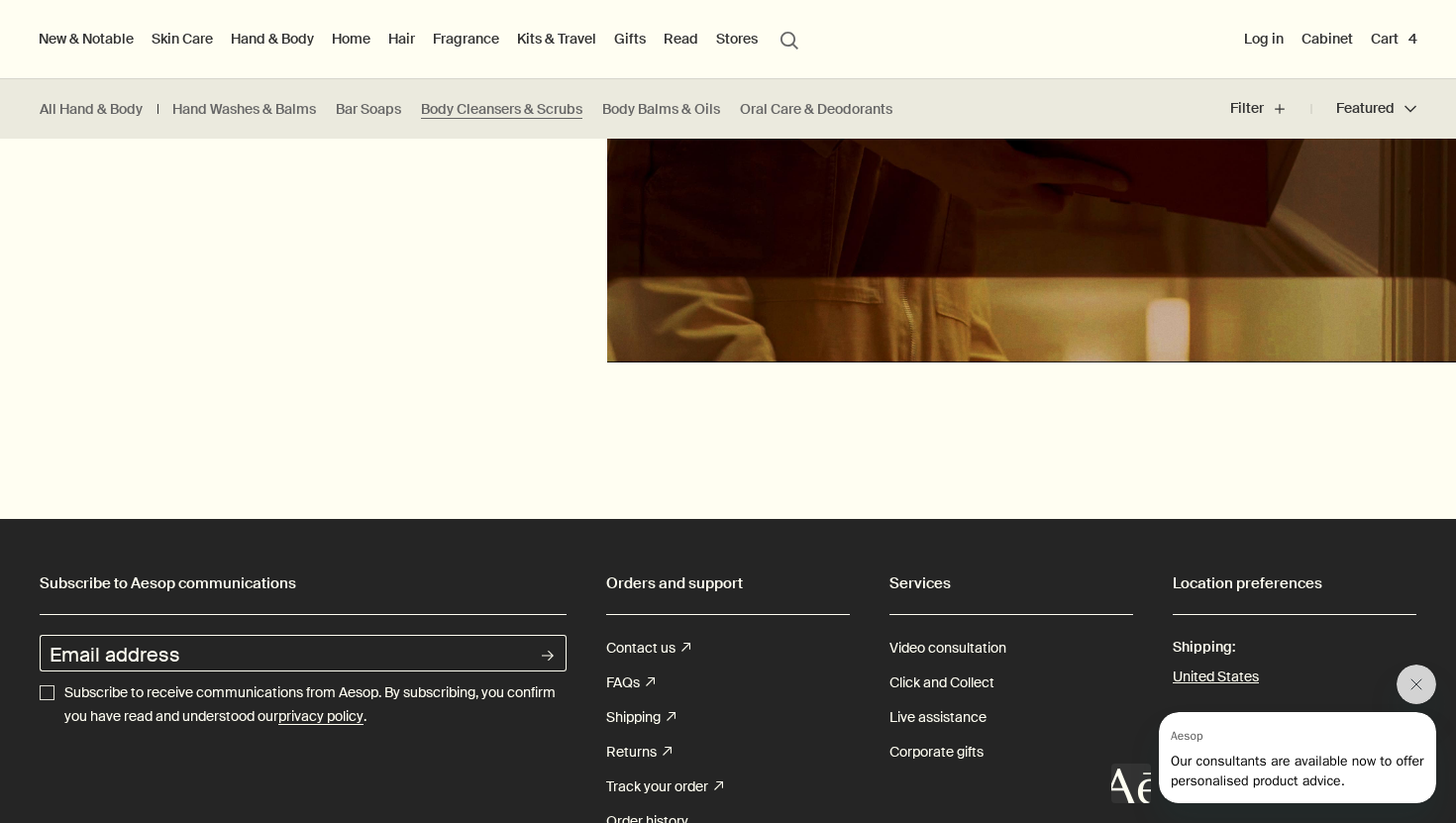 scroll, scrollTop: 3819, scrollLeft: 0, axis: vertical 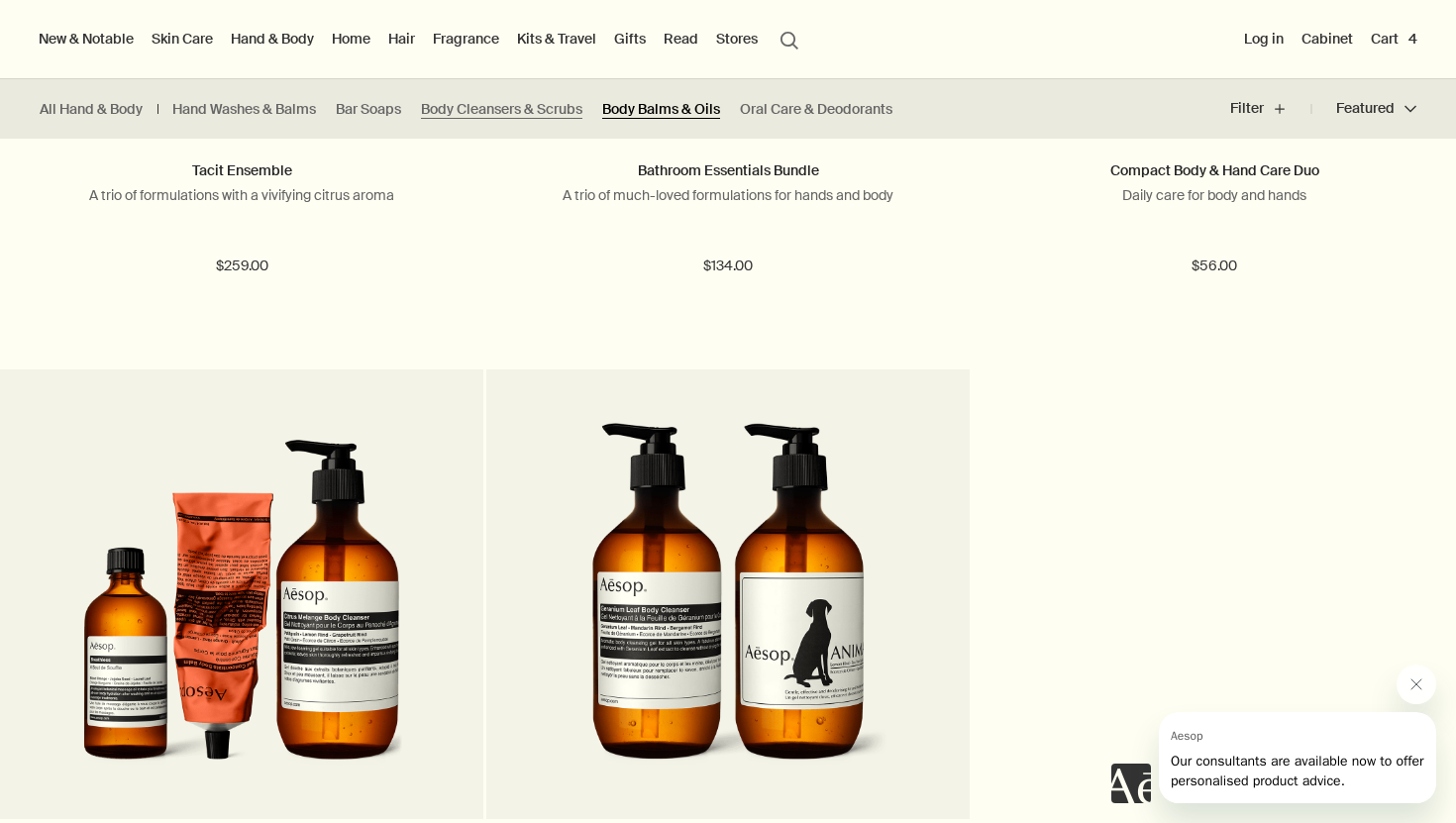 click on "Body Balms & Oils" at bounding box center [661, 109] 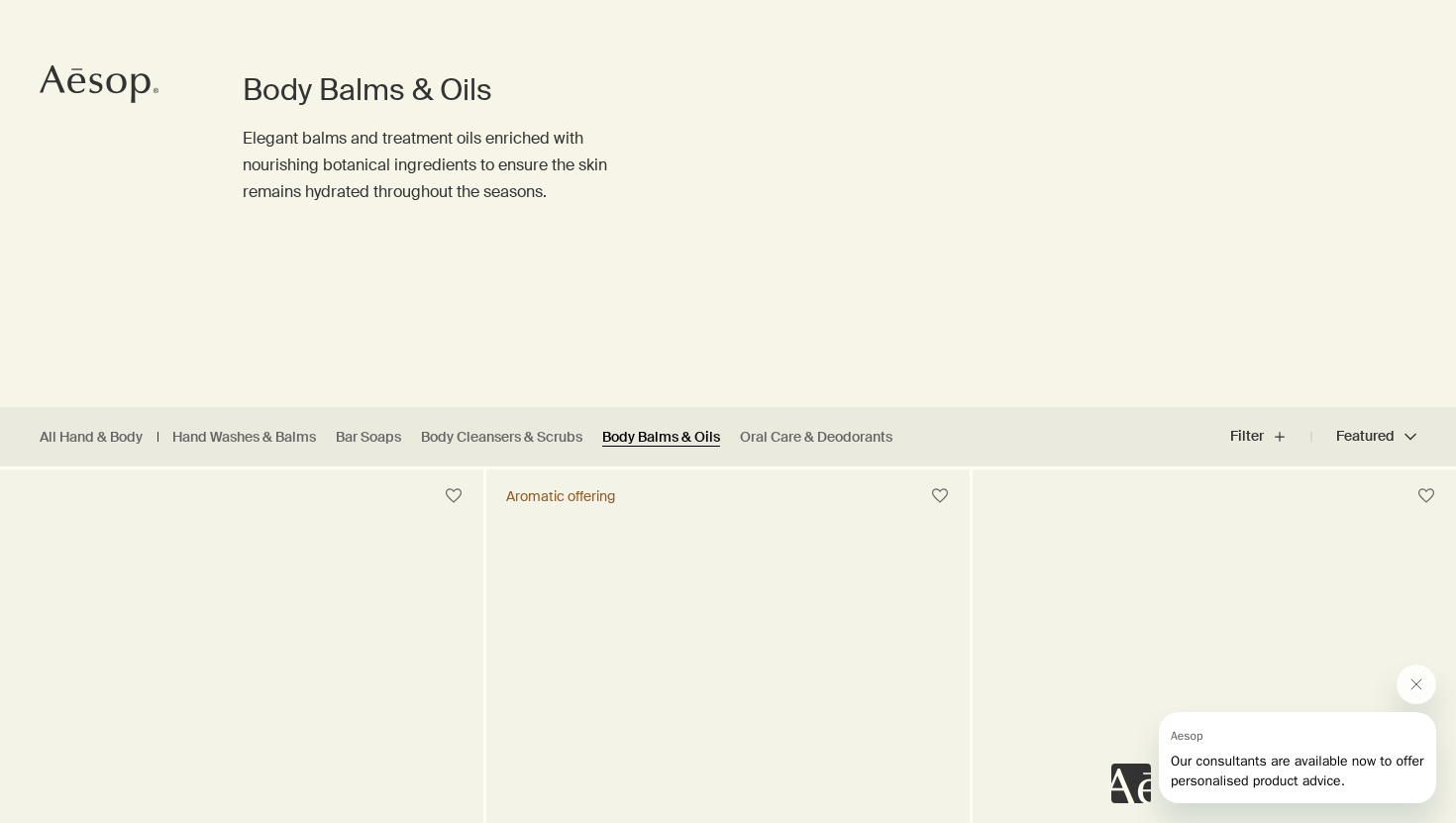 scroll, scrollTop: 564, scrollLeft: 0, axis: vertical 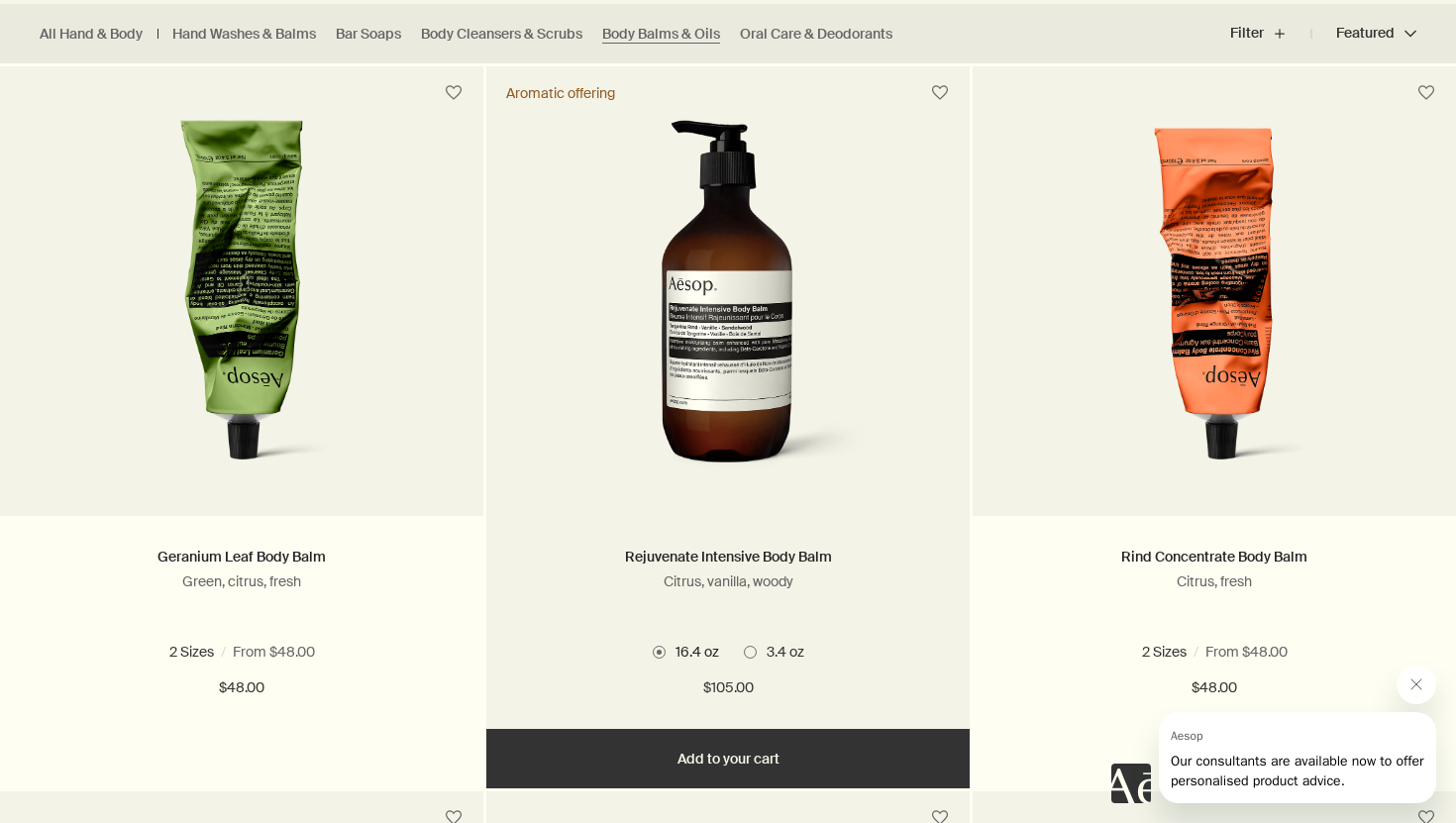 click at bounding box center (750, 652) 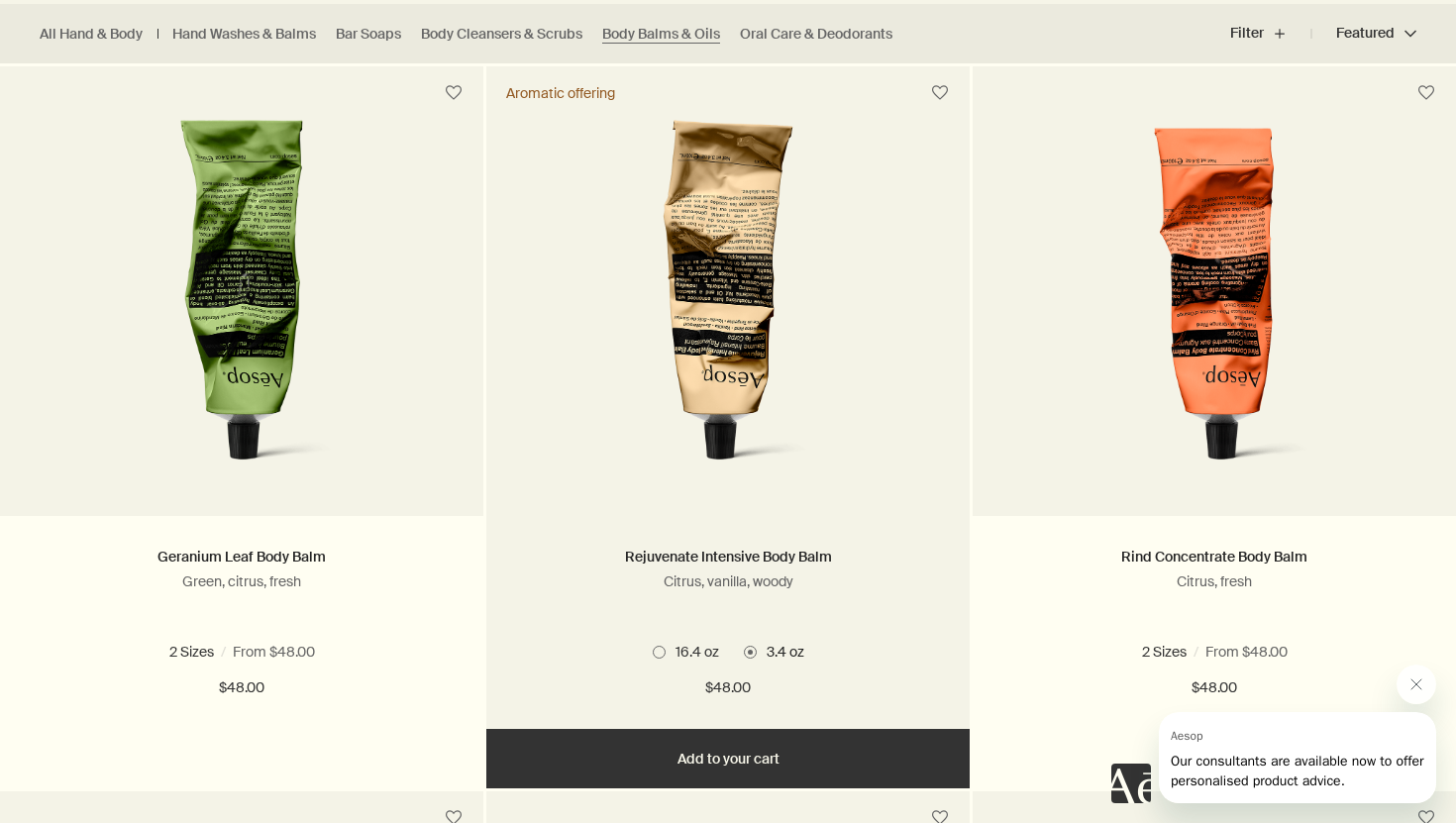click at bounding box center (659, 652) 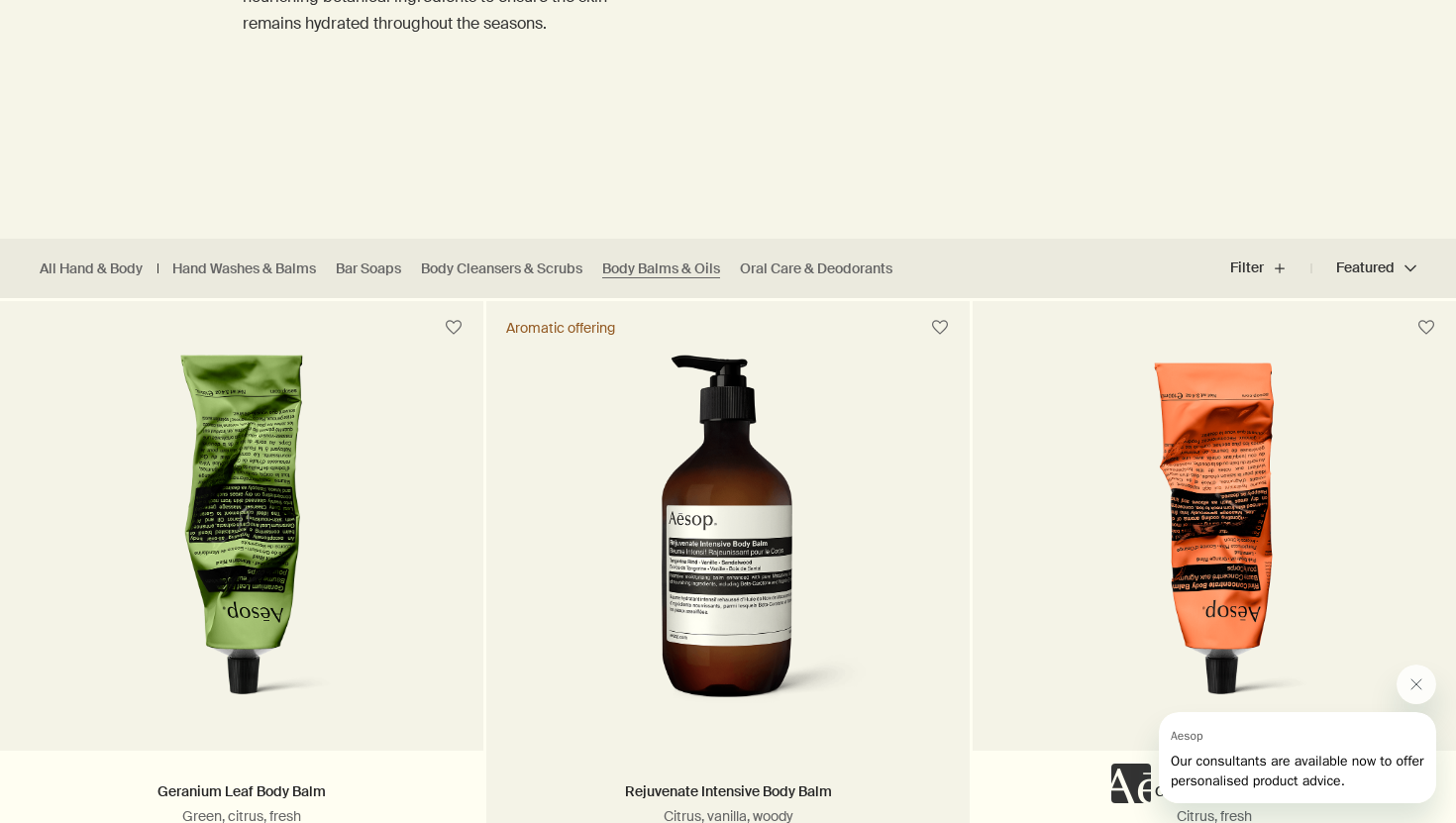 scroll, scrollTop: 525, scrollLeft: 0, axis: vertical 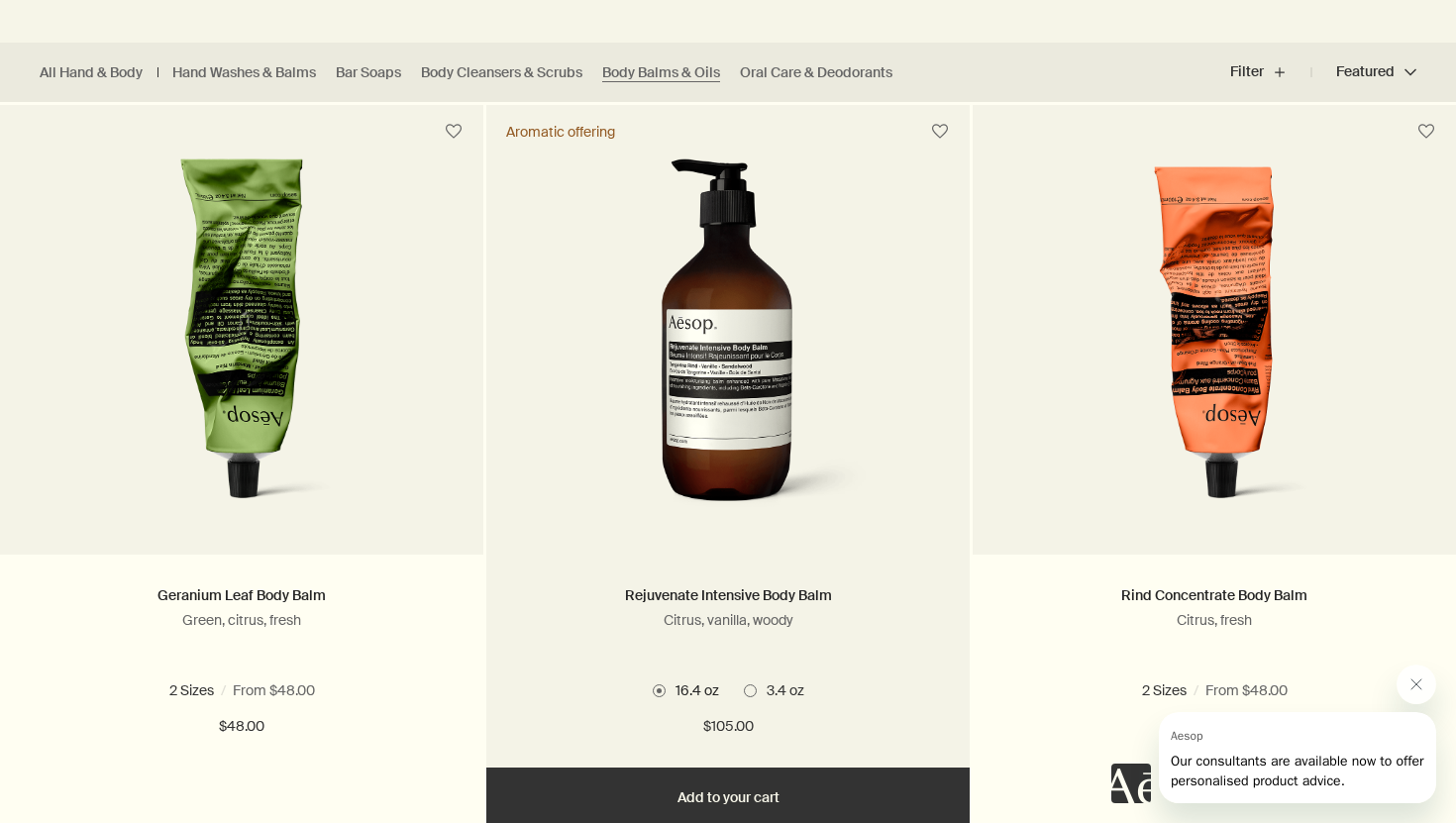 click on "3.4 oz" at bounding box center (780, 690) 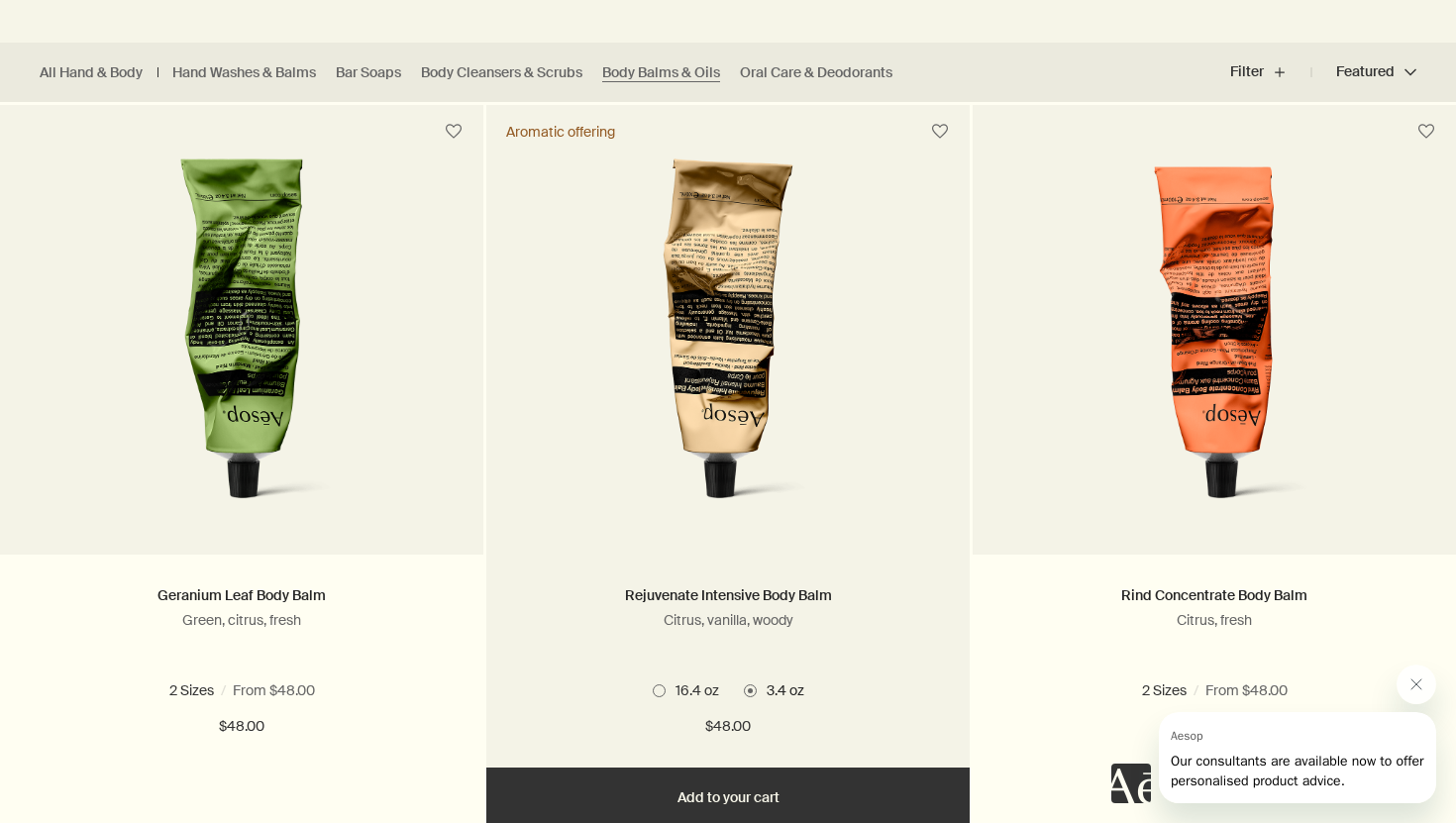 click at bounding box center [659, 690] 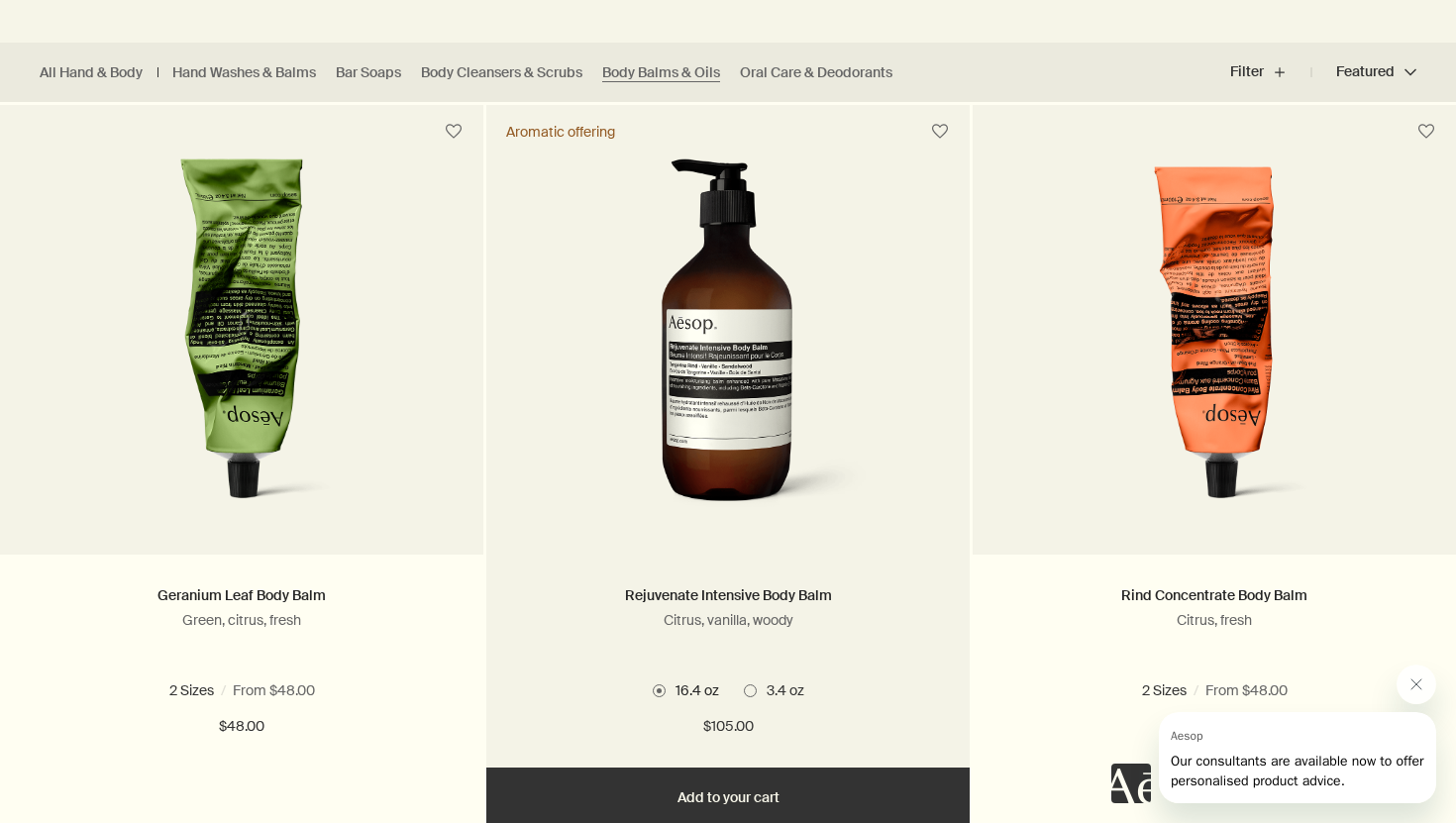 click at bounding box center [728, 342] 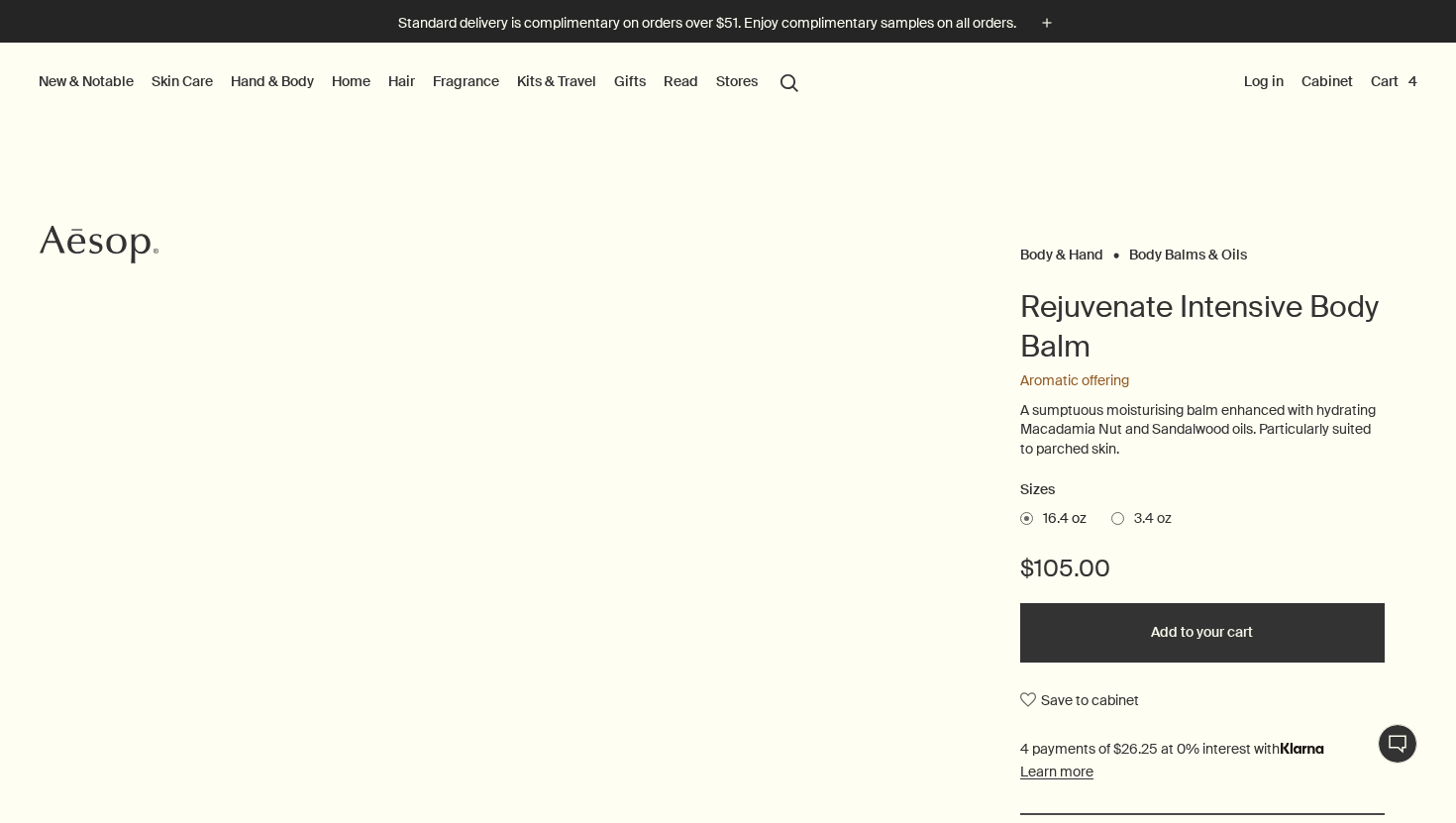 scroll, scrollTop: 0, scrollLeft: 0, axis: both 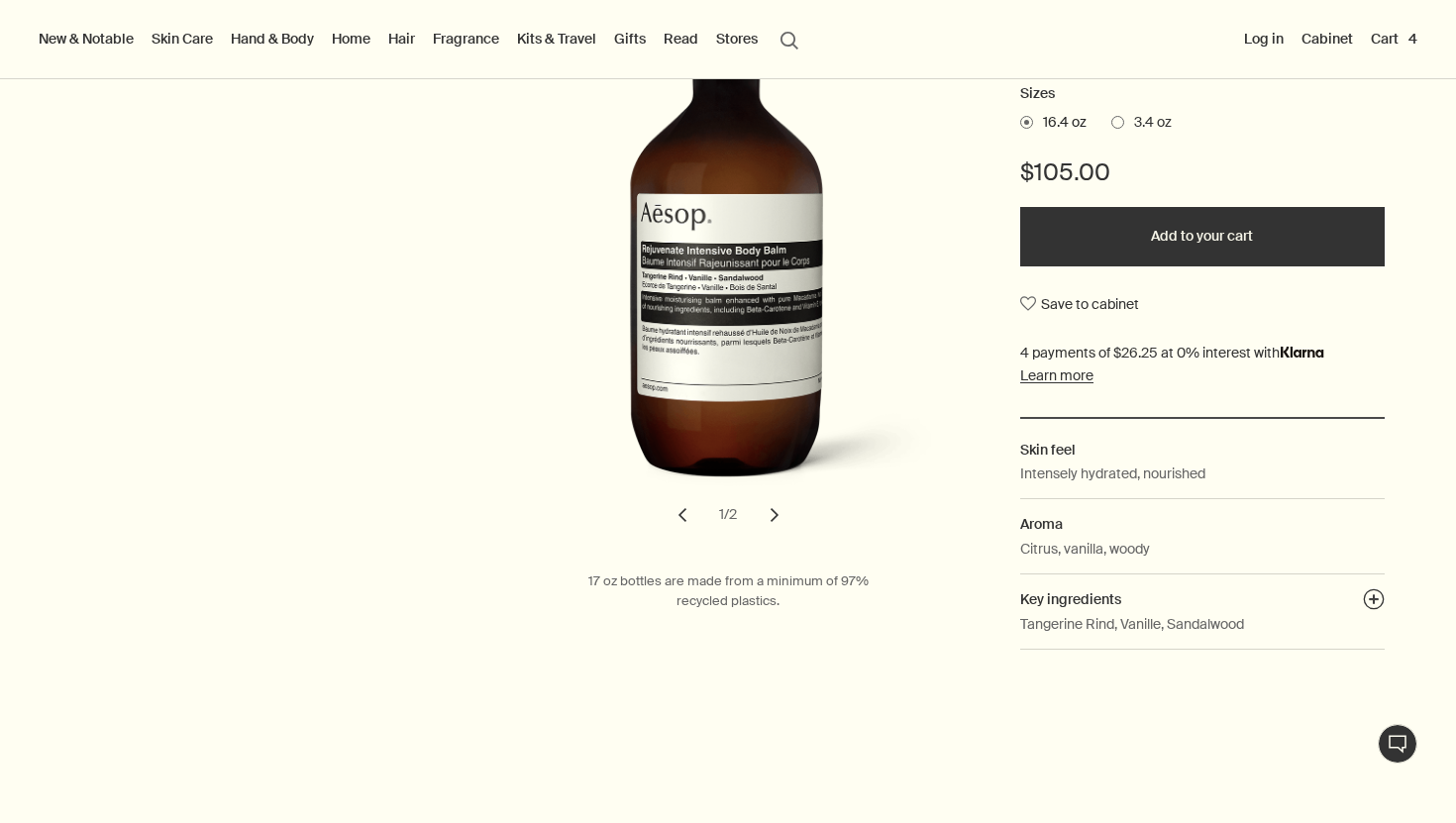 click on "chevron" at bounding box center (775, 515) 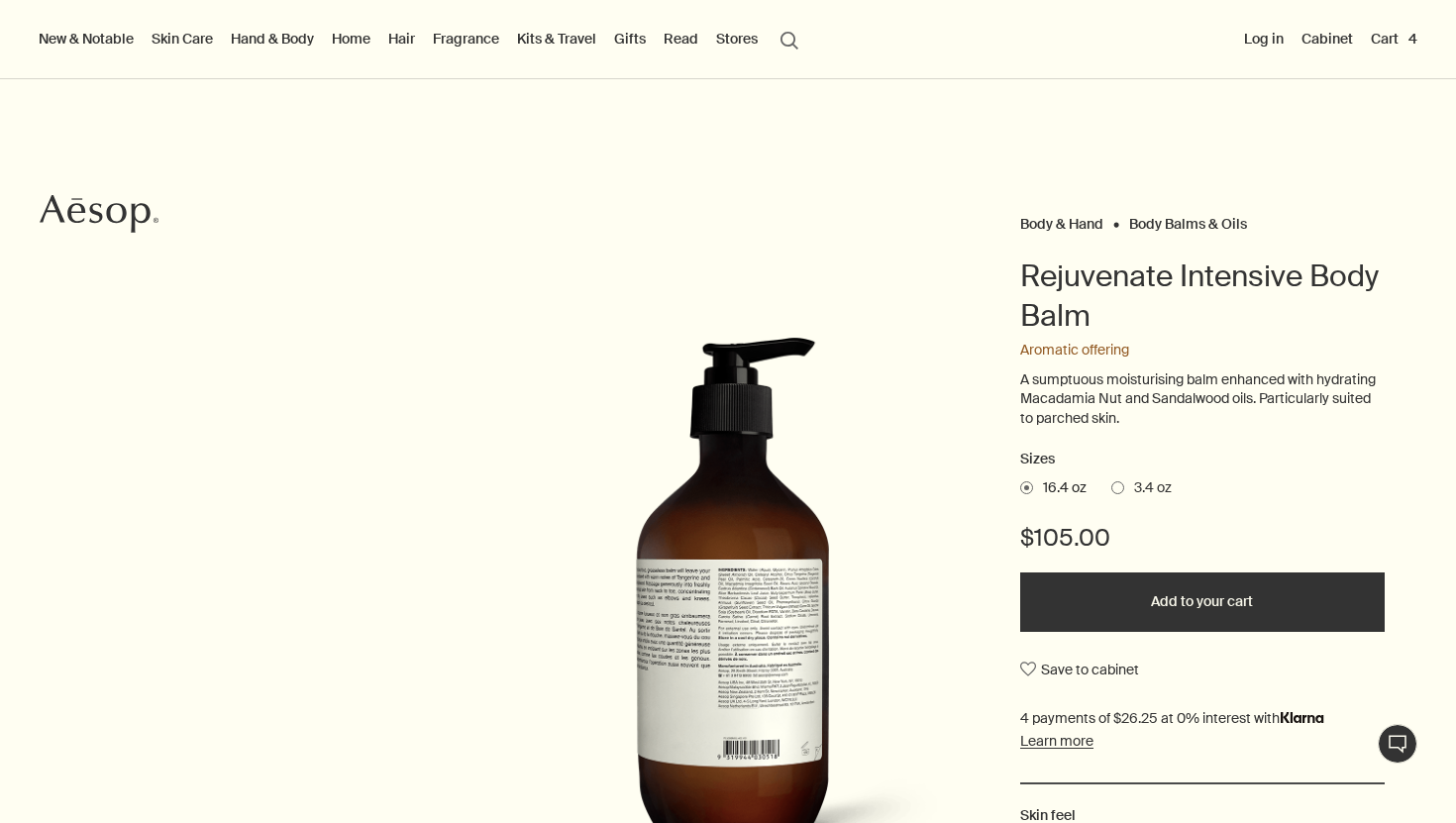 scroll, scrollTop: 0, scrollLeft: 0, axis: both 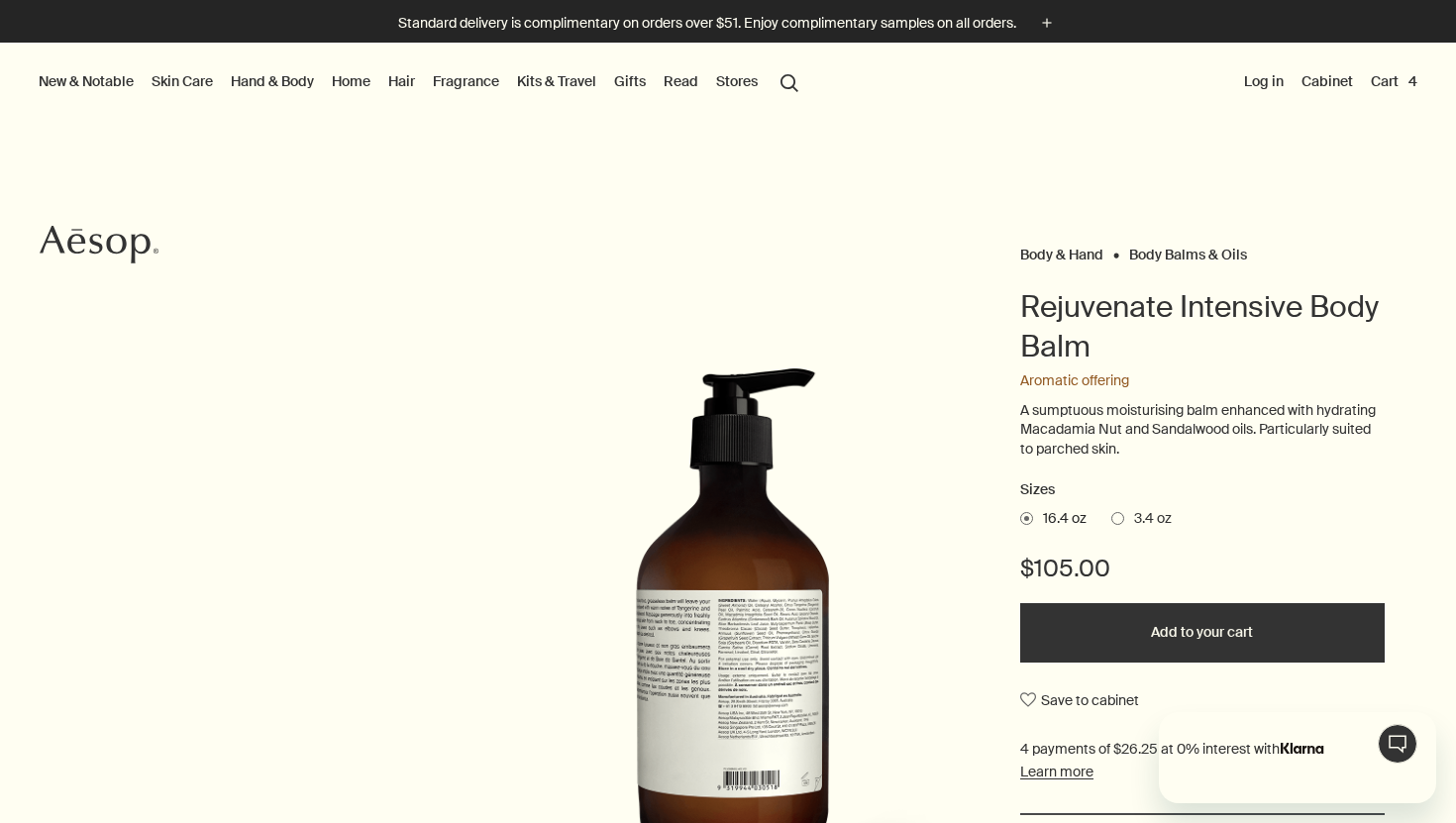 click on "Add to your cart" at bounding box center [1202, 633] 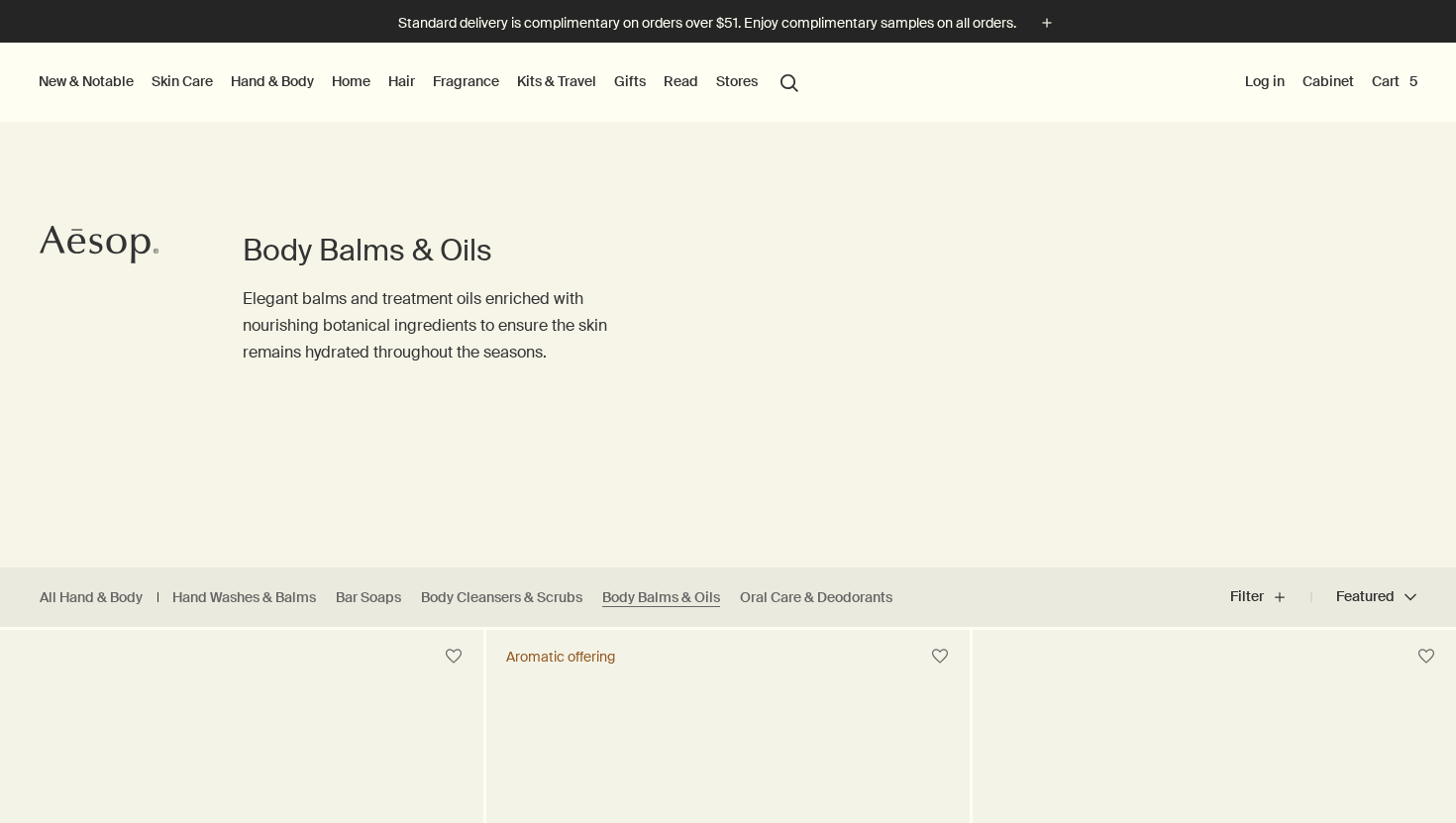 scroll, scrollTop: 0, scrollLeft: 0, axis: both 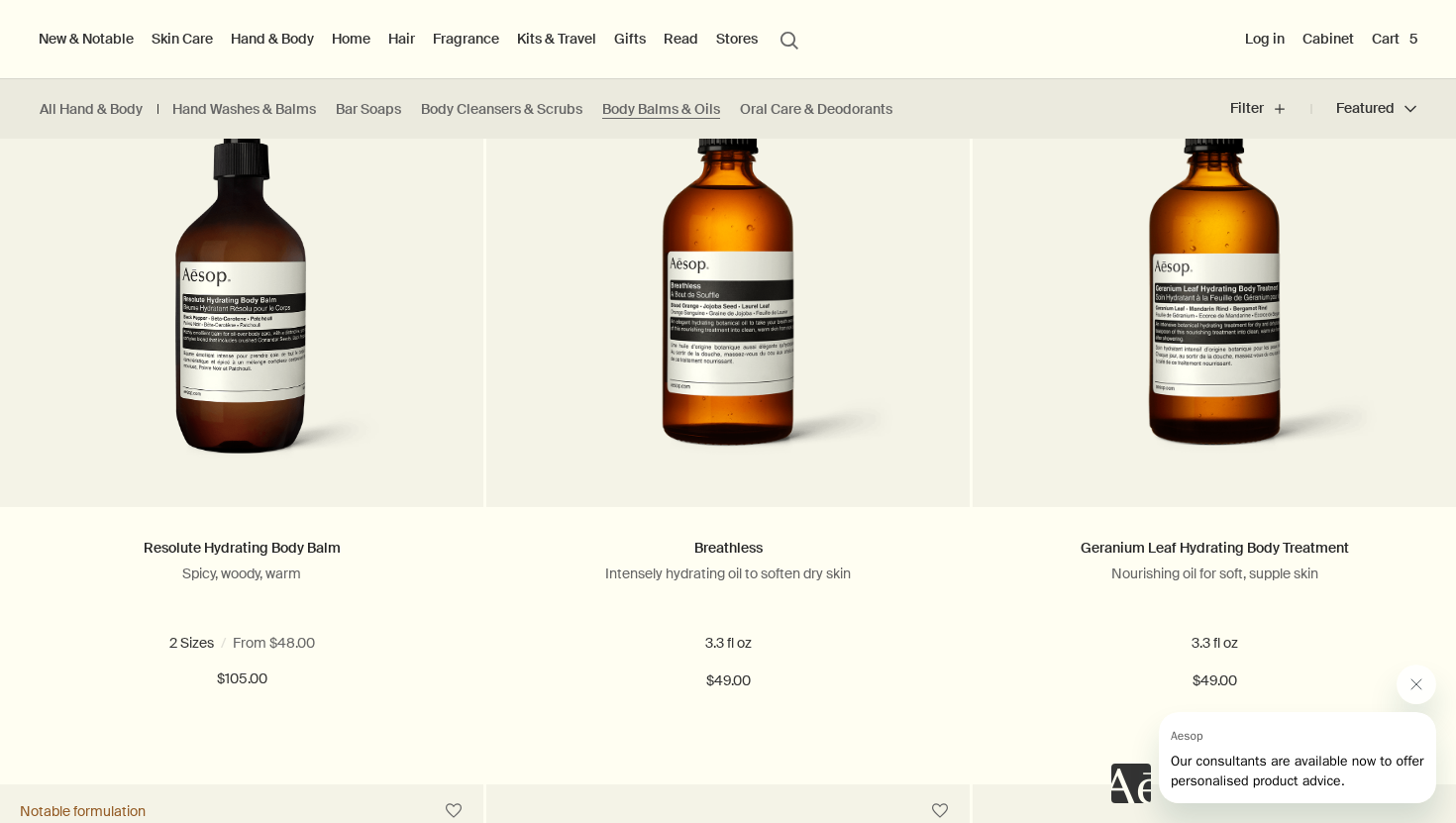click on "Skin Care" at bounding box center (182, 39) 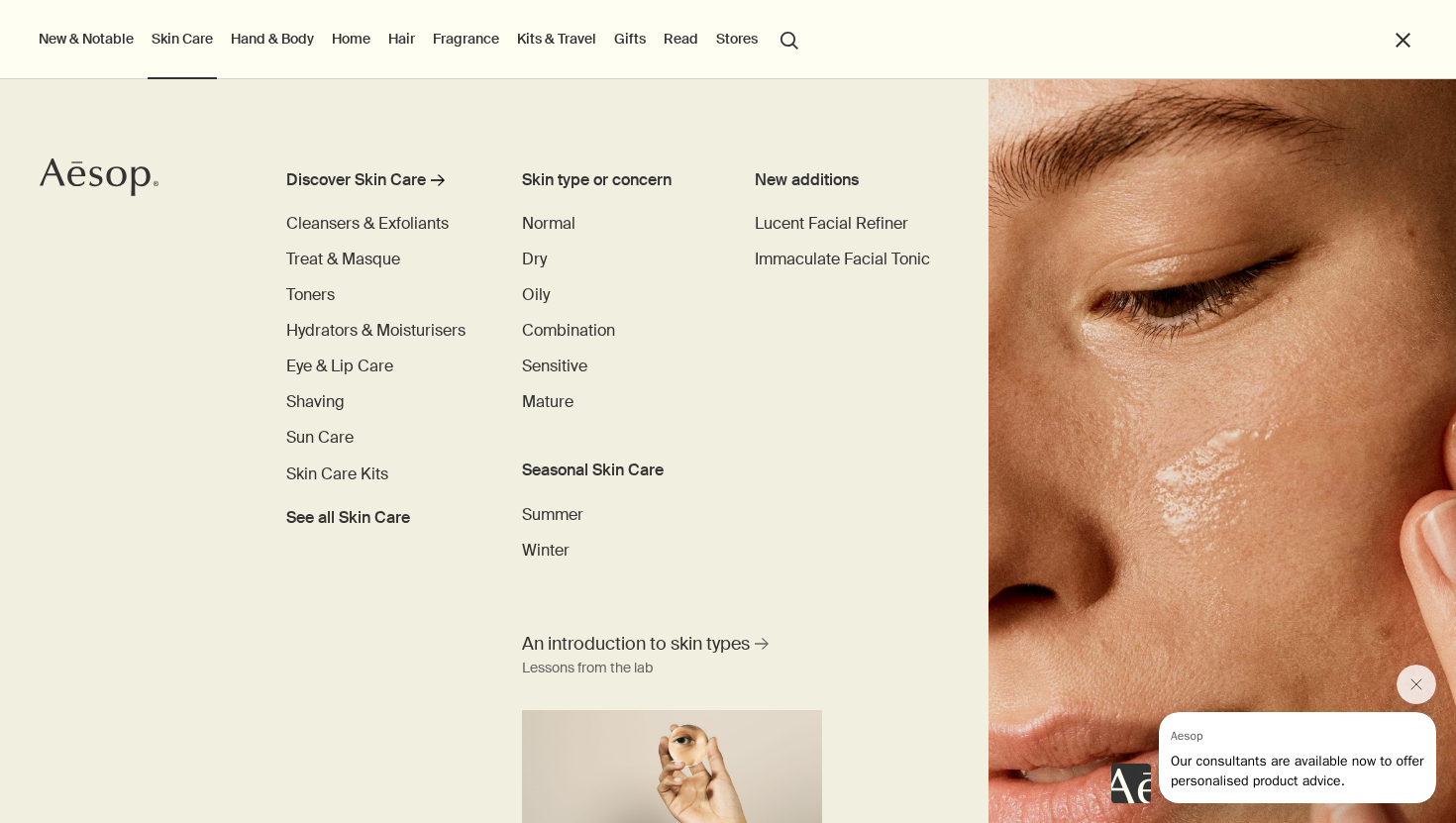 click on "Fragrance" at bounding box center [466, 39] 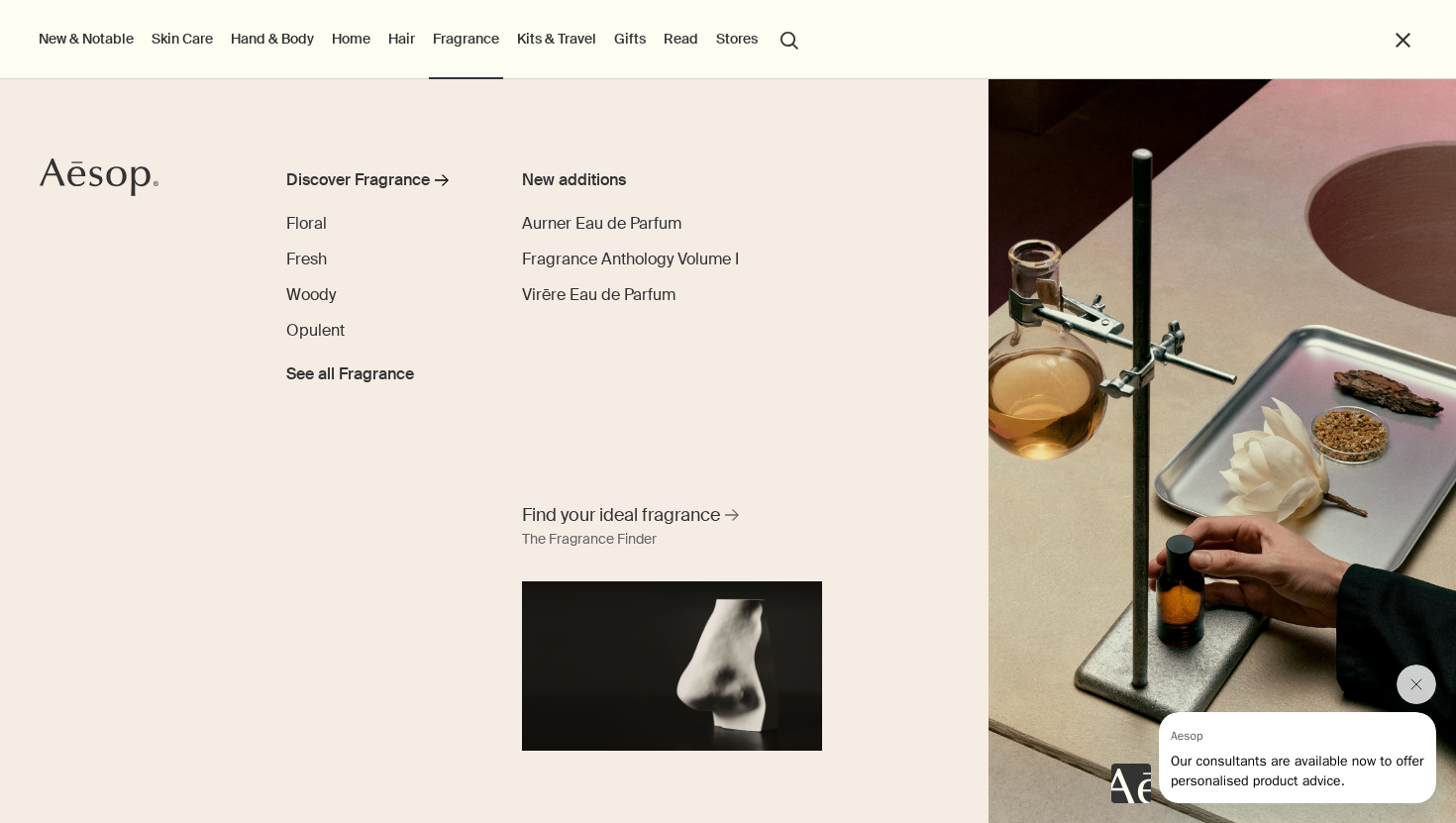 click on "Hair" at bounding box center [401, 39] 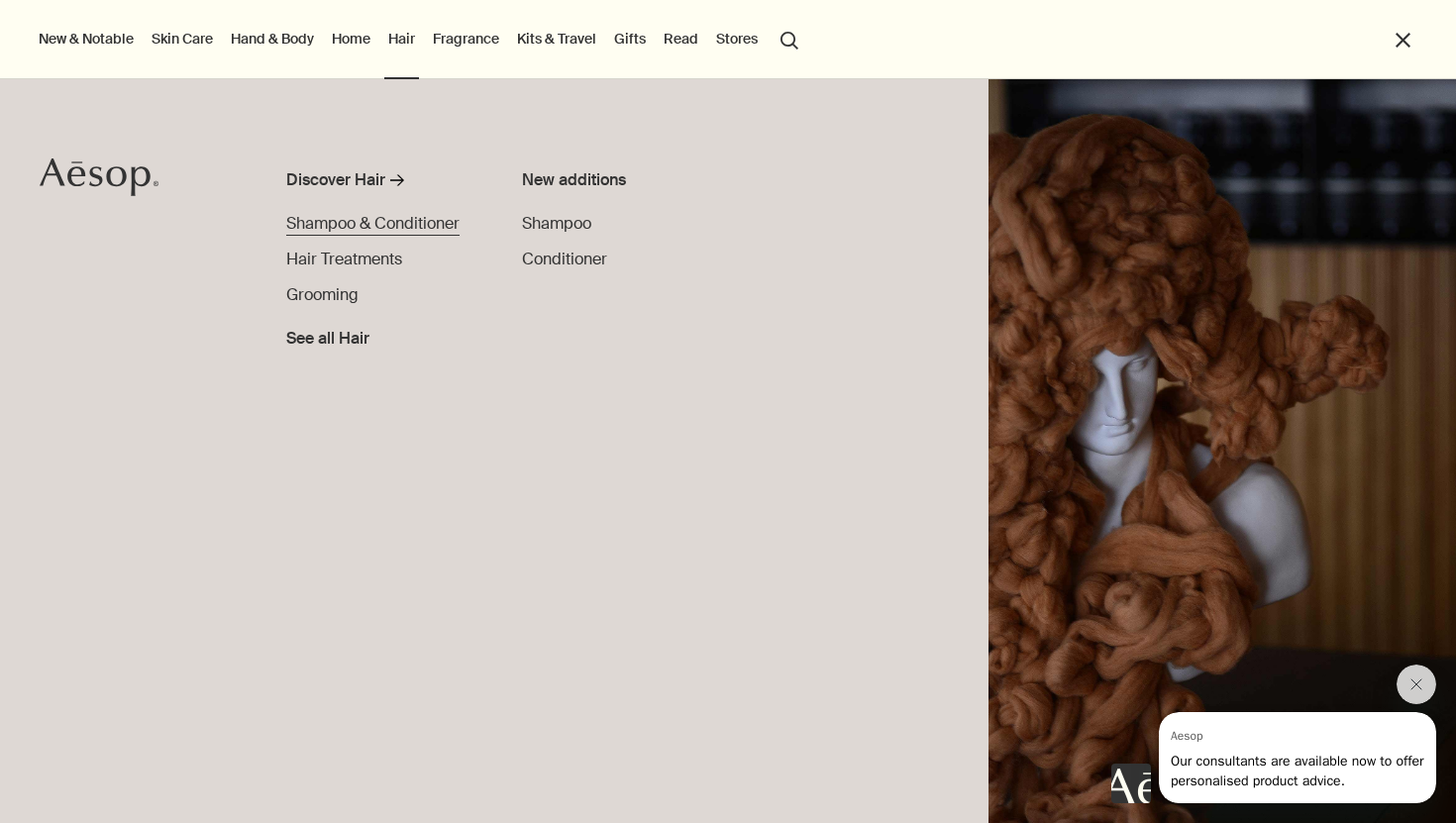 click on "Shampoo & Conditioner" at bounding box center [372, 223] 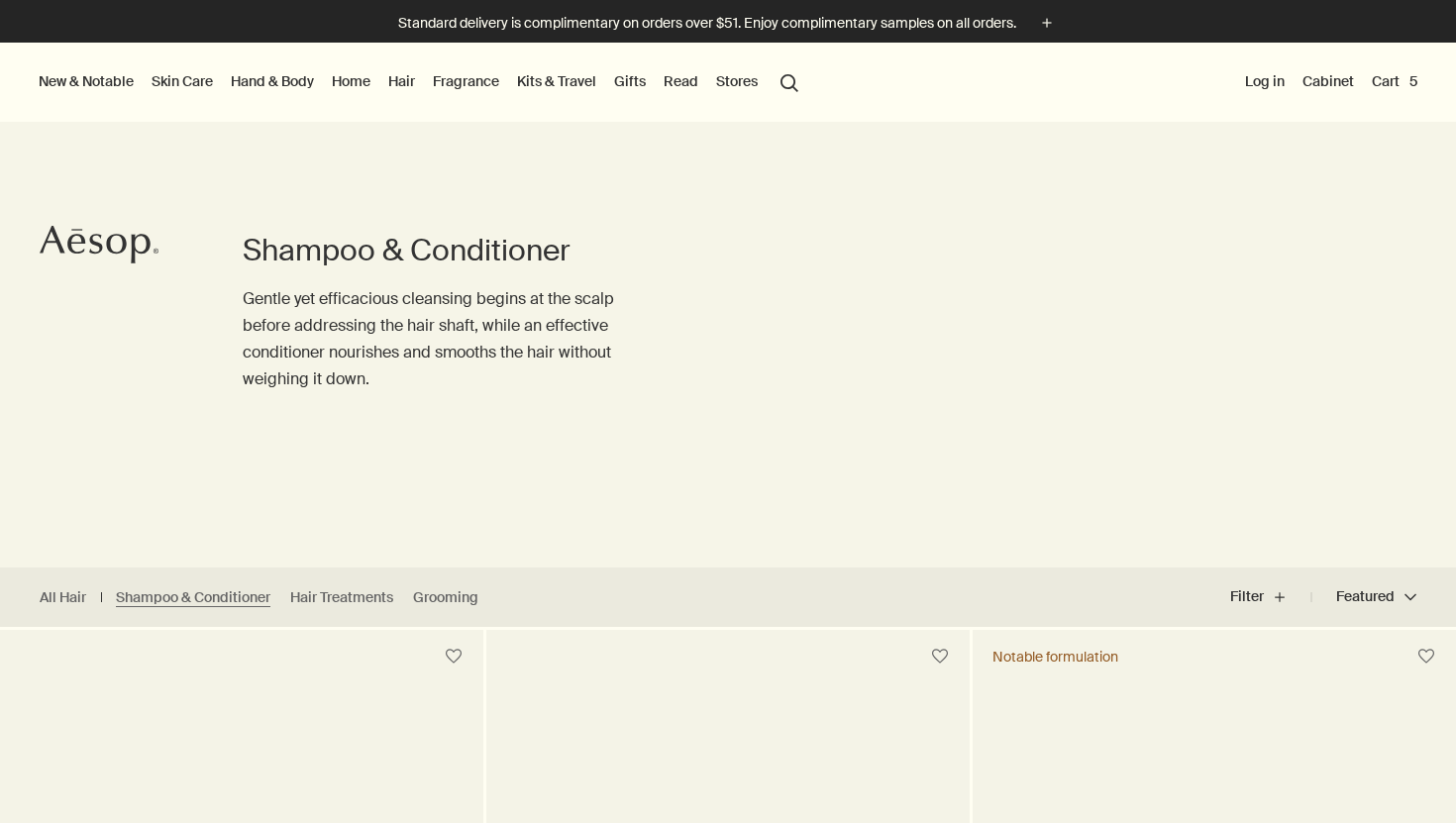 scroll, scrollTop: 0, scrollLeft: 0, axis: both 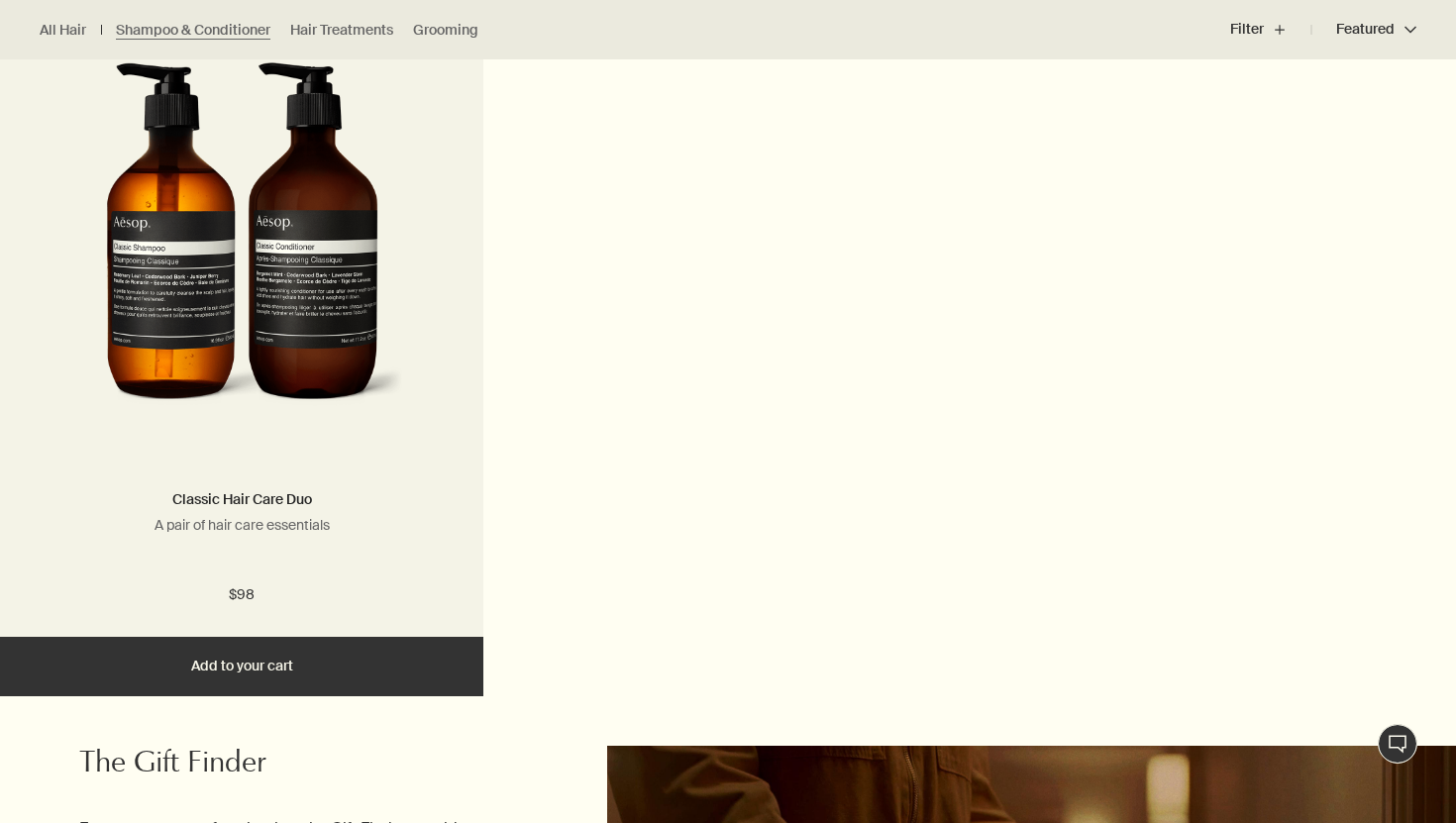 click on "Add Add to your cart" at bounding box center [242, 667] 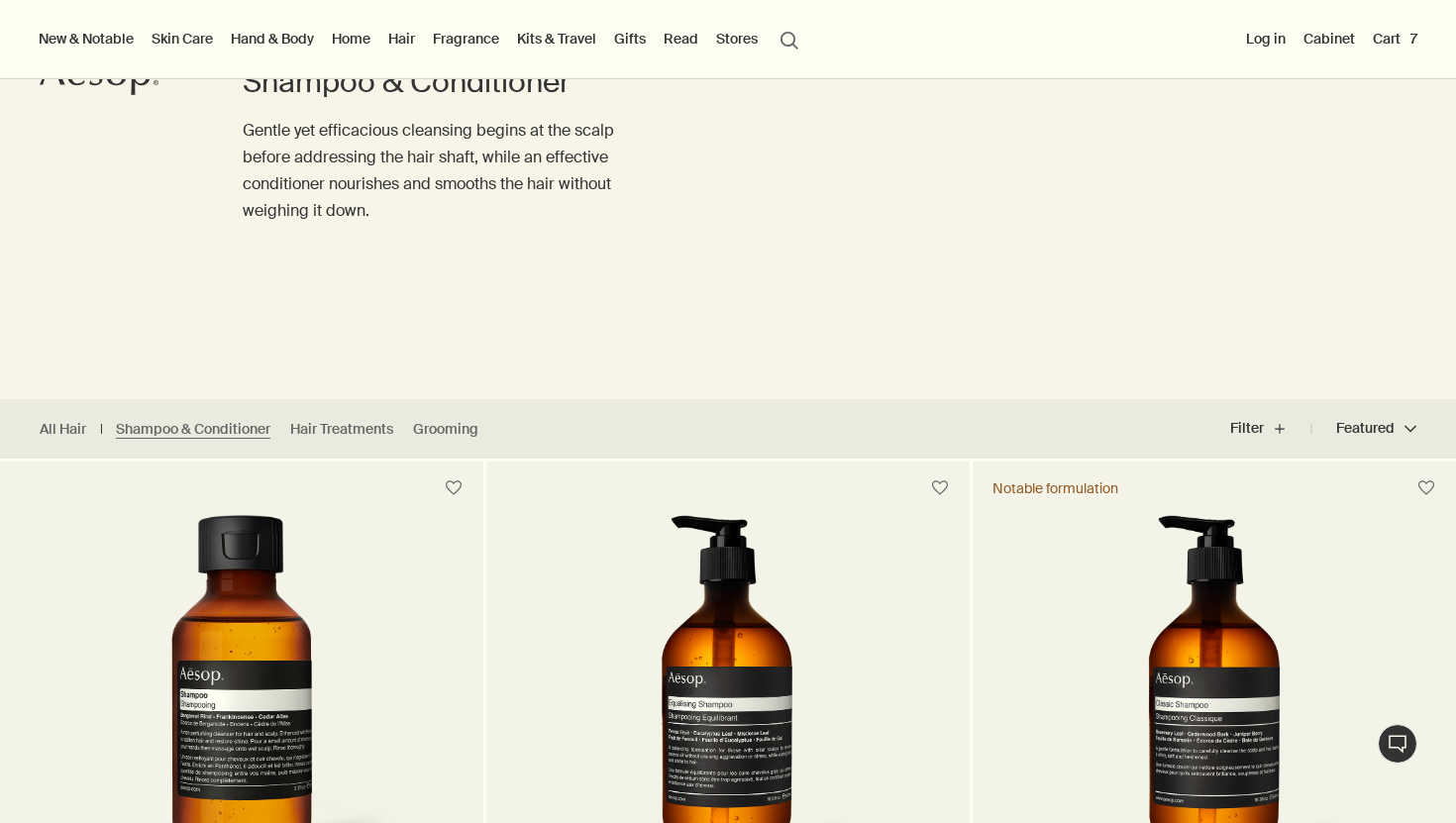scroll, scrollTop: 104, scrollLeft: 0, axis: vertical 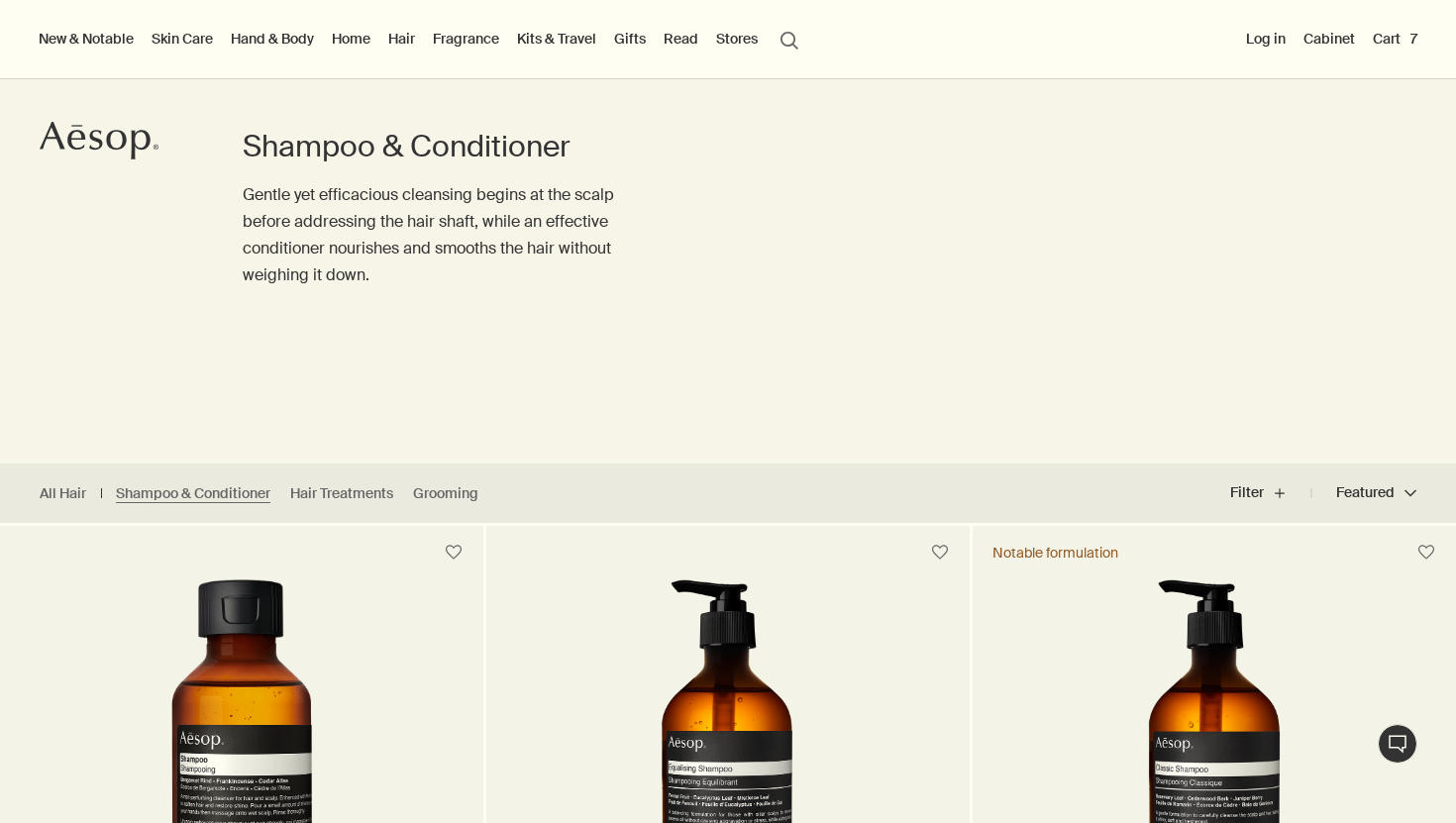 click on "Hair" at bounding box center (401, 39) 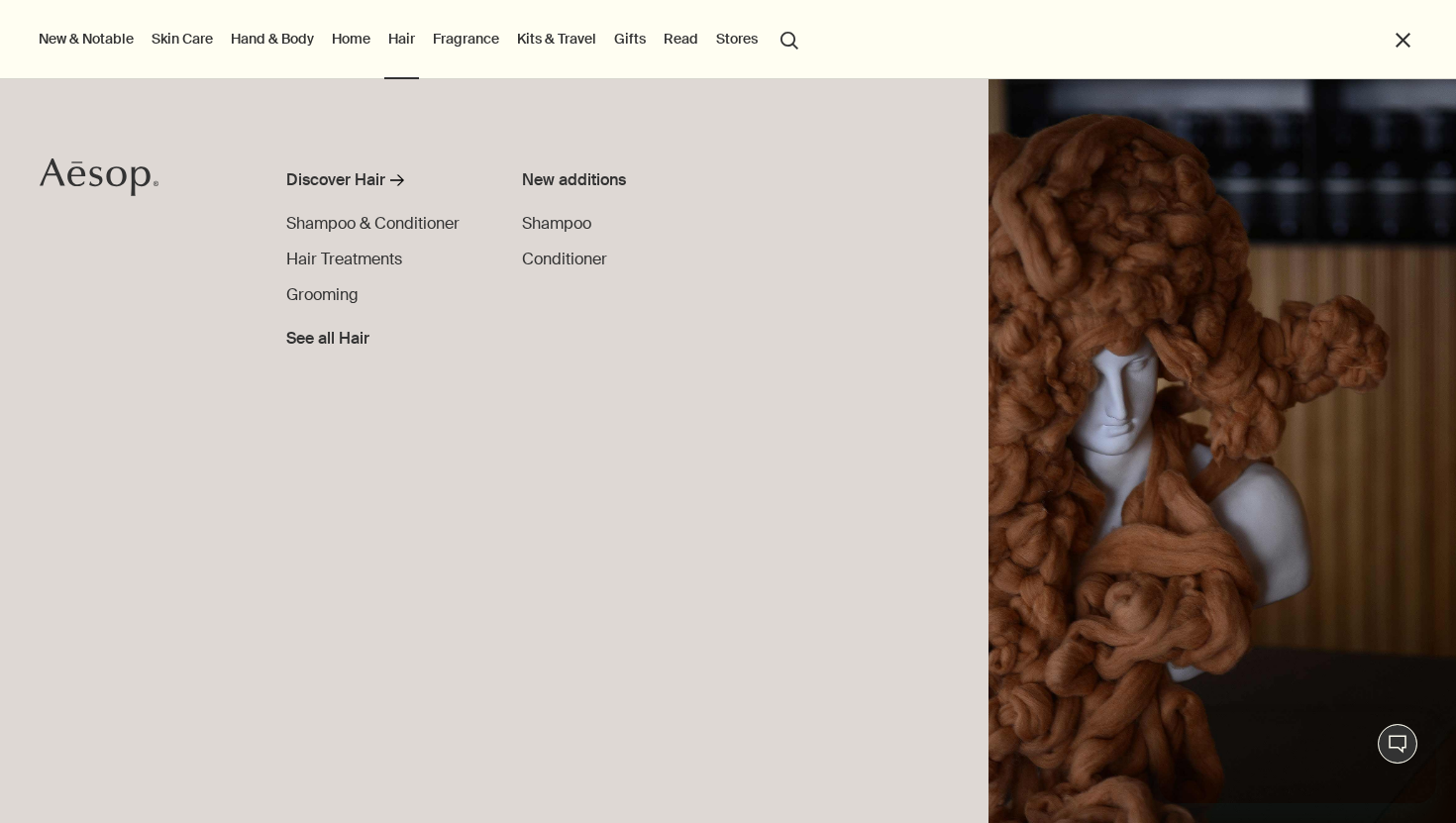 scroll, scrollTop: 0, scrollLeft: 0, axis: both 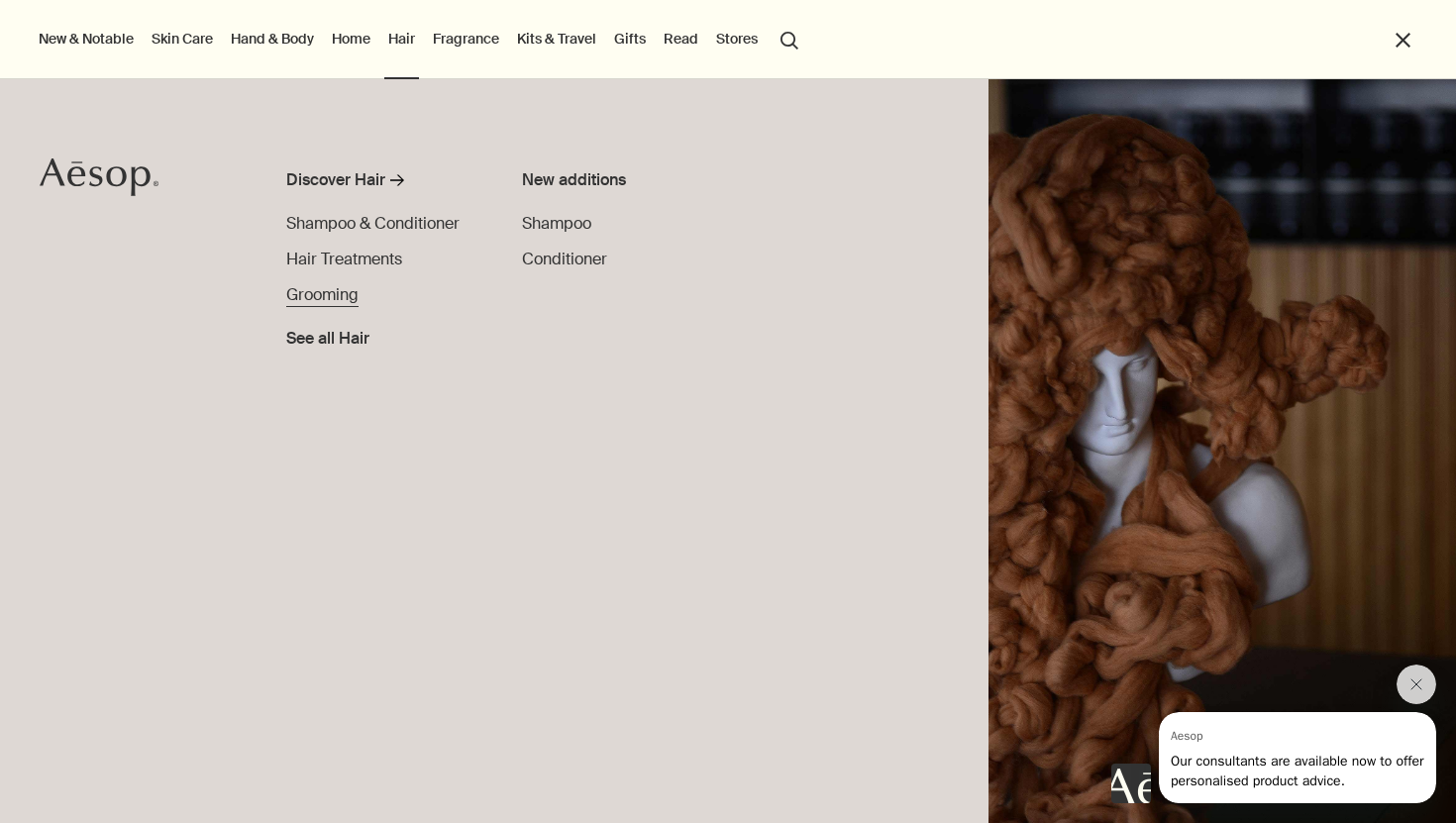 click on "Grooming" at bounding box center (322, 294) 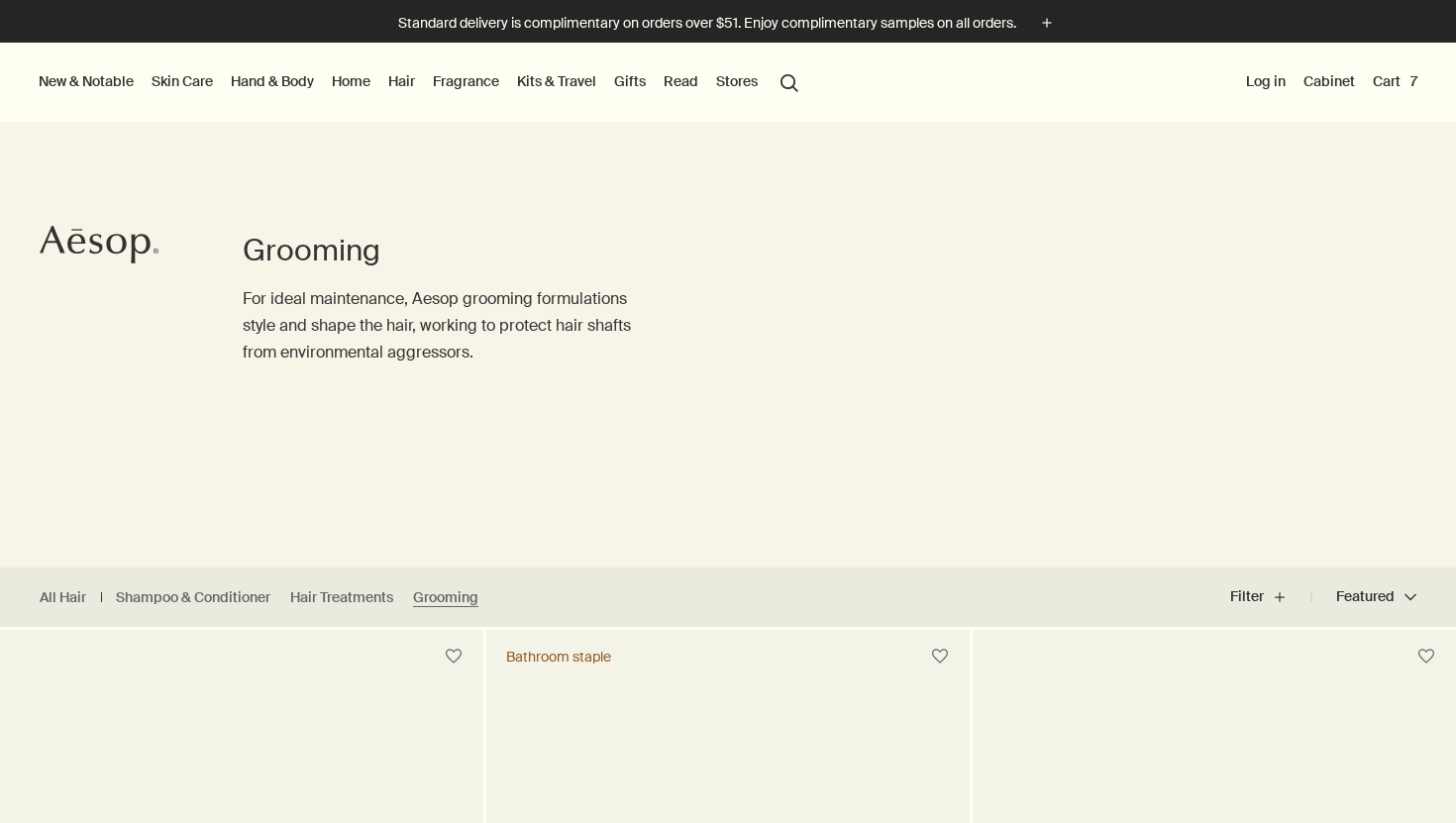scroll, scrollTop: 0, scrollLeft: 0, axis: both 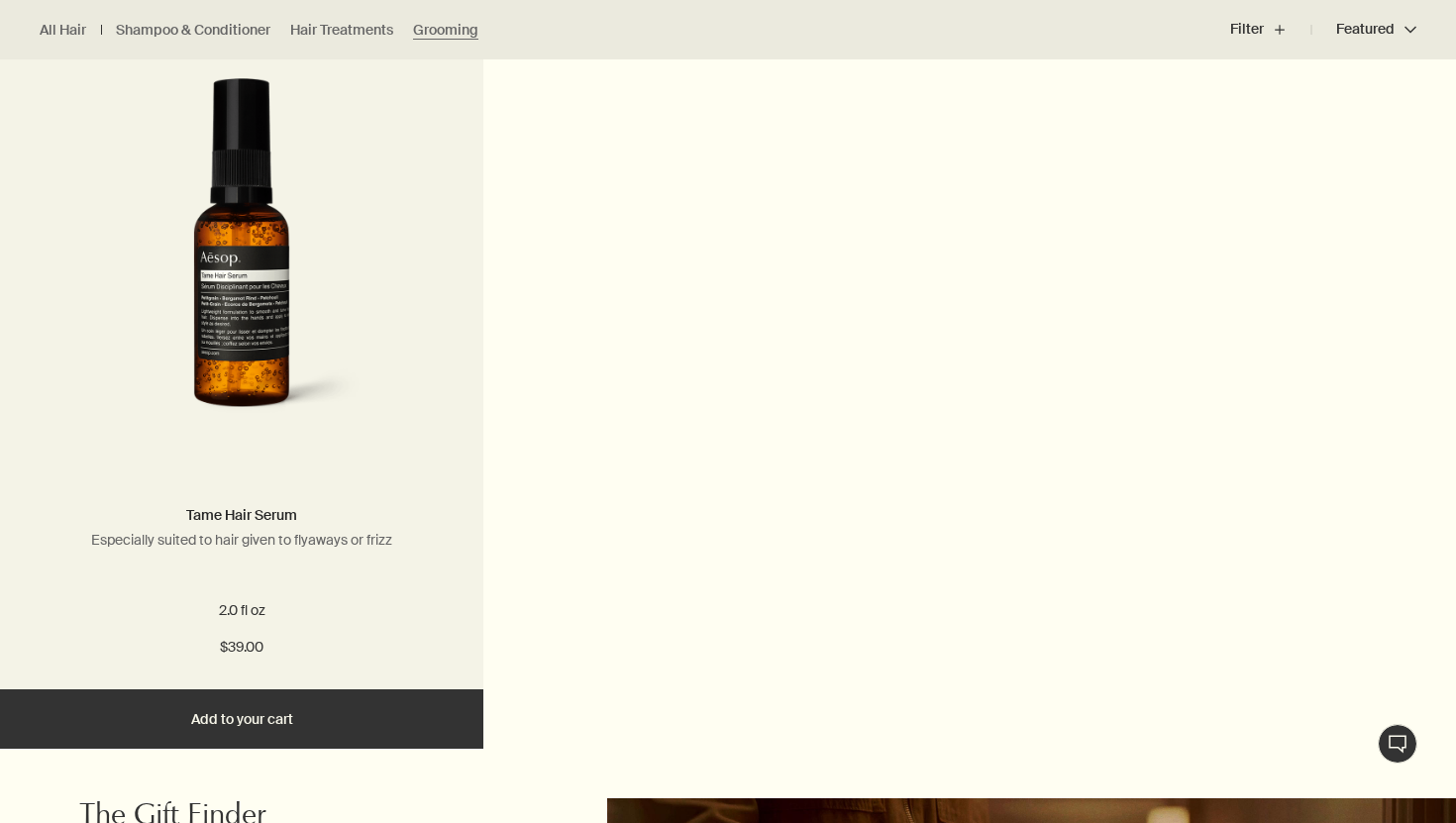 click on "Add Add to your cart" at bounding box center (242, 719) 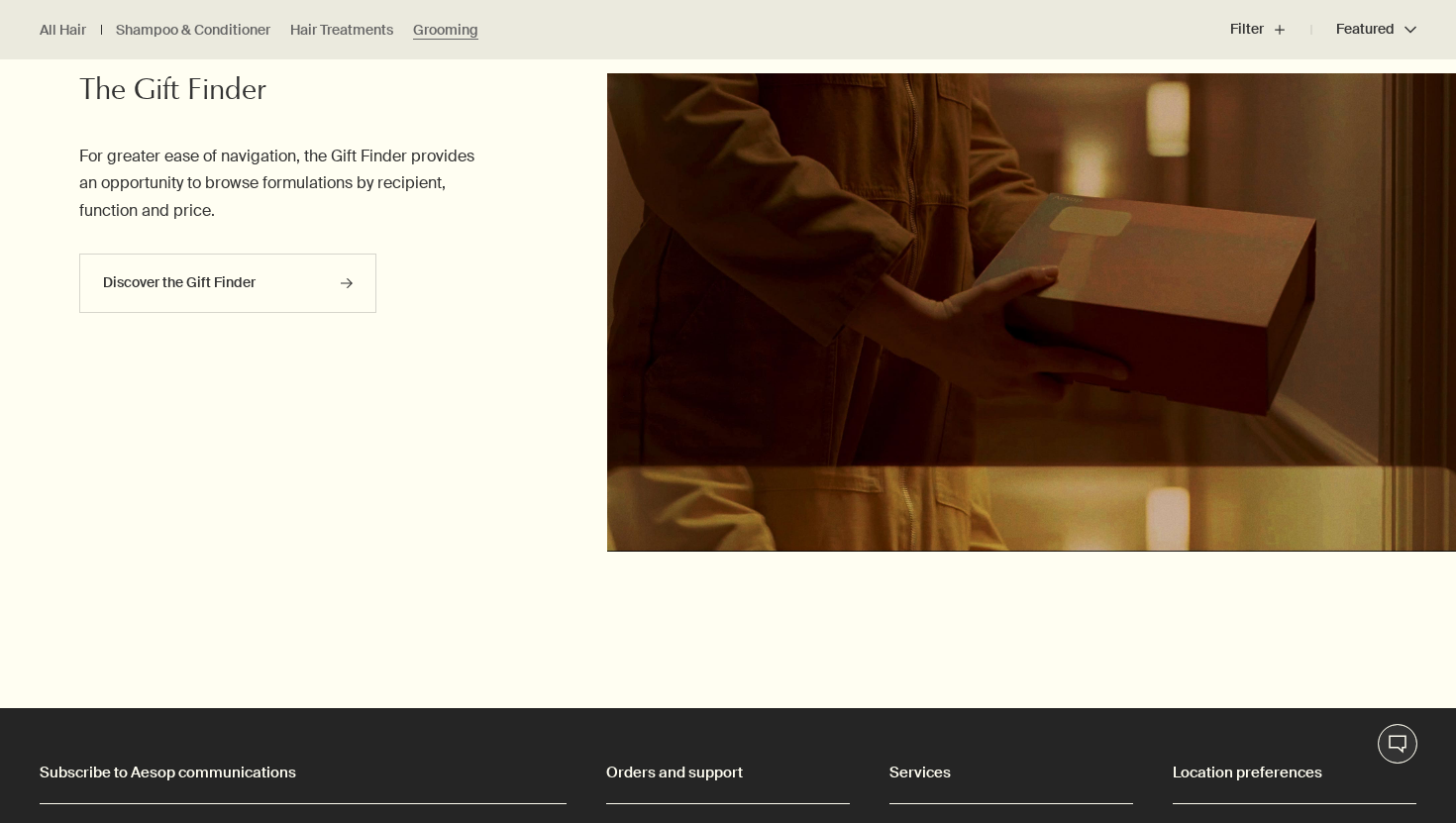 scroll, scrollTop: 1579, scrollLeft: 0, axis: vertical 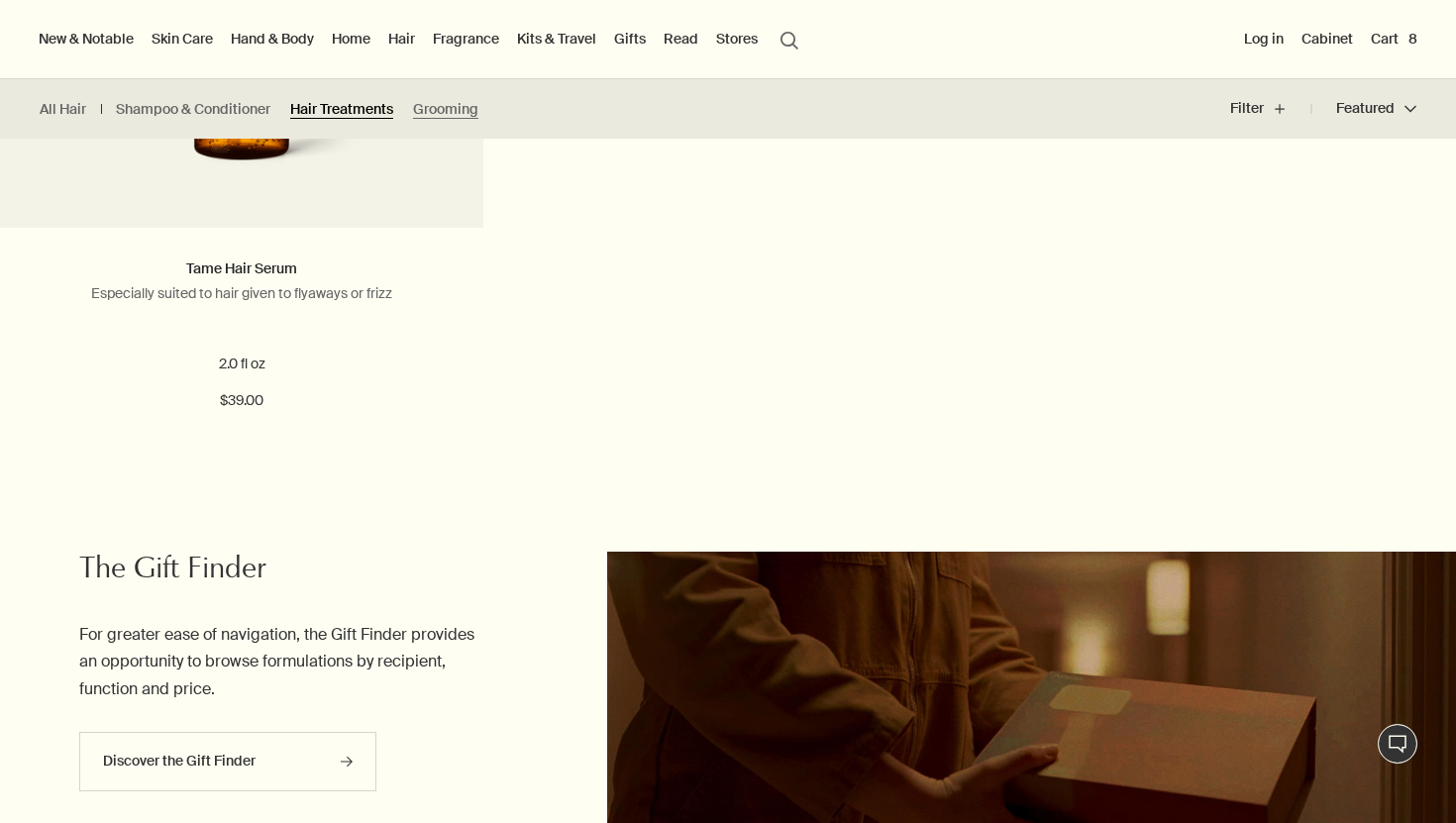click on "Hair Treatments" at bounding box center (342, 109) 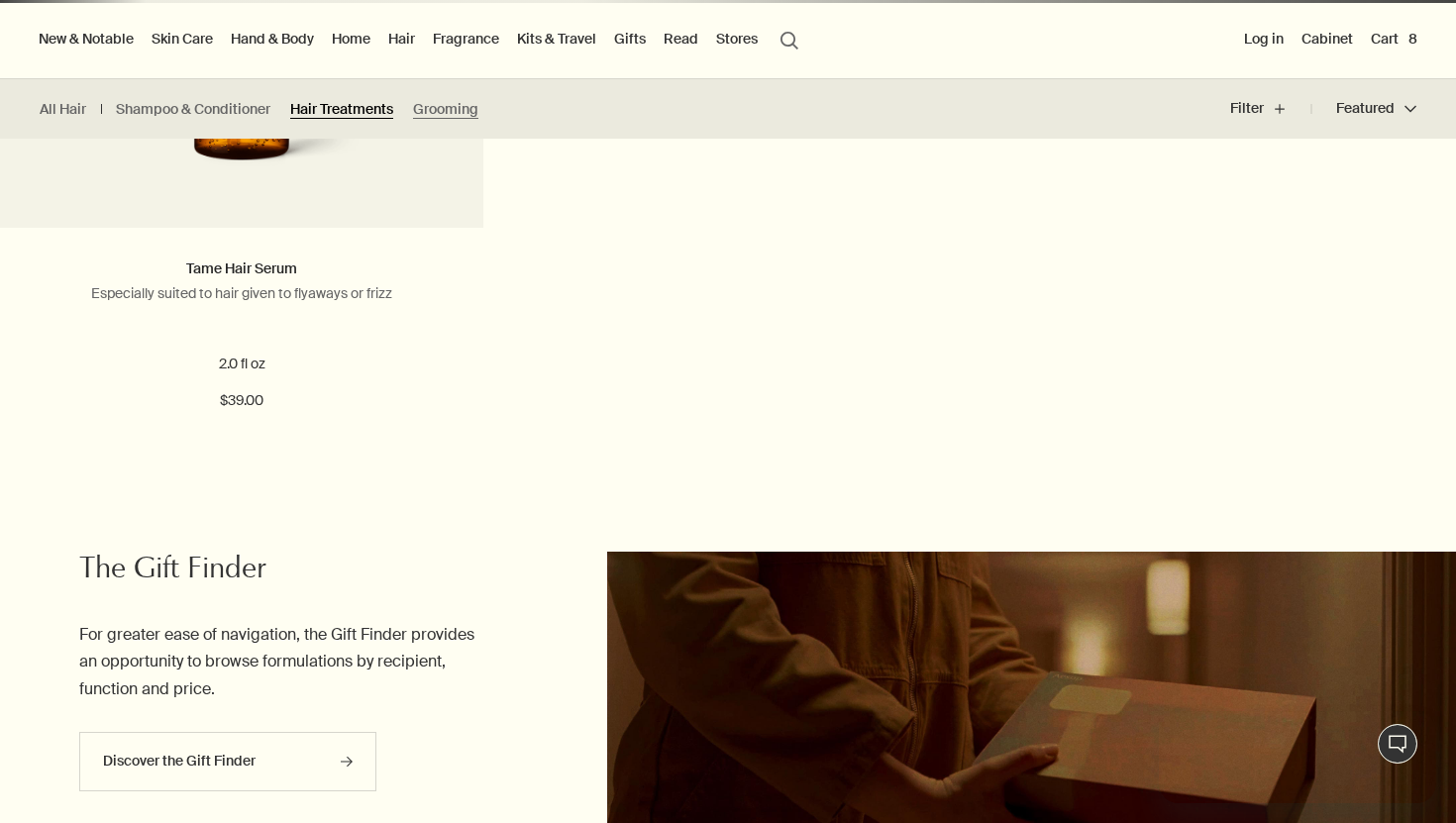 scroll, scrollTop: 0, scrollLeft: 0, axis: both 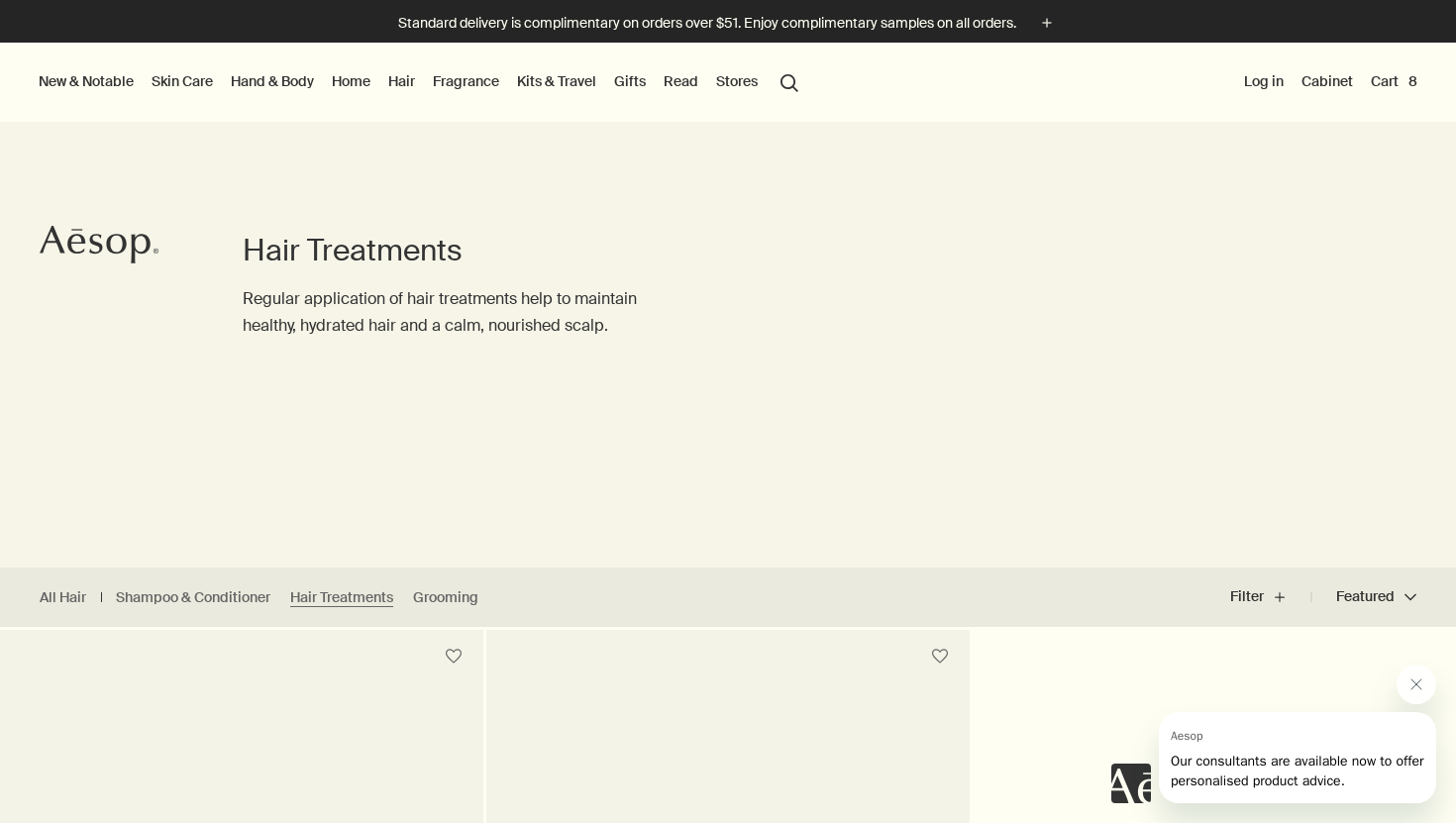 click on "Fragrance" at bounding box center (466, 81) 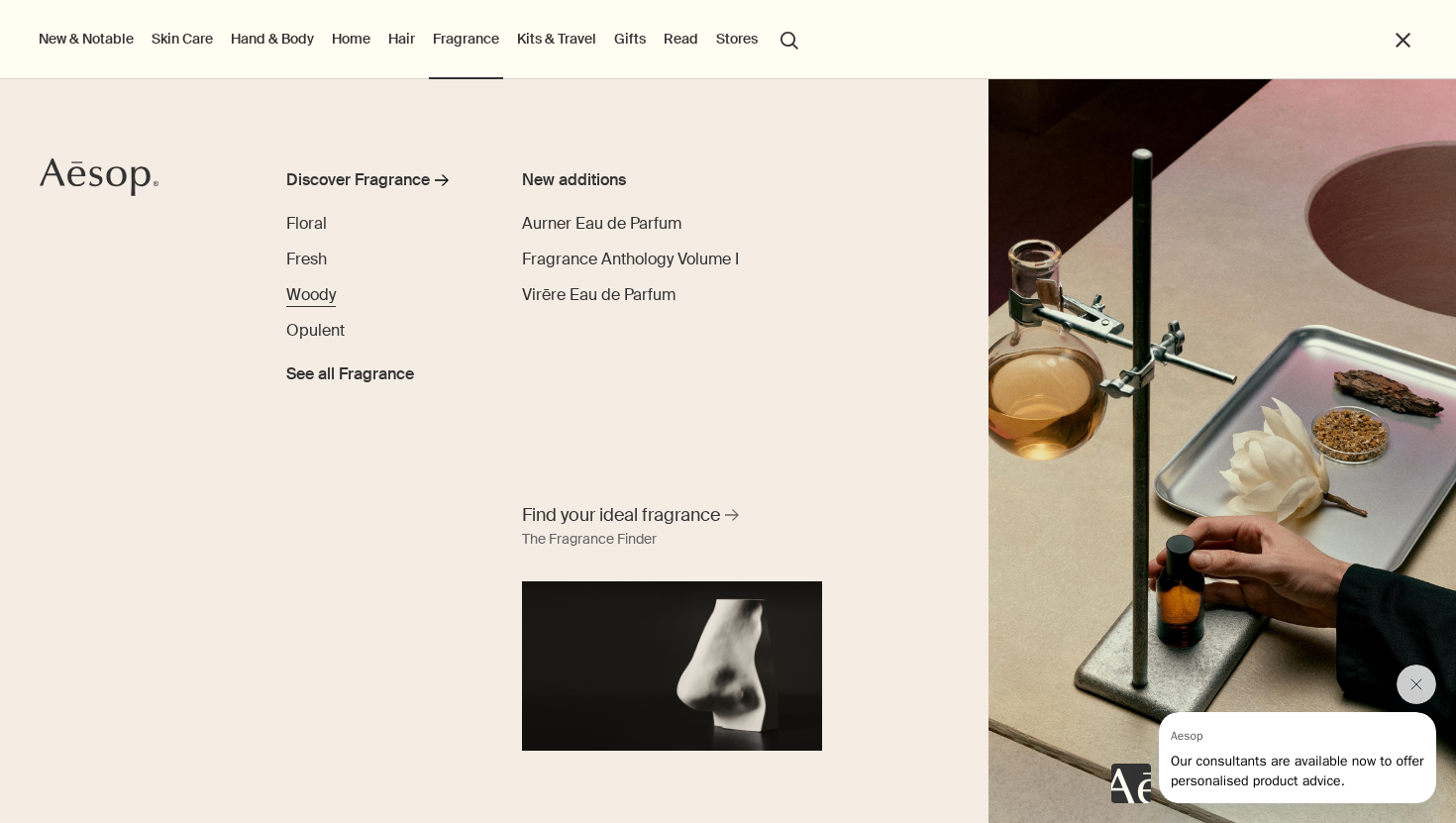 click on "Woody" at bounding box center (311, 294) 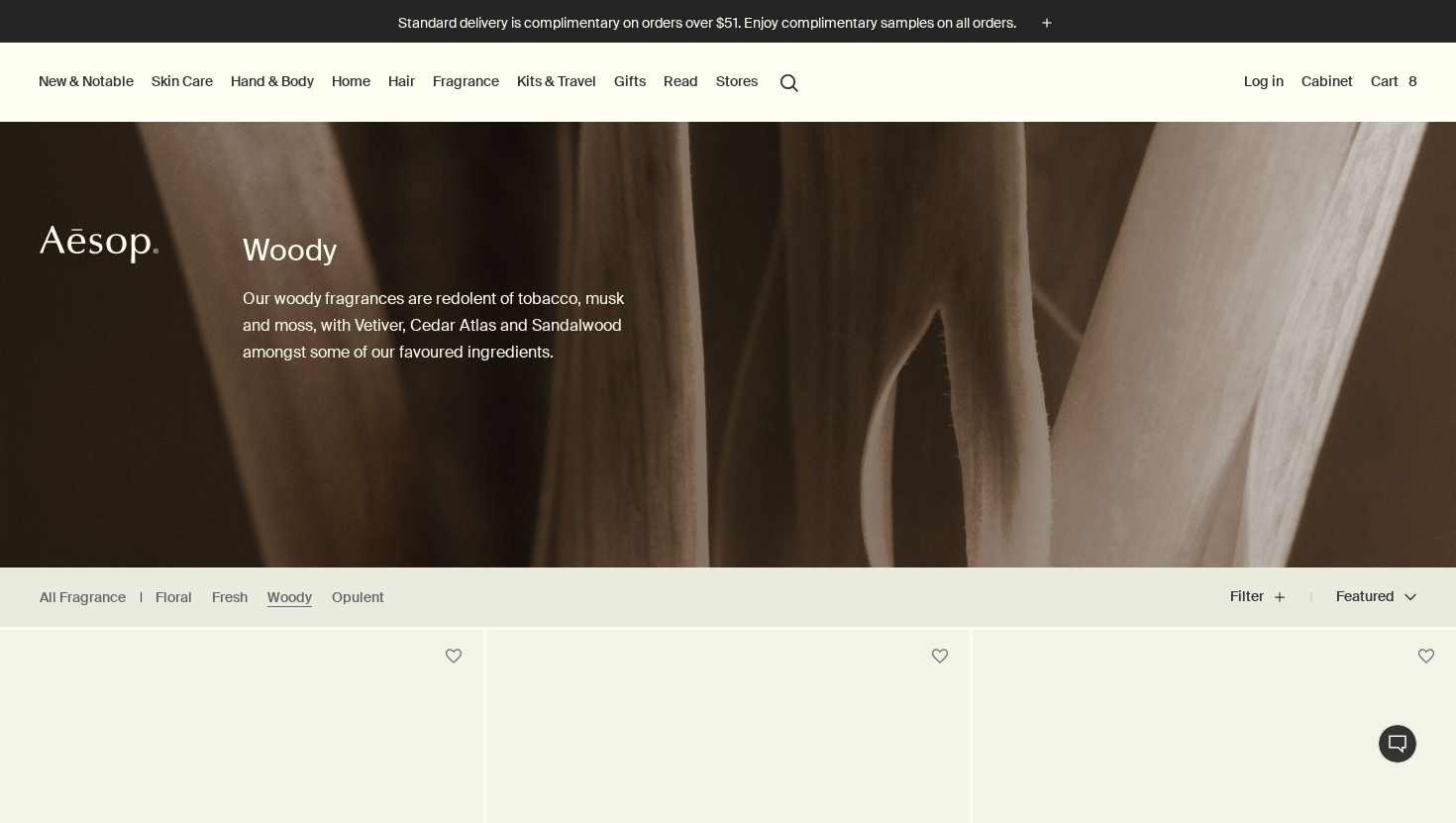 scroll, scrollTop: 0, scrollLeft: 0, axis: both 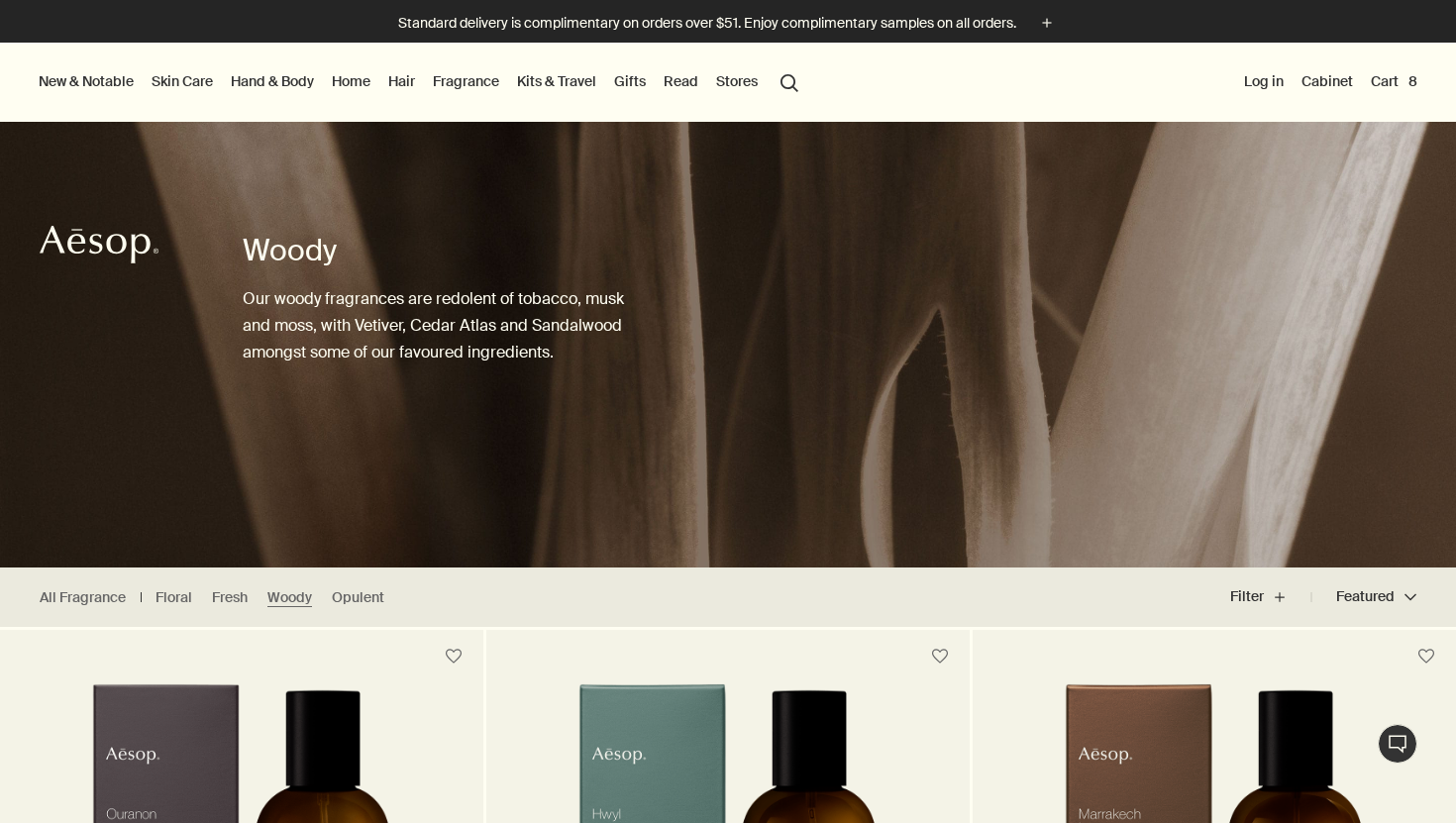 click on "Fragrance" at bounding box center [466, 81] 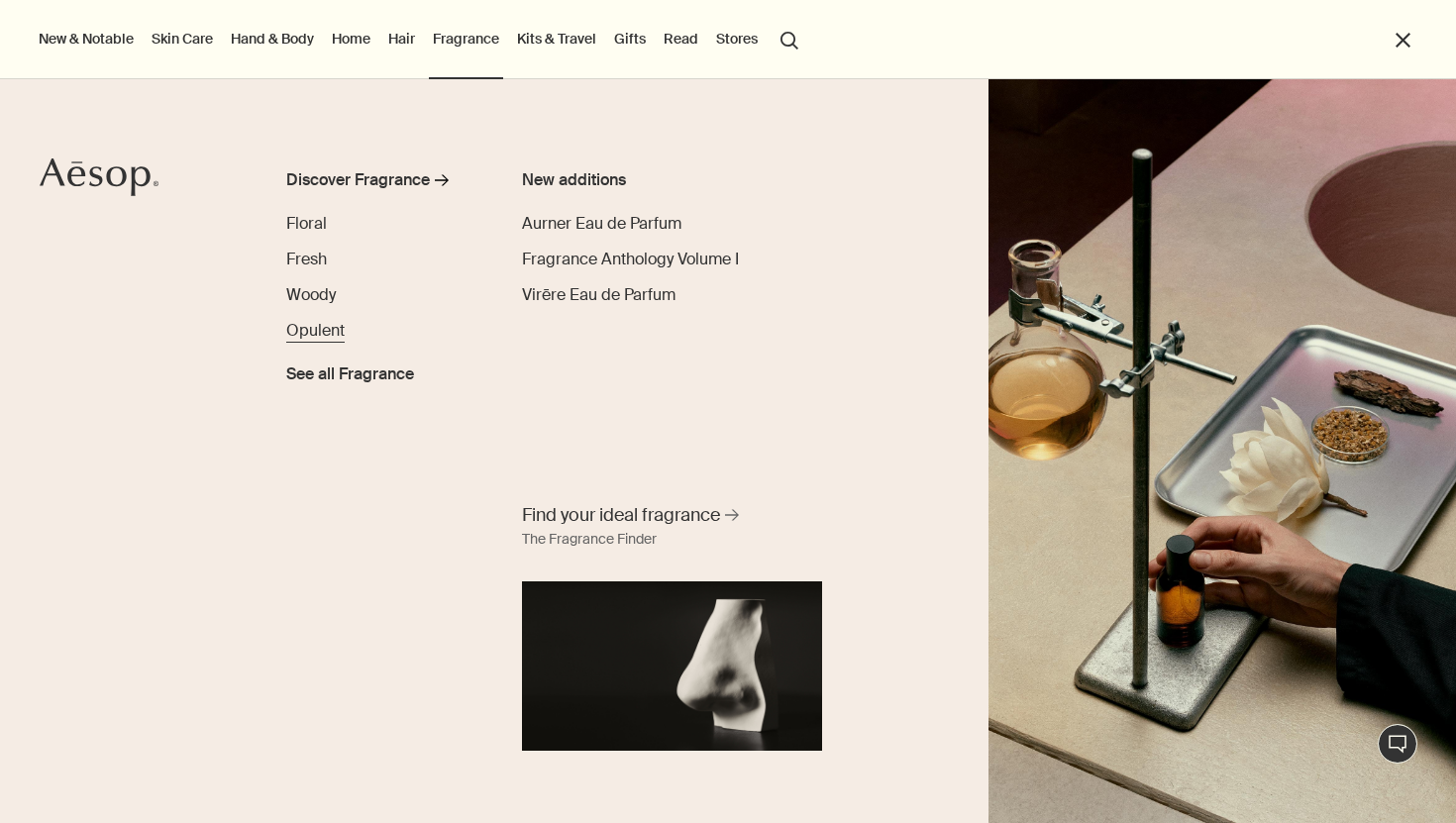 click on "Opulent" at bounding box center [315, 330] 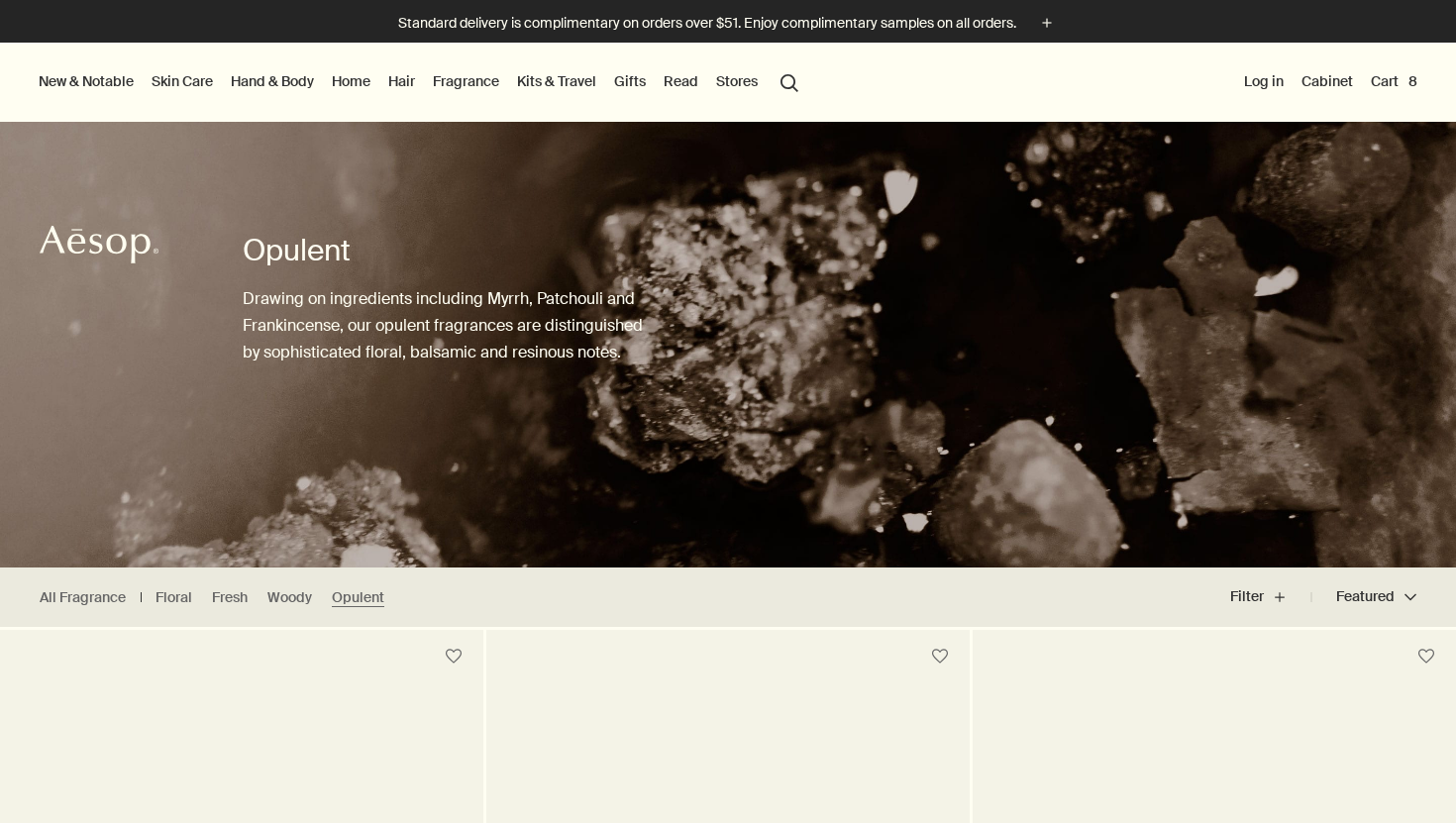 scroll, scrollTop: 0, scrollLeft: 0, axis: both 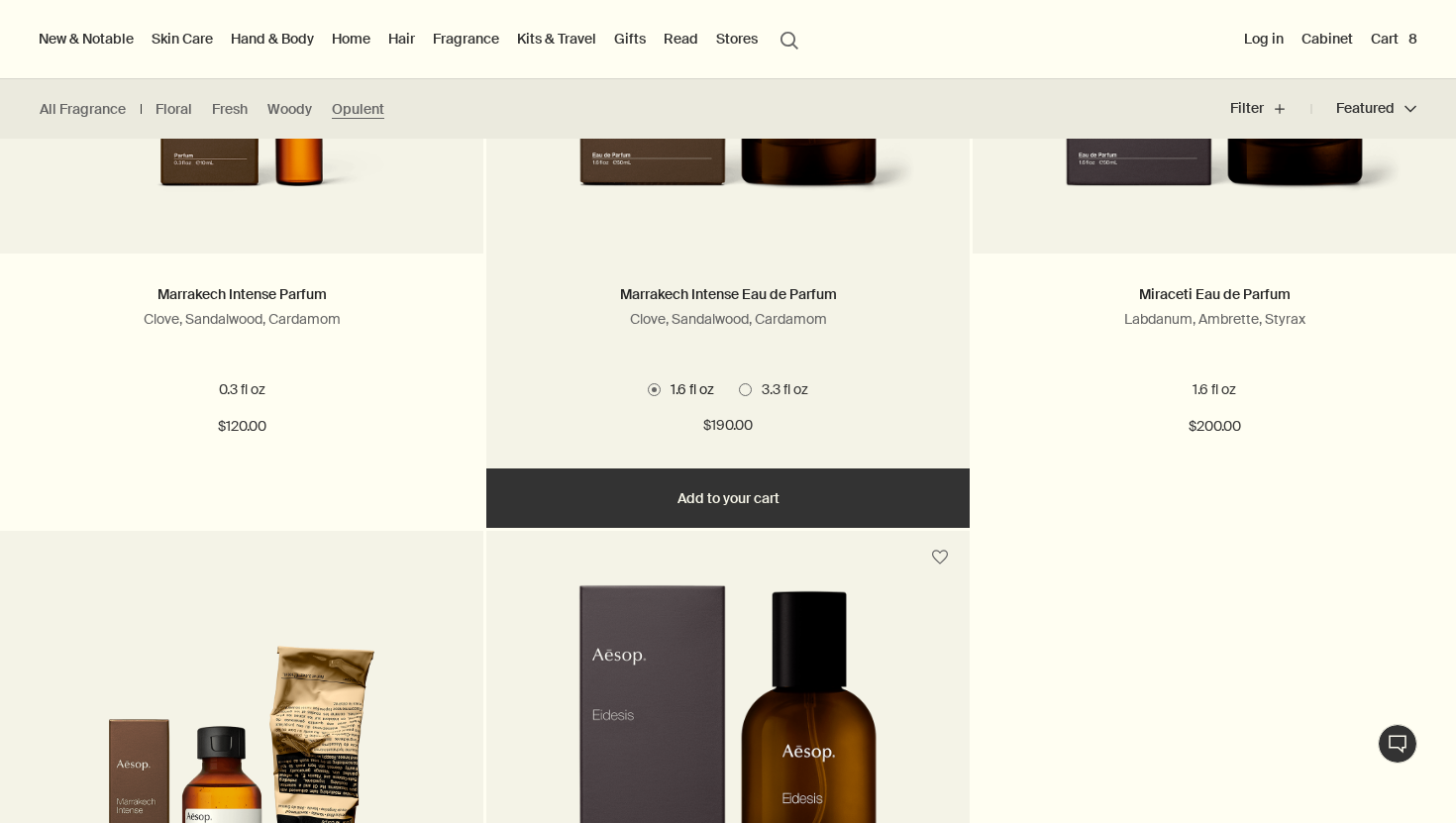 click at bounding box center (745, 389) 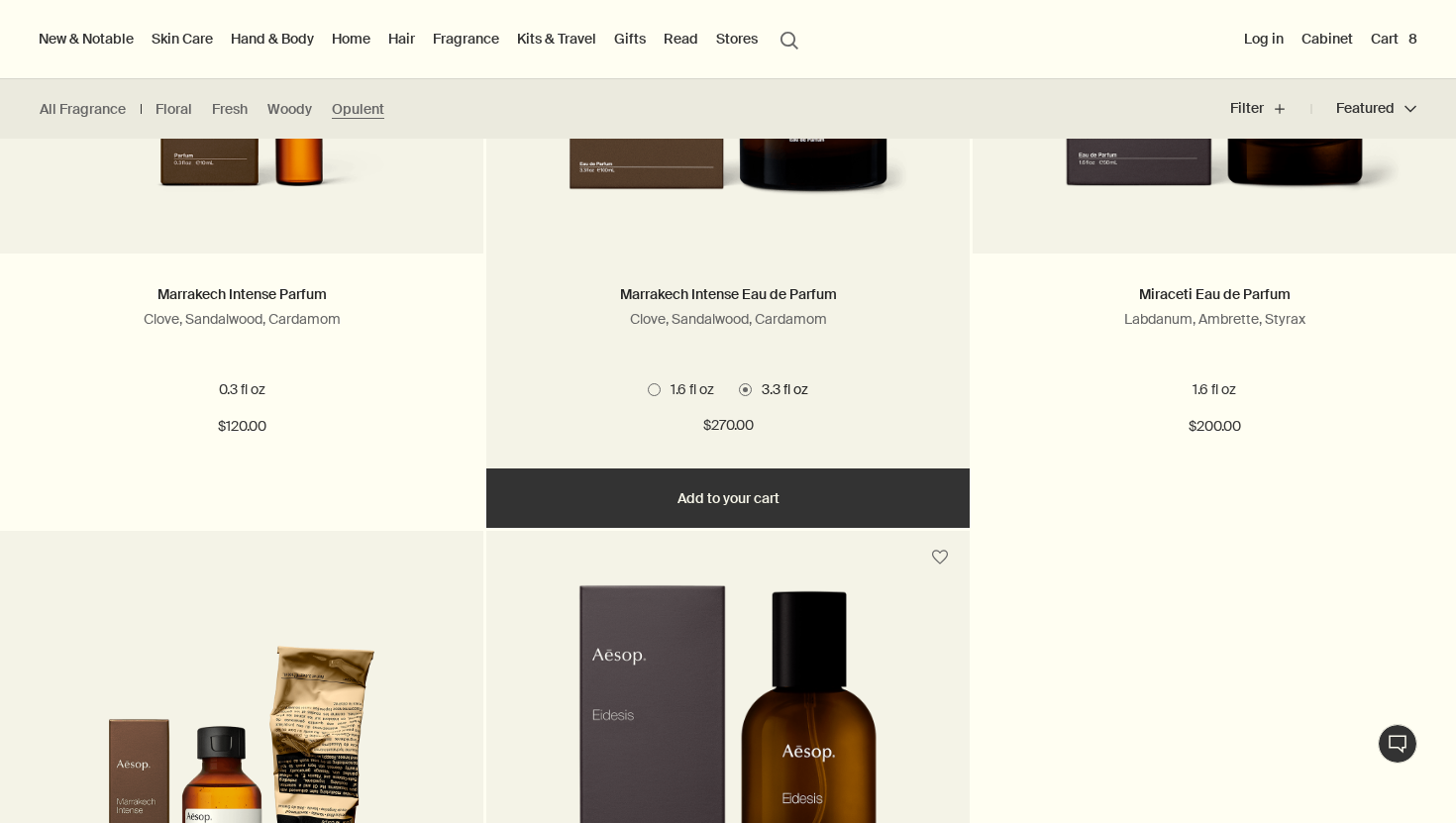 click at bounding box center [654, 389] 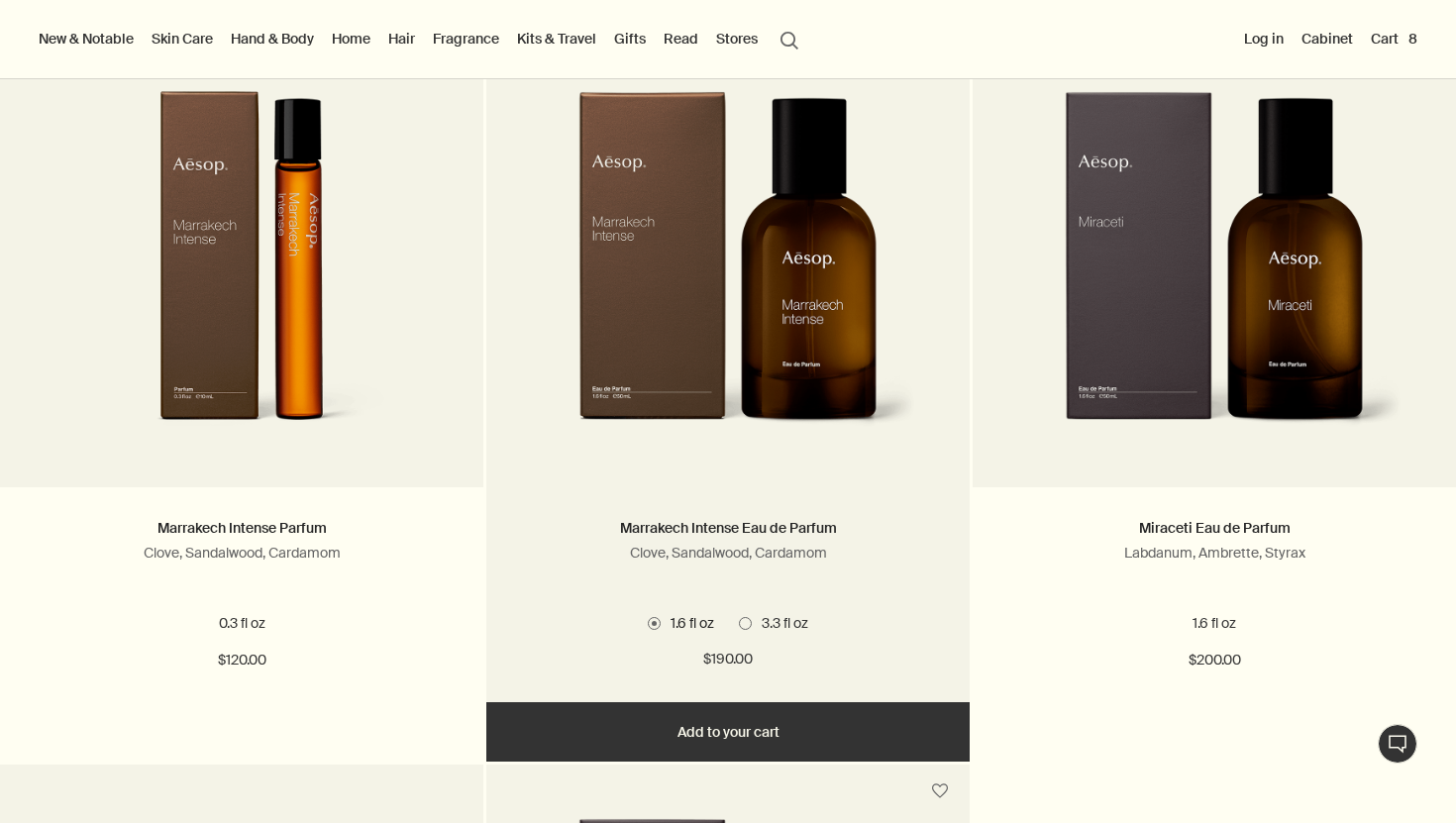 scroll, scrollTop: 235, scrollLeft: 0, axis: vertical 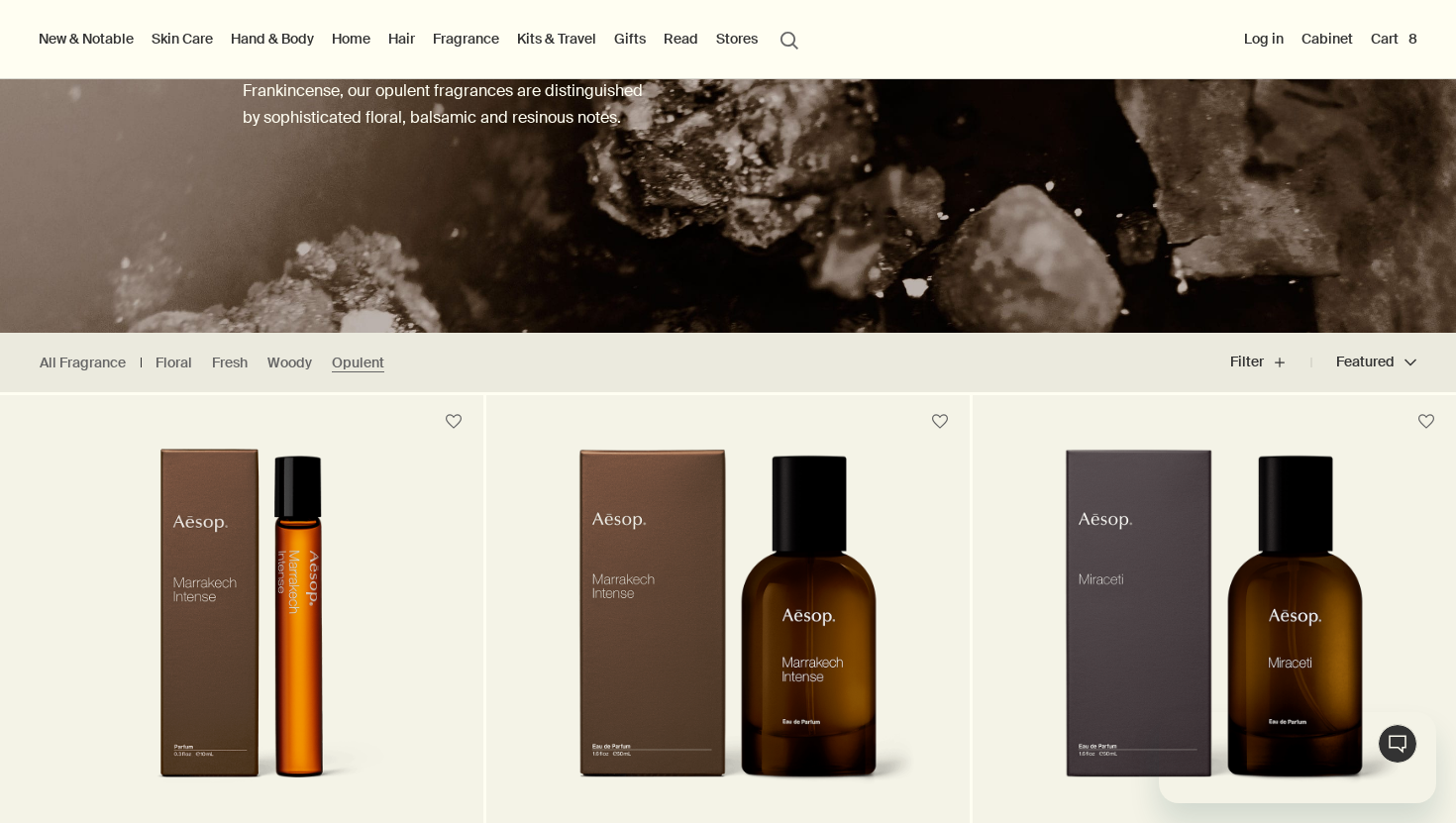click on "Fragrance" at bounding box center (466, 39) 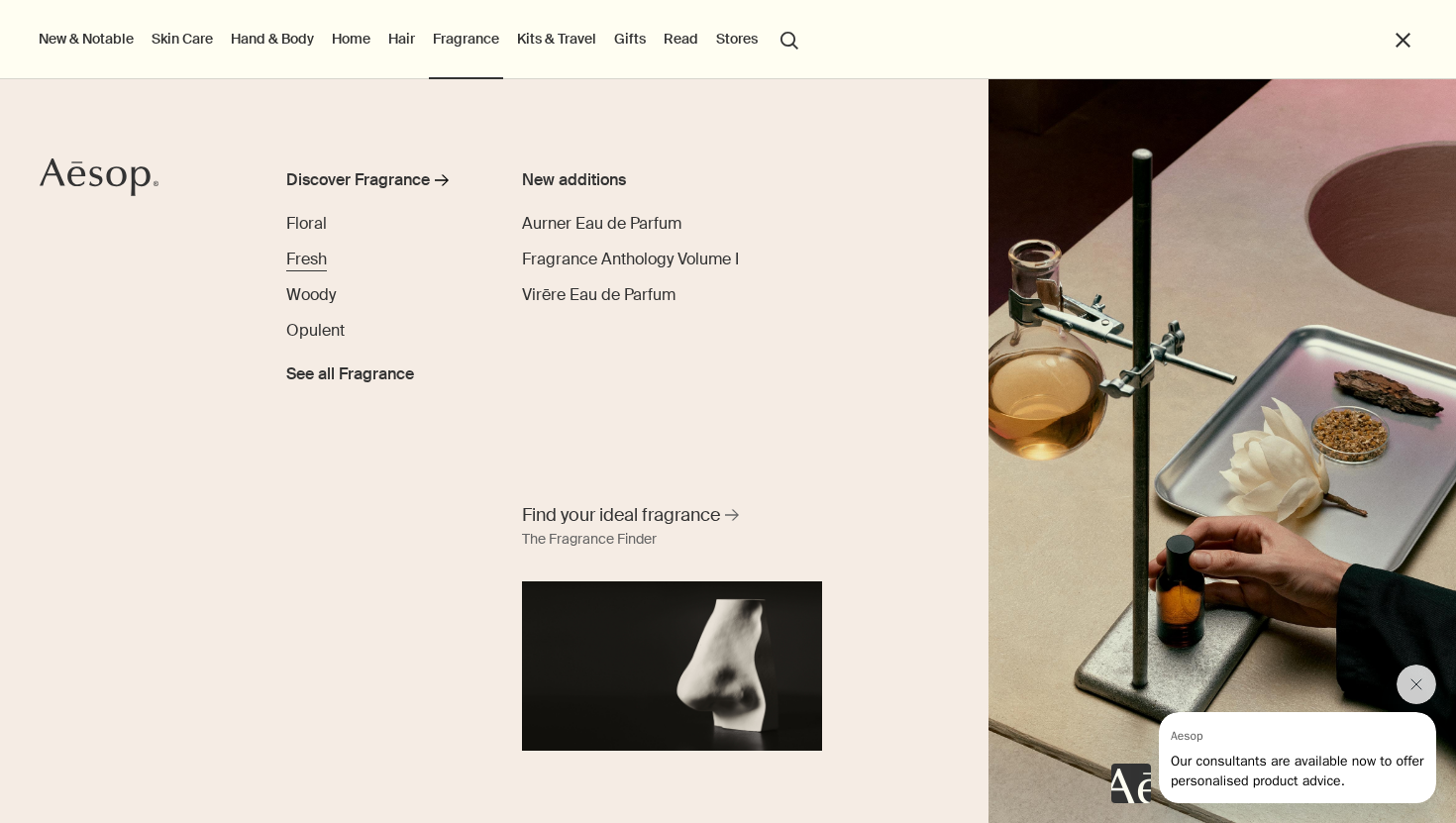 click on "Fresh" at bounding box center (306, 258) 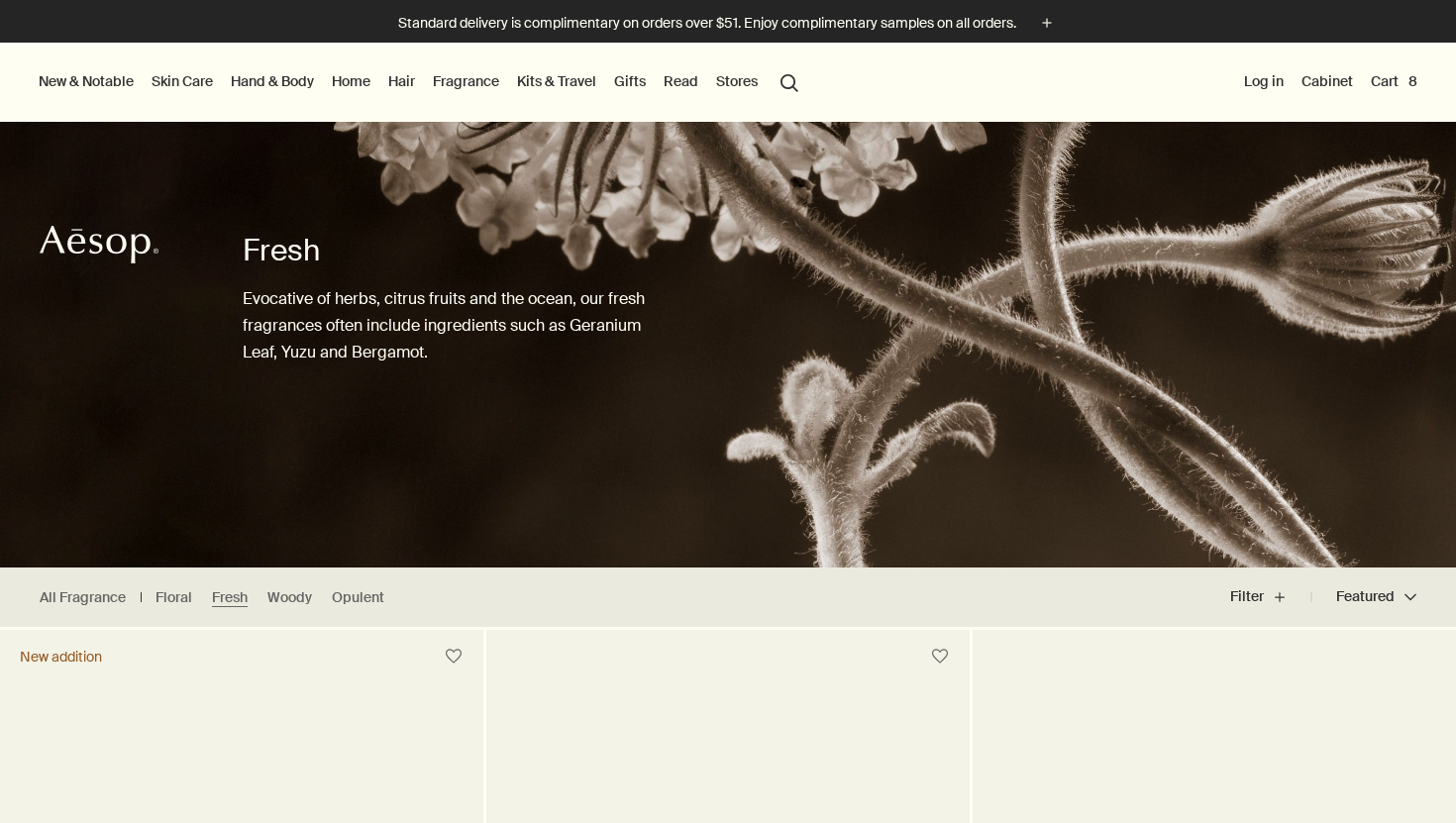 scroll, scrollTop: 0, scrollLeft: 0, axis: both 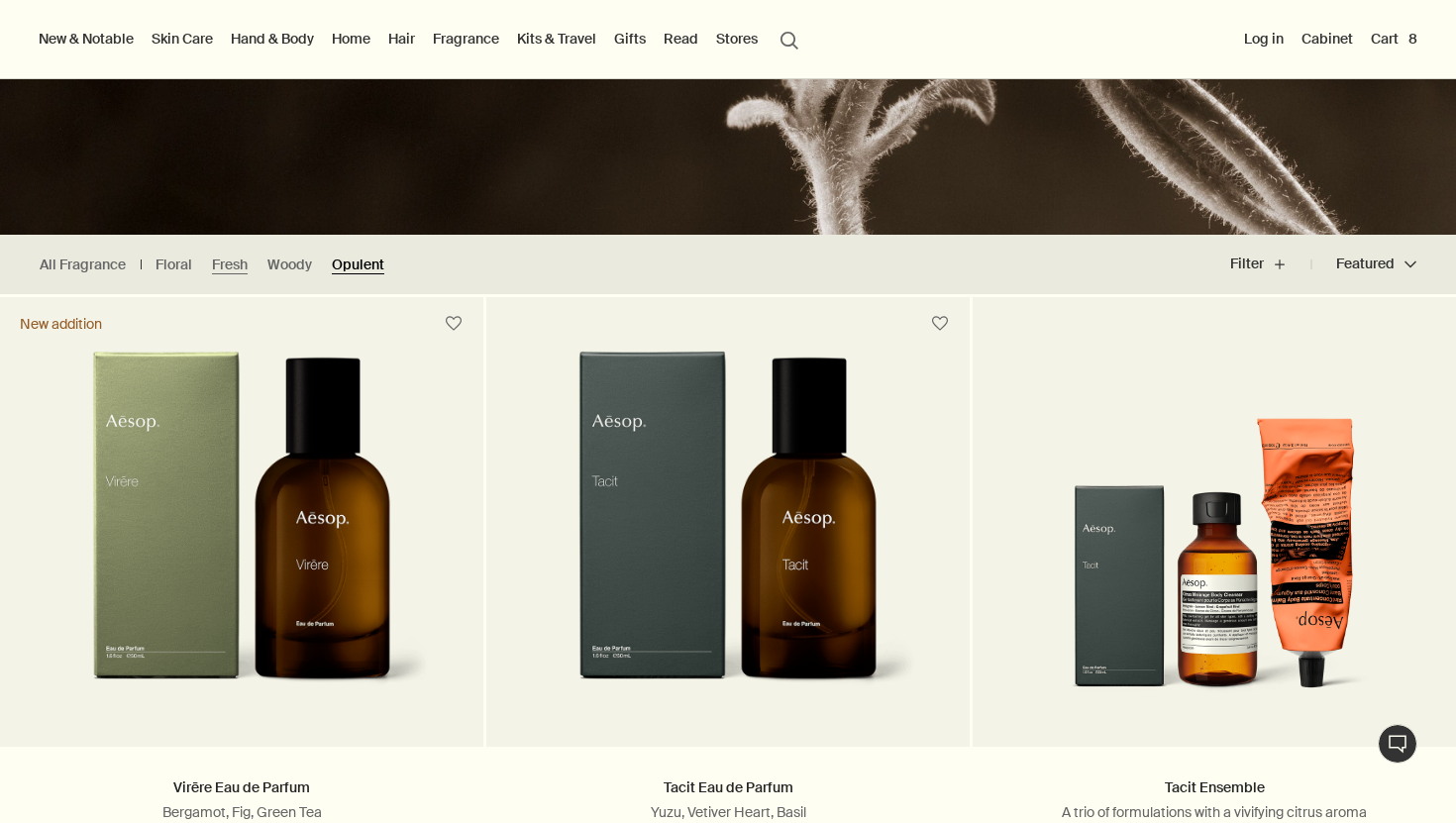 click on "Opulent" at bounding box center [358, 264] 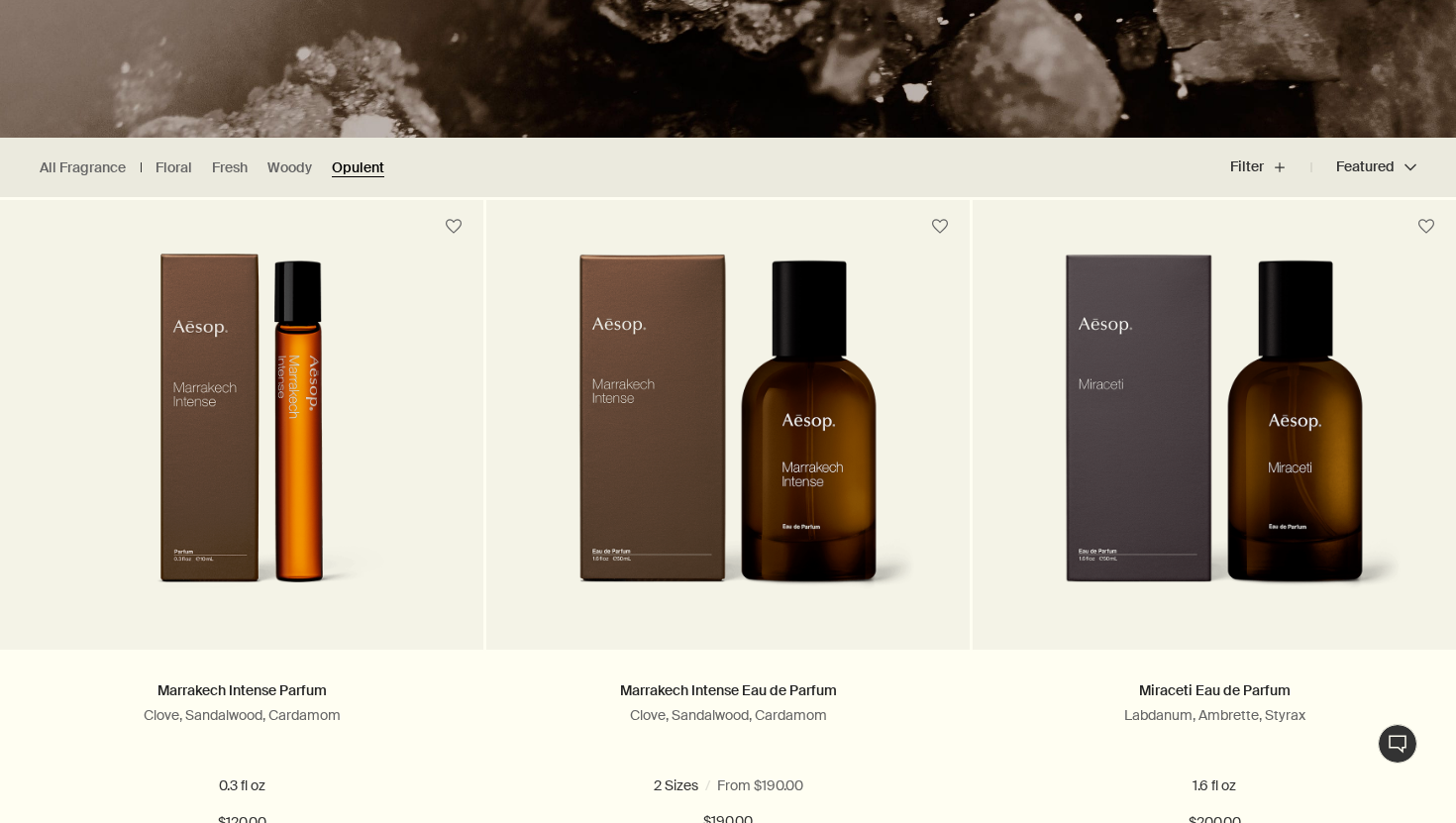 scroll, scrollTop: 474, scrollLeft: 0, axis: vertical 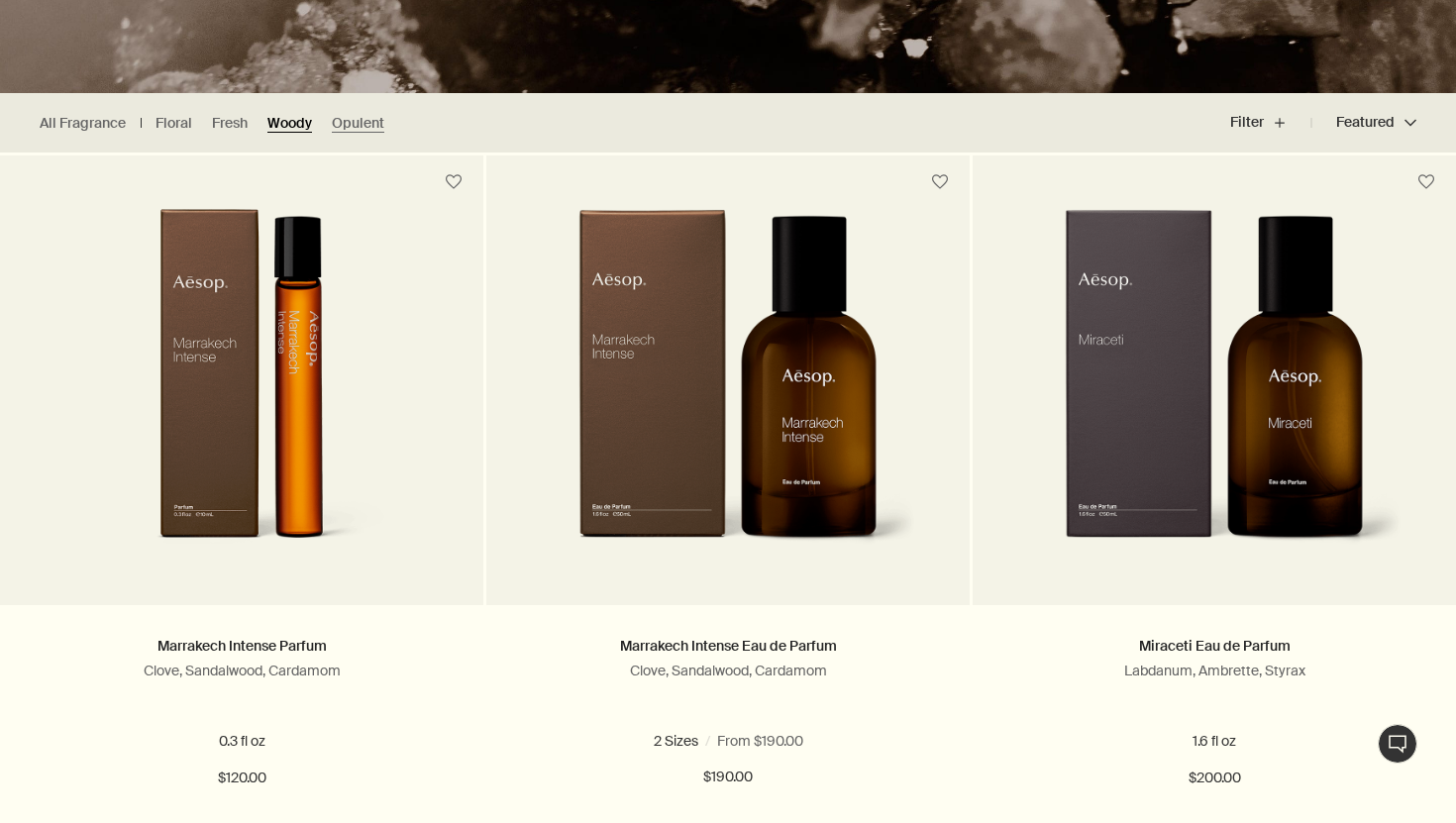 click on "Woody" at bounding box center (289, 123) 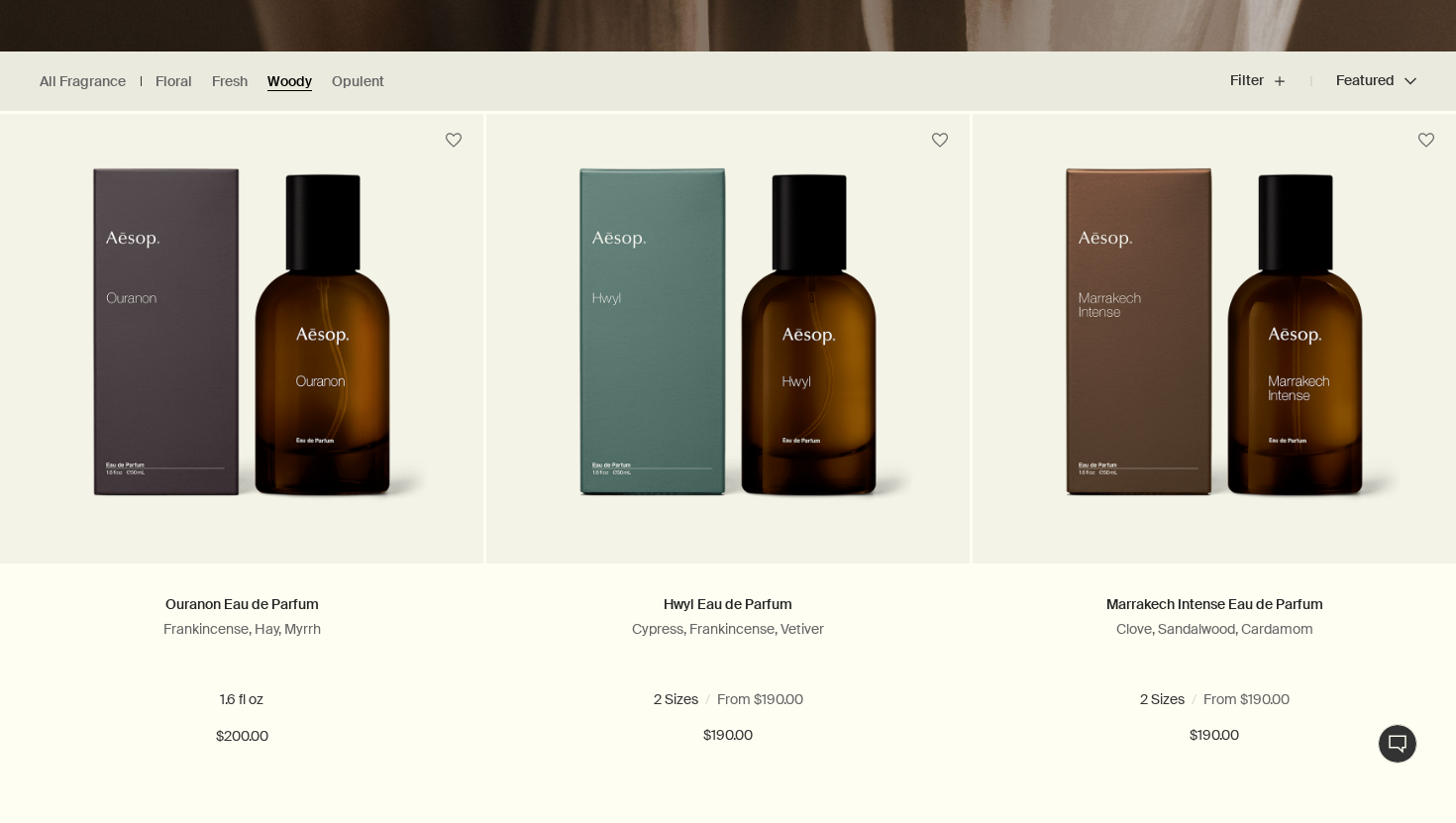 scroll, scrollTop: 678, scrollLeft: 0, axis: vertical 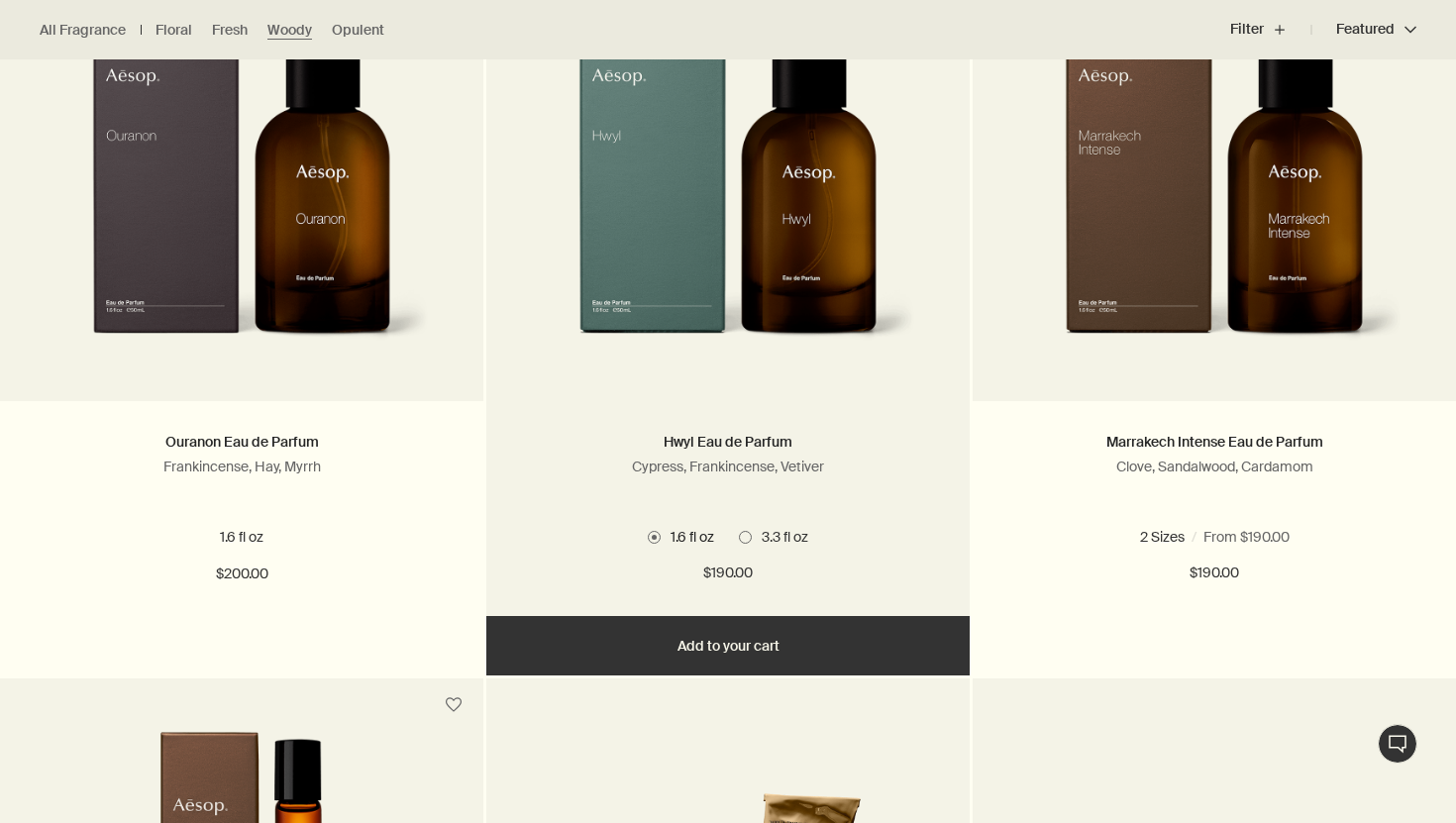 click at bounding box center (727, 188) 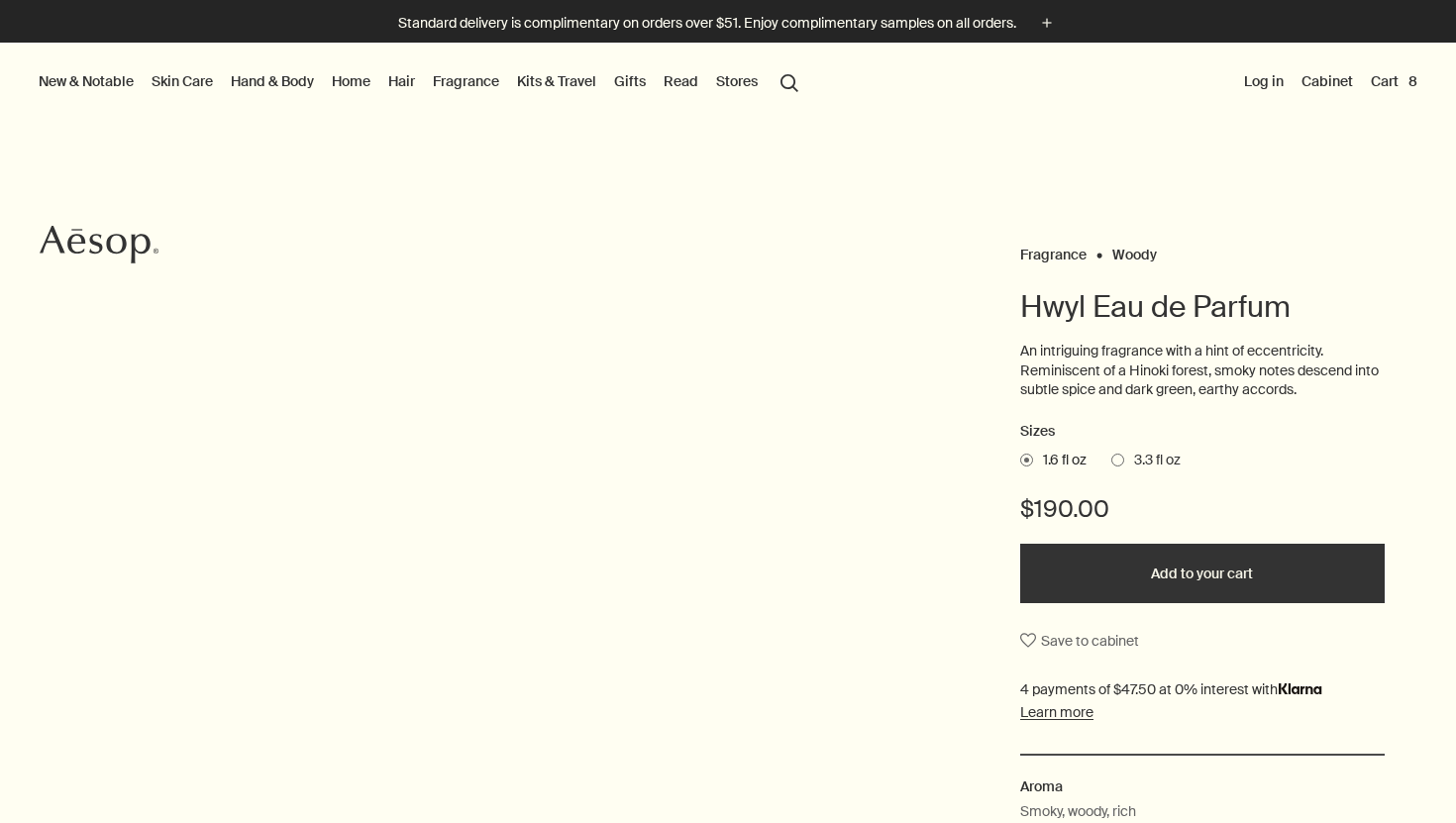 scroll, scrollTop: 0, scrollLeft: 0, axis: both 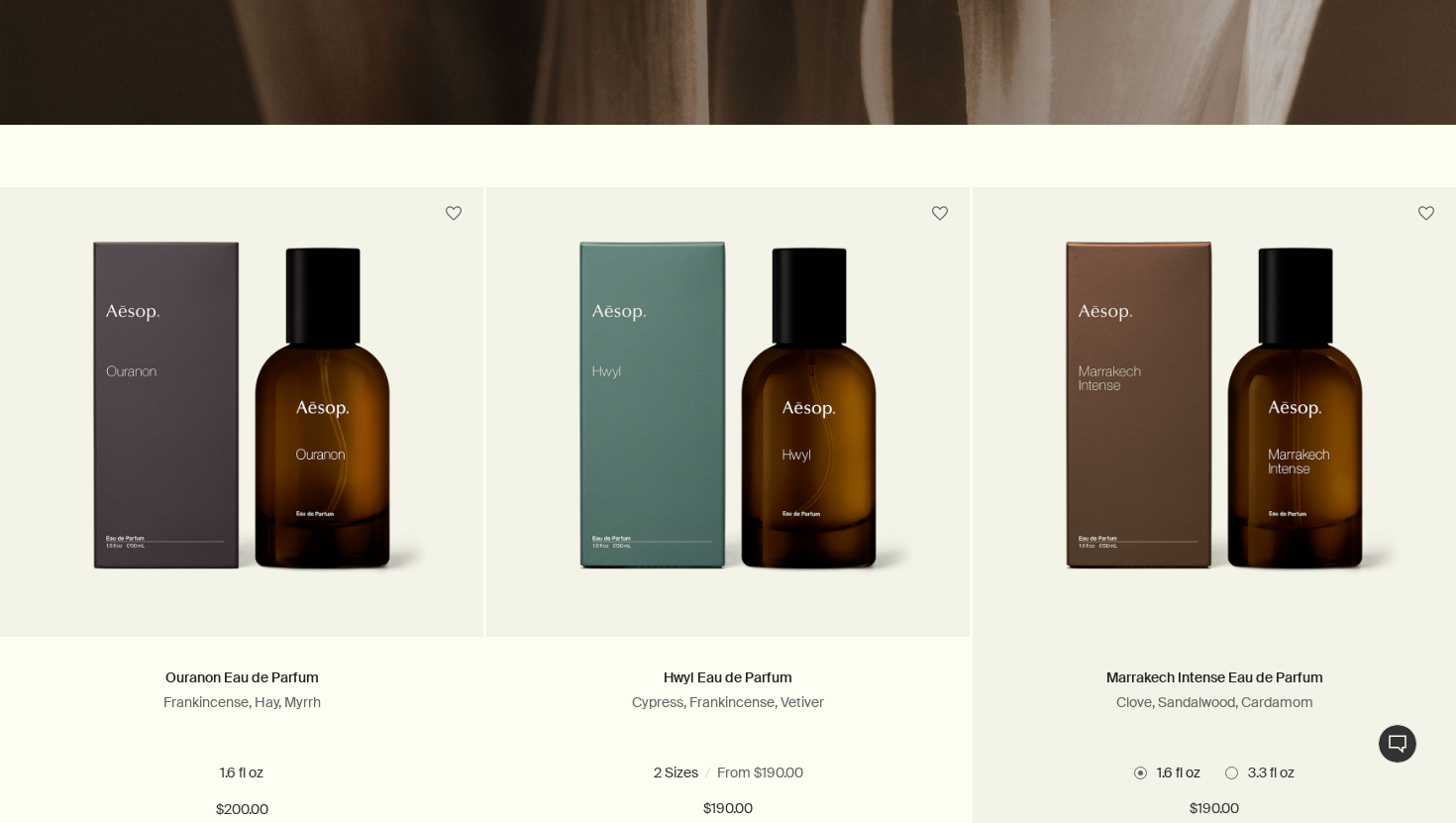 click at bounding box center (1213, 424) 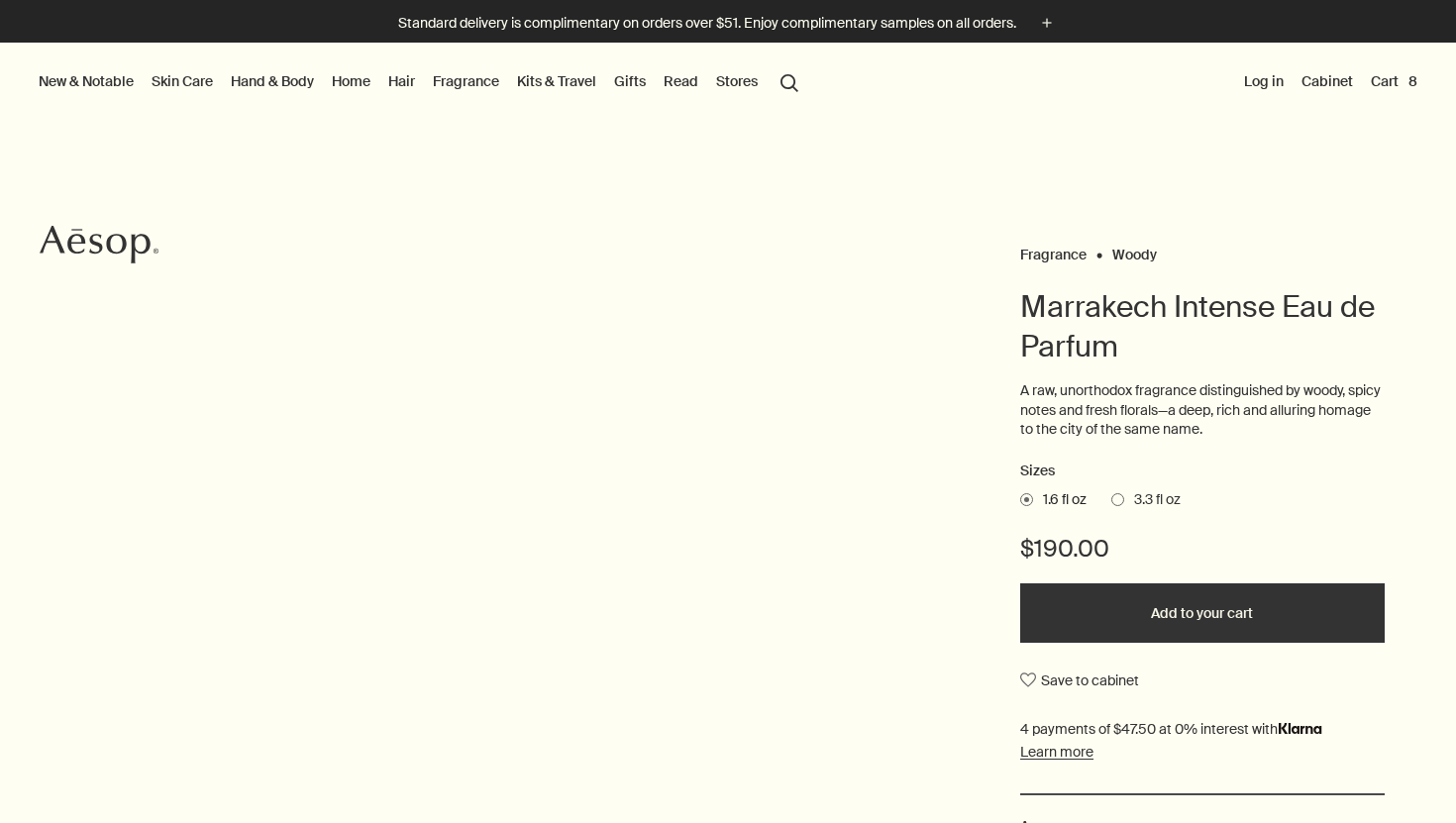 scroll, scrollTop: 0, scrollLeft: 0, axis: both 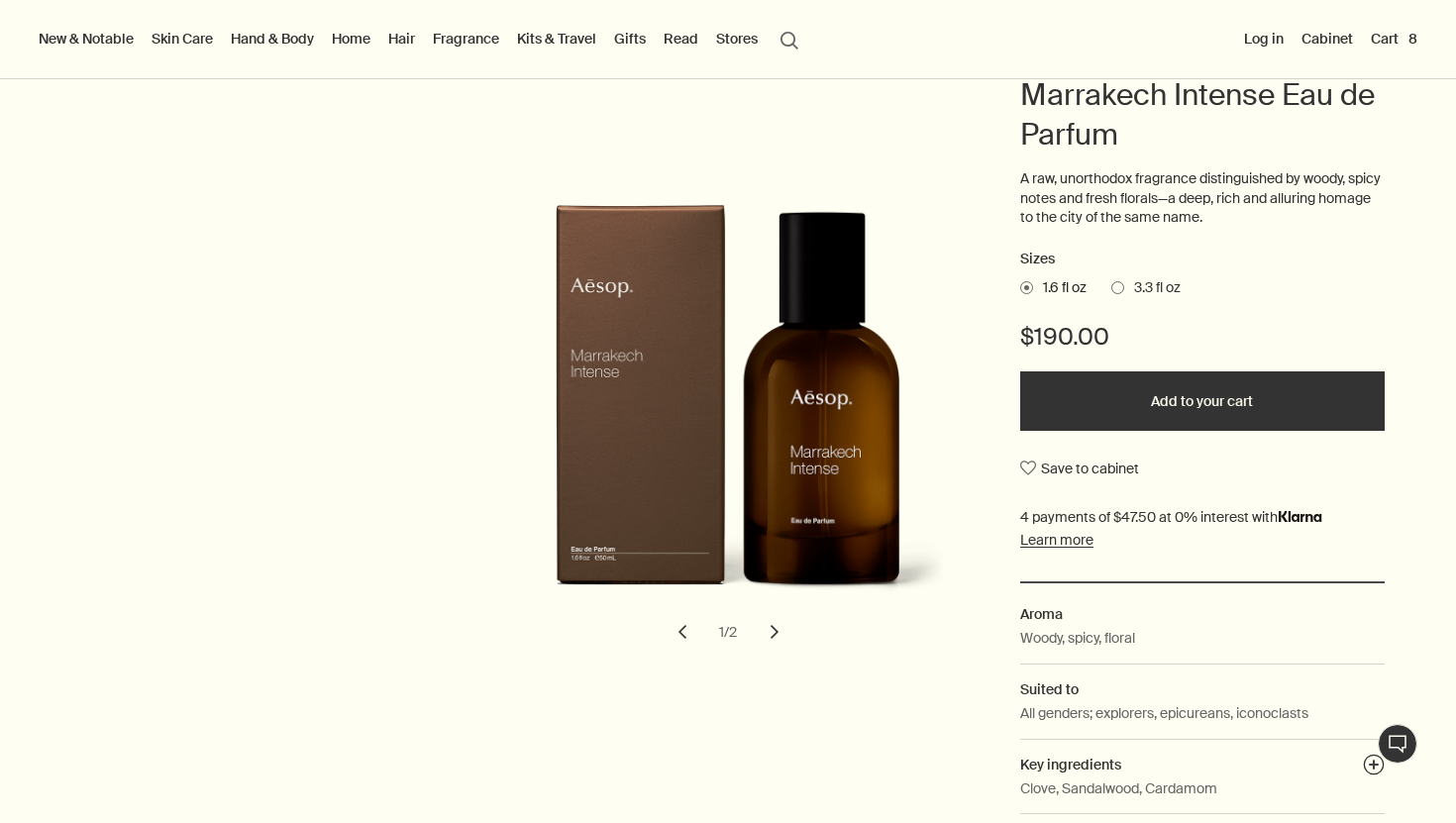 click on "Add to your cart" at bounding box center [1202, 401] 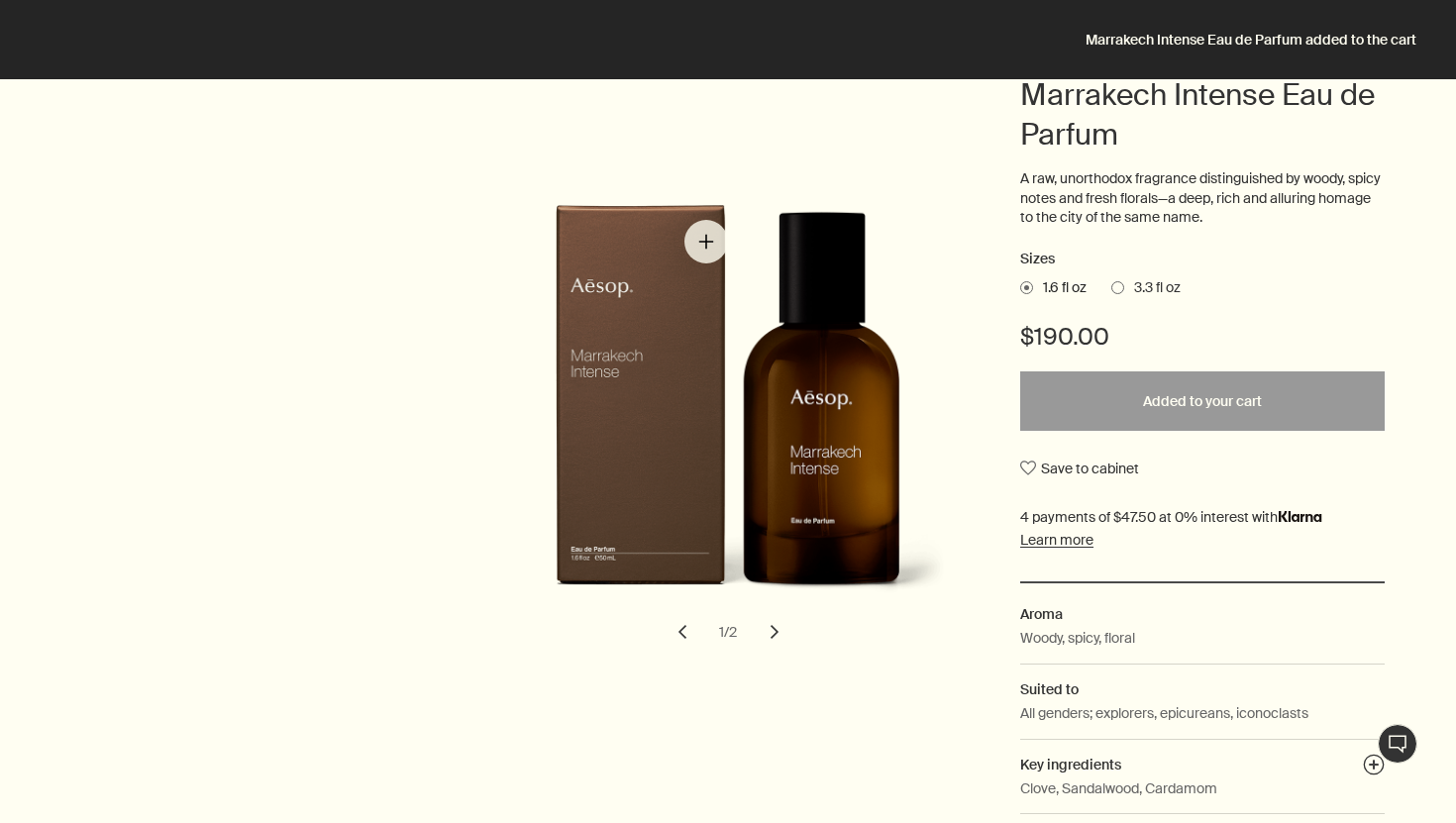 scroll, scrollTop: 0, scrollLeft: 0, axis: both 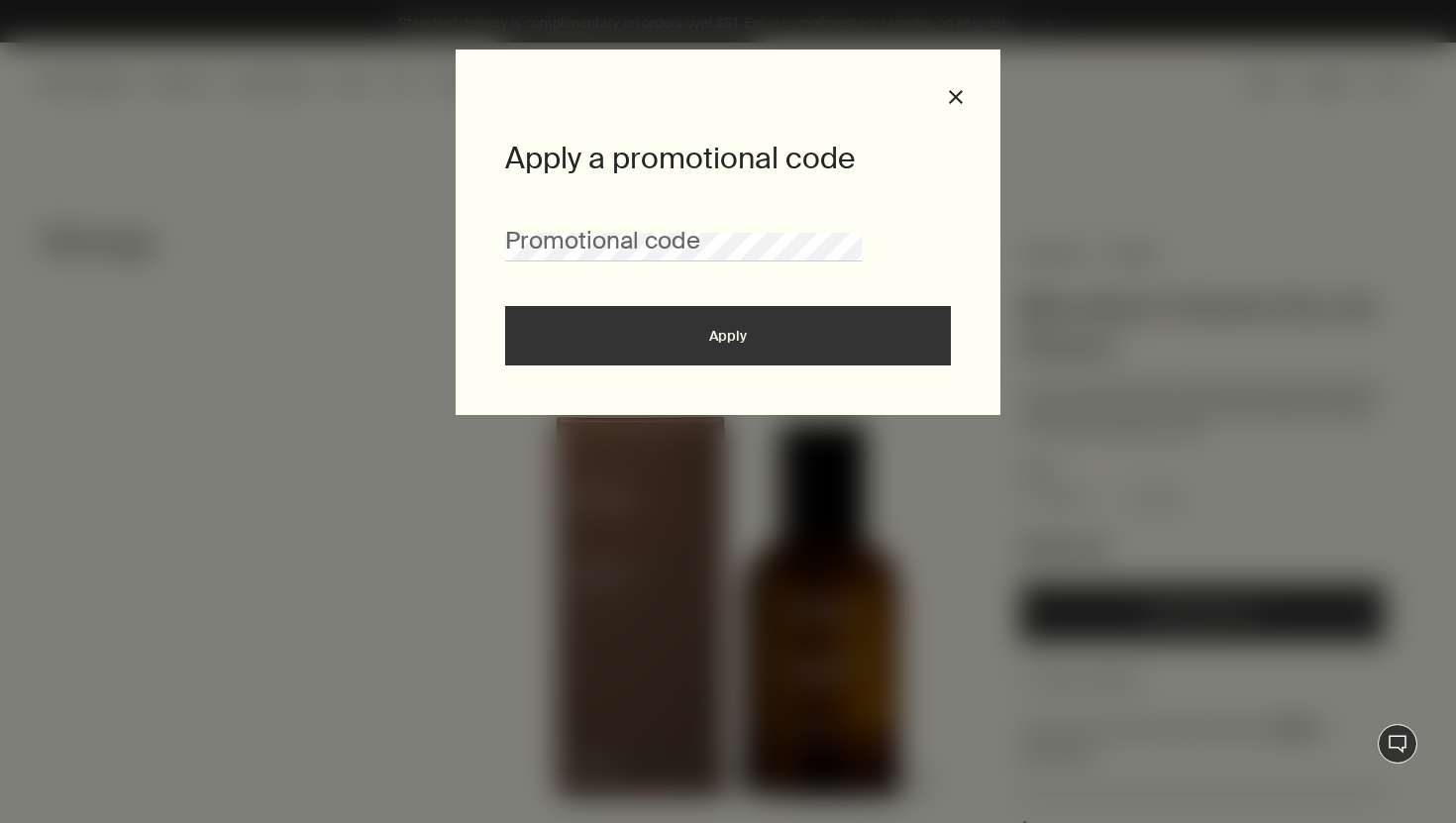 click on "Apply a promotional code Promotional code Apply close" at bounding box center [728, 232] 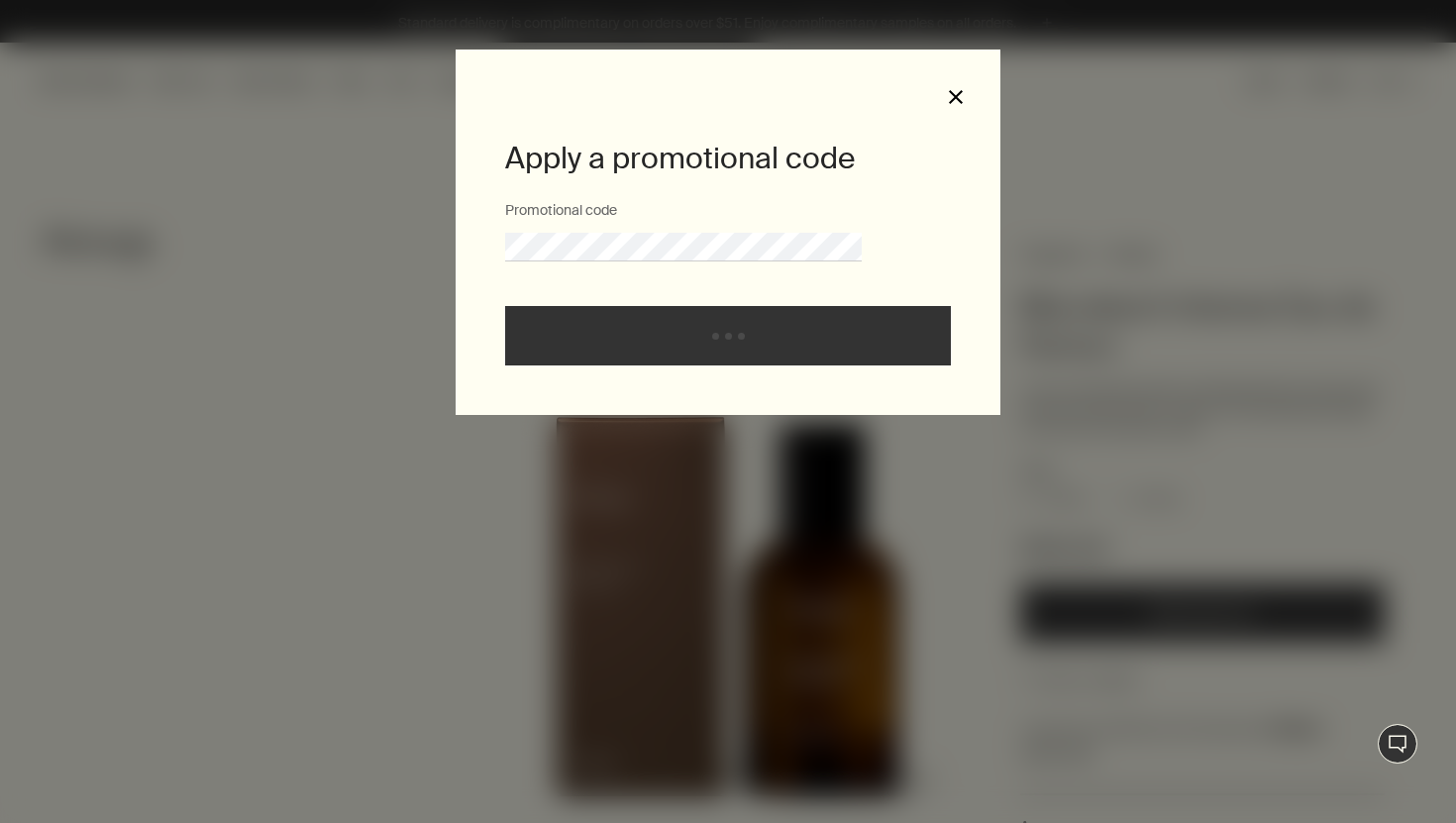 click on "close" at bounding box center [956, 97] 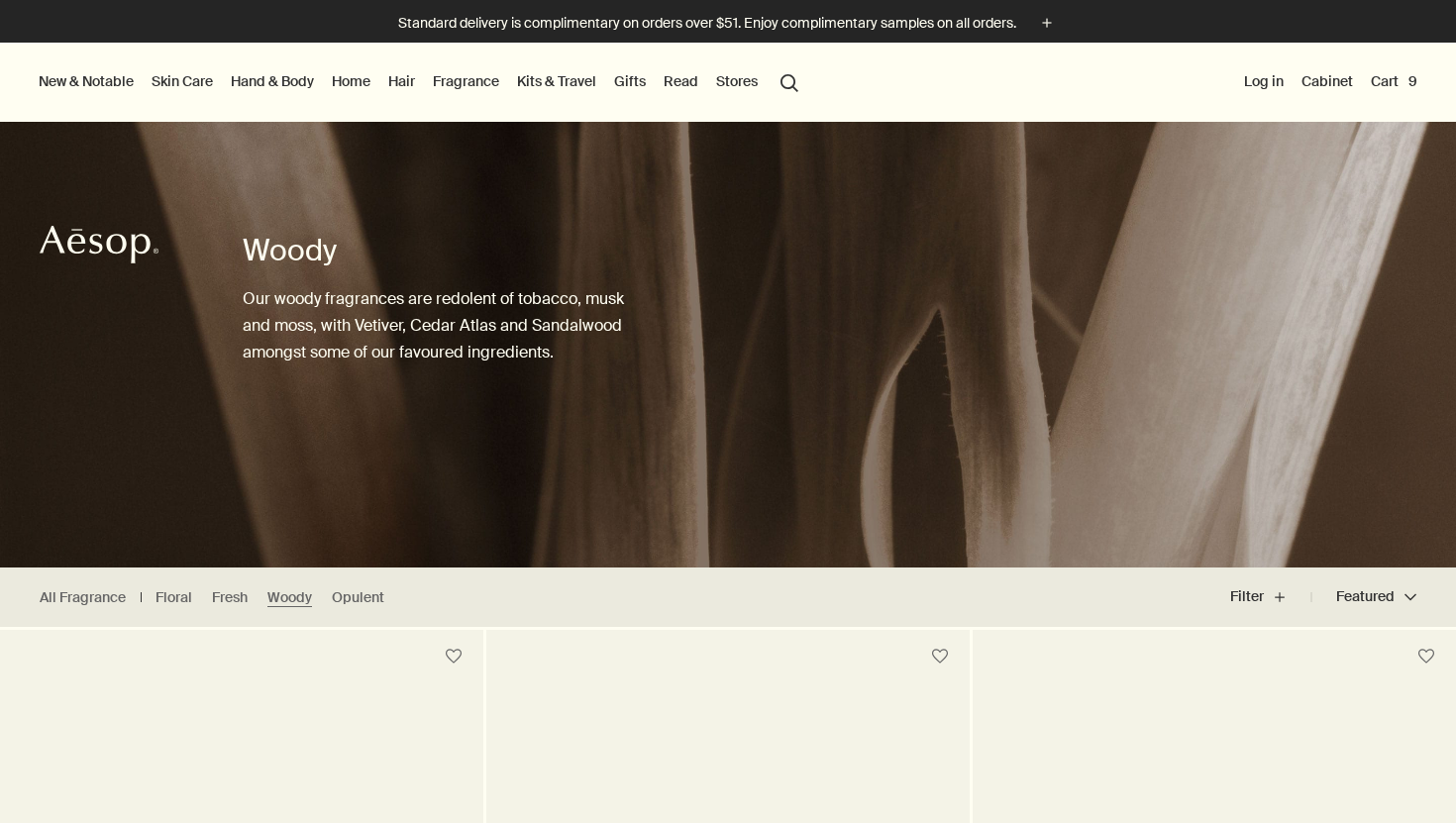 scroll, scrollTop: 0, scrollLeft: 0, axis: both 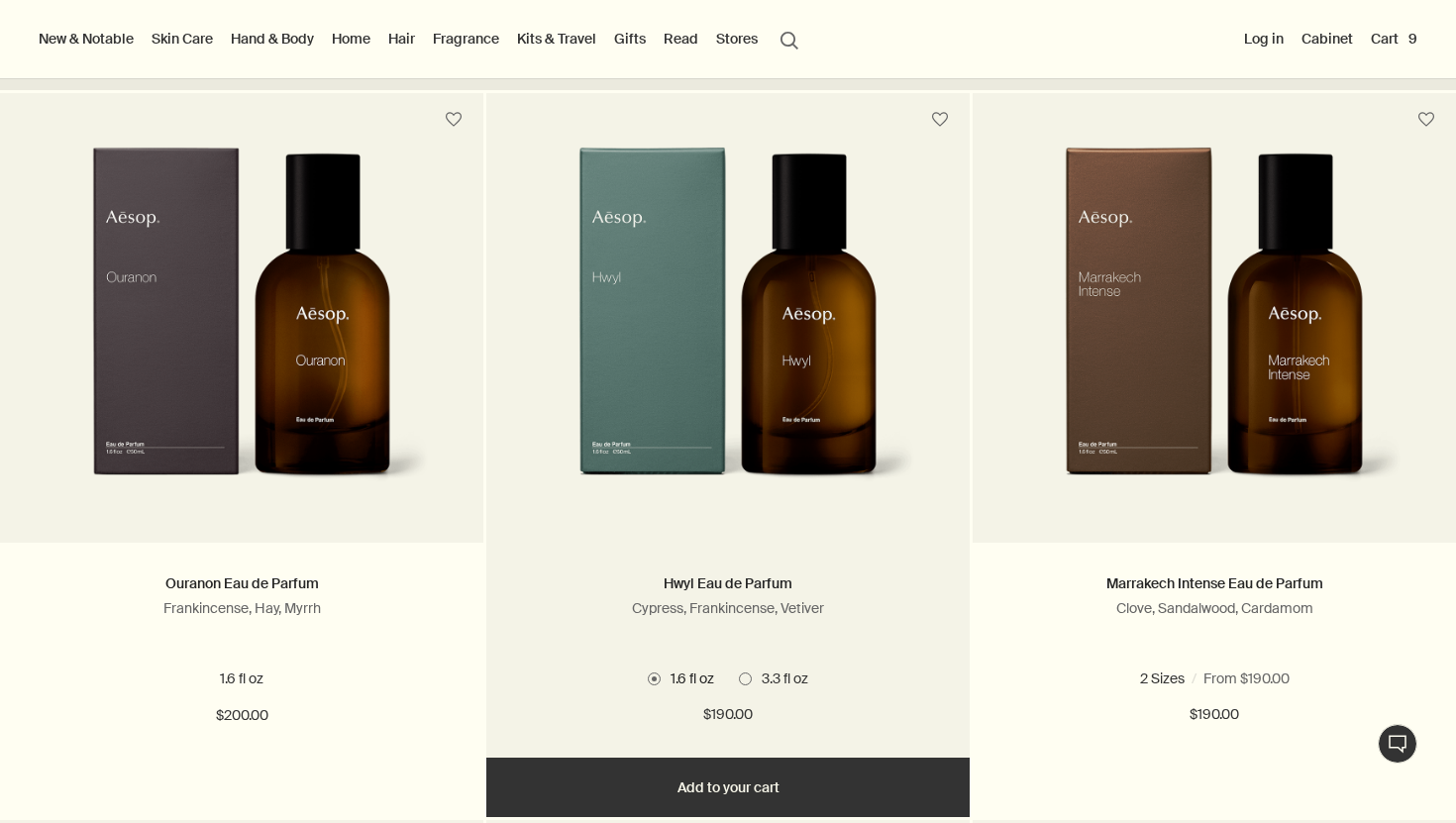 click at bounding box center [727, 330] 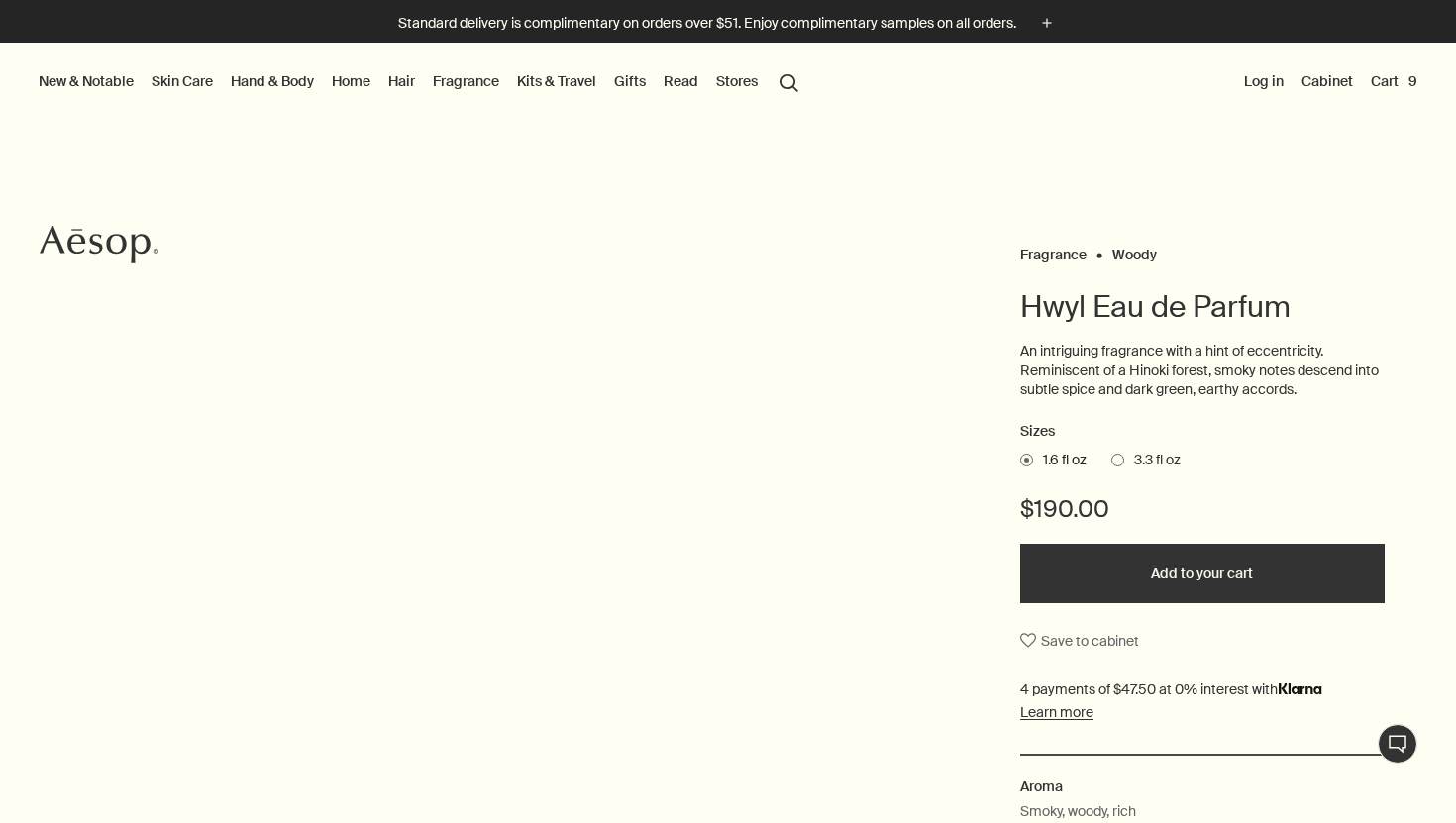scroll, scrollTop: 0, scrollLeft: 0, axis: both 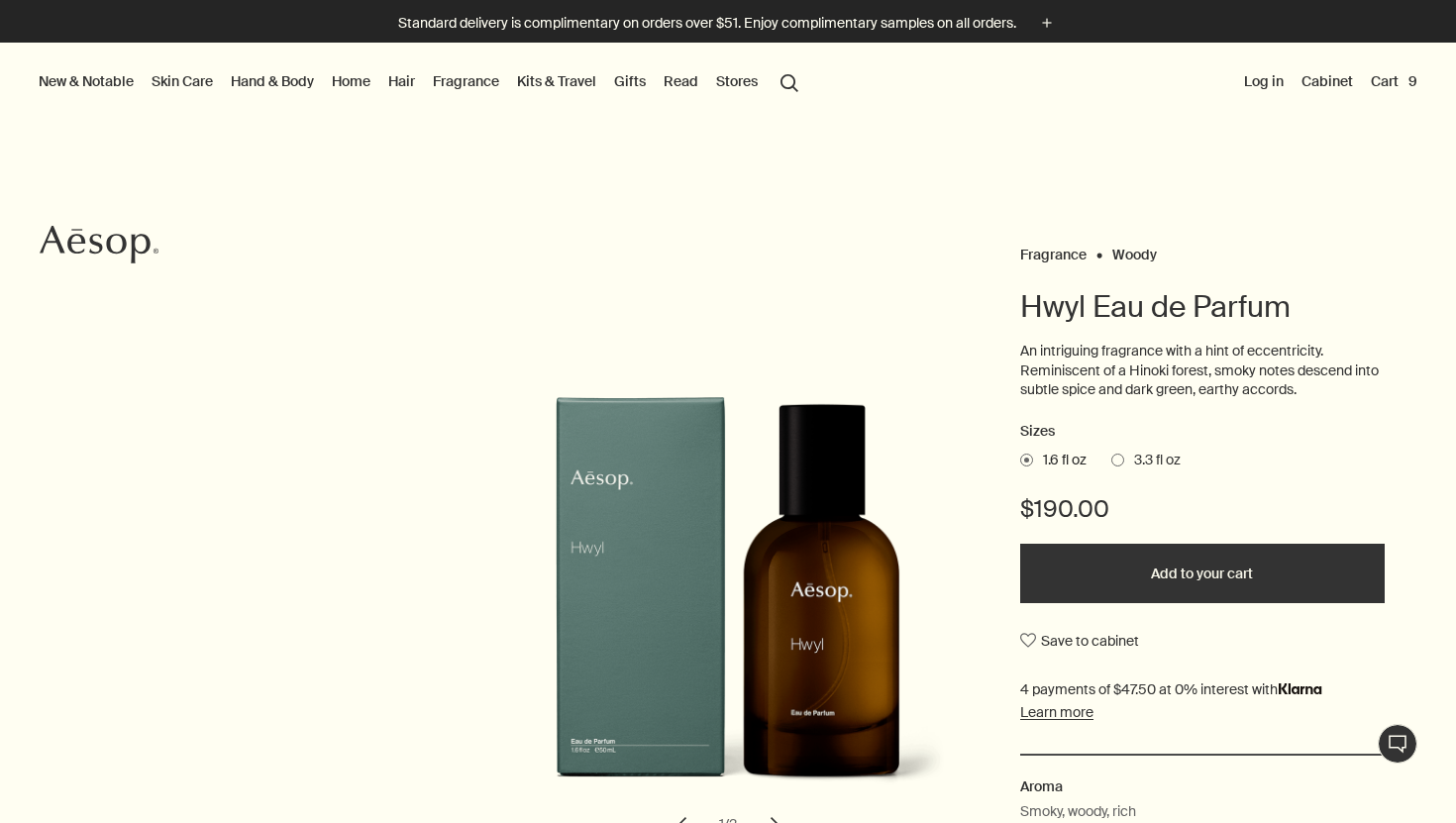click on "Add to your cart" at bounding box center [1202, 573] 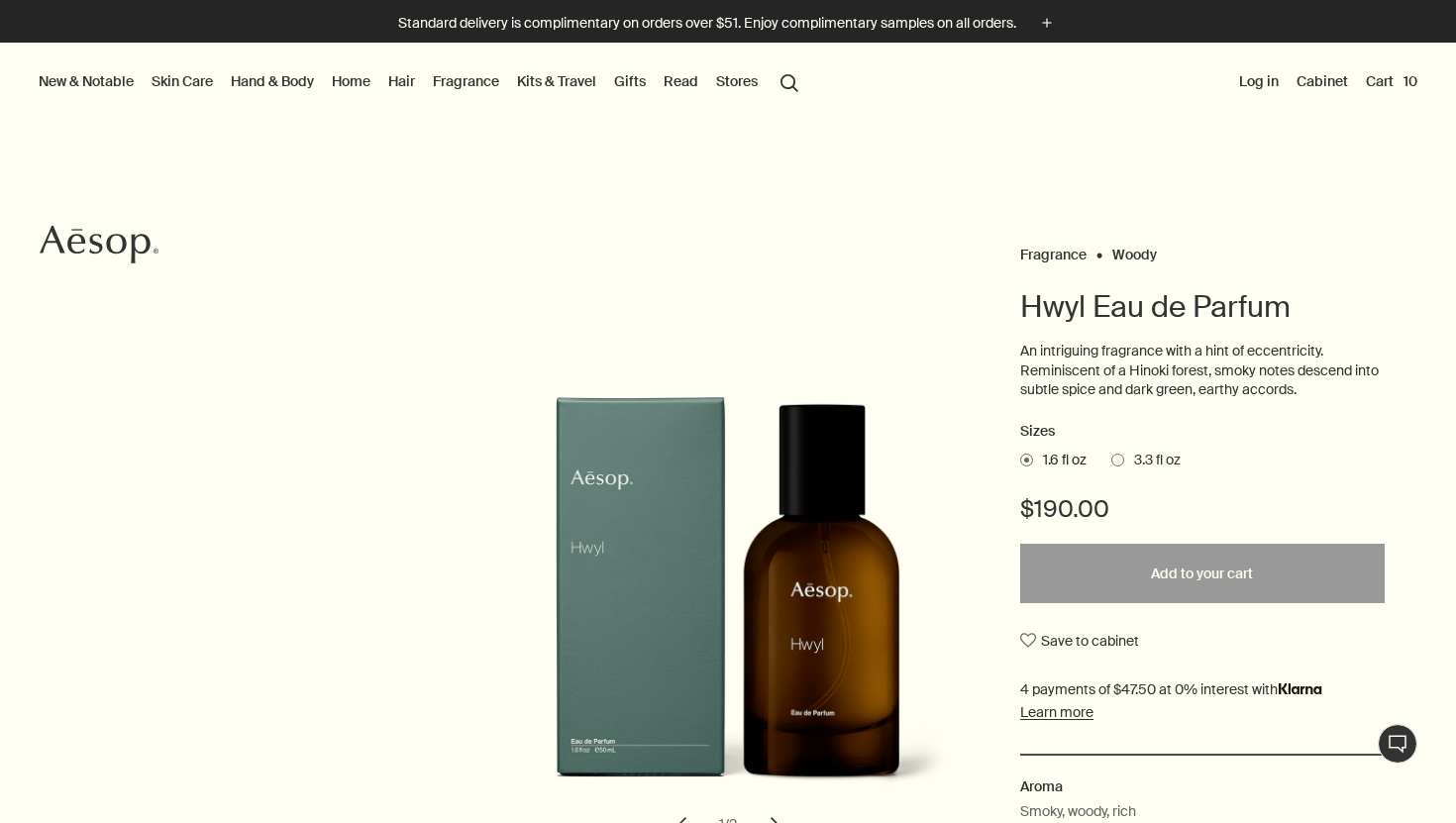 click at bounding box center (728, 823) 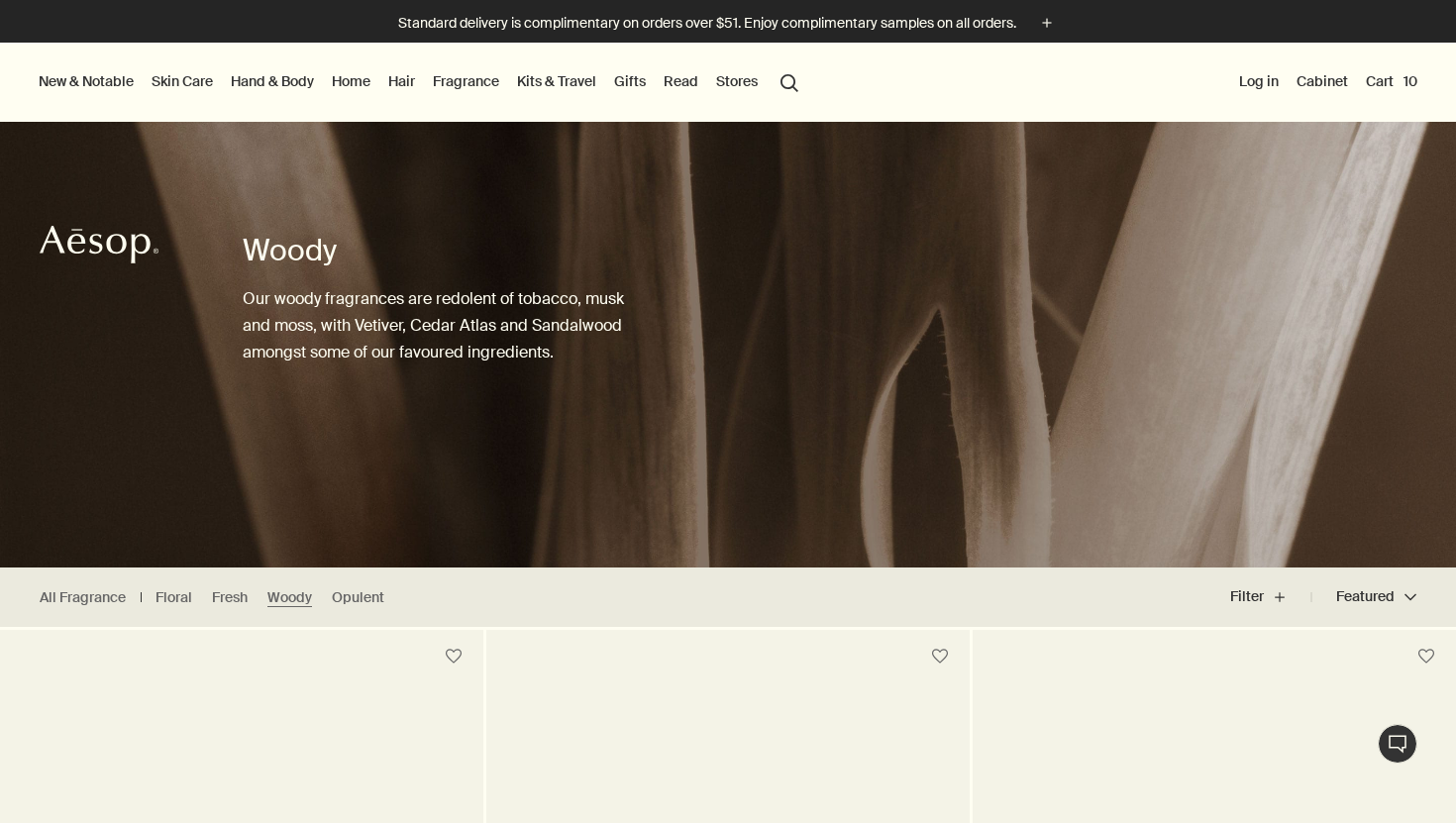 scroll, scrollTop: 537, scrollLeft: 0, axis: vertical 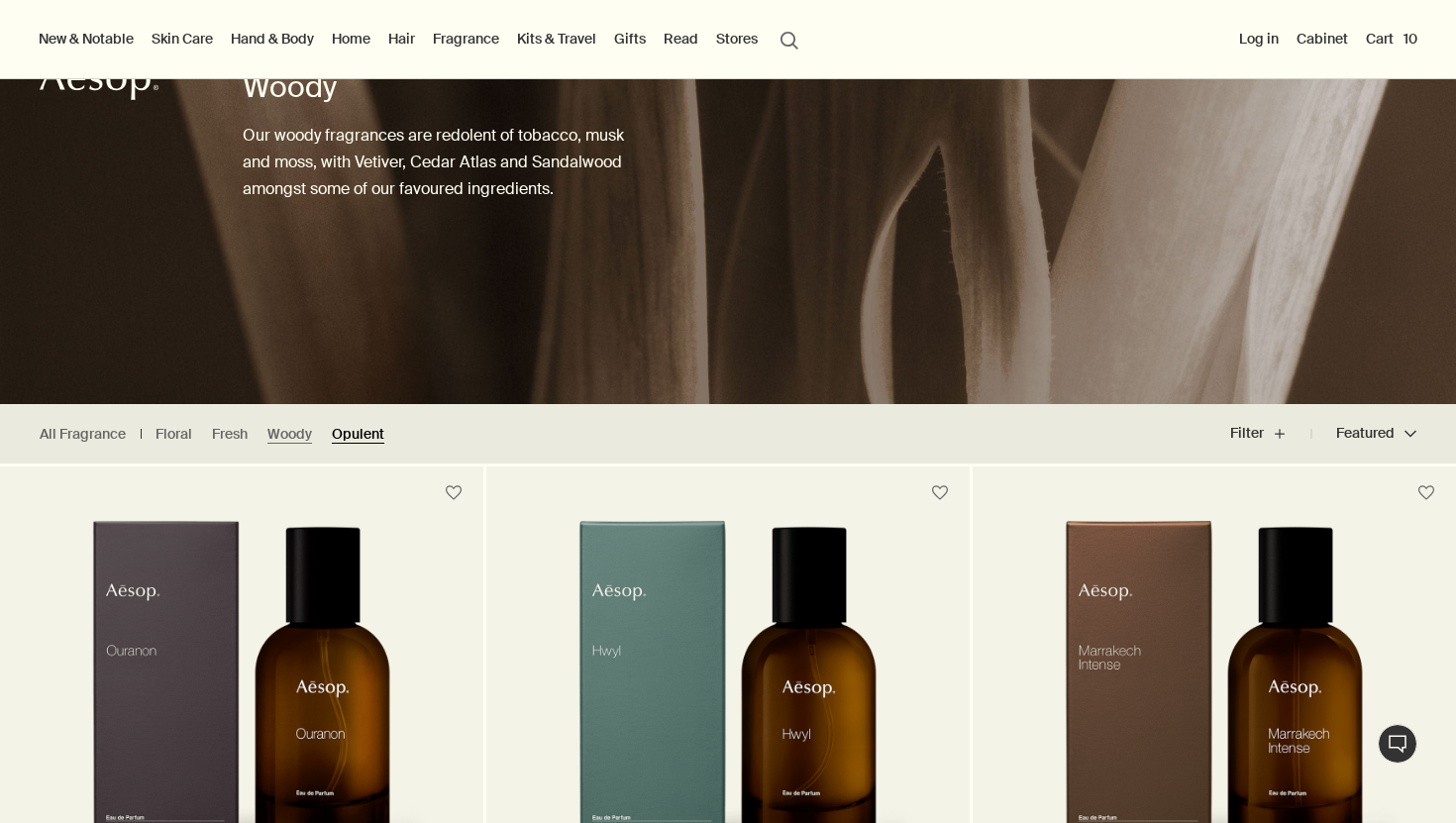 click on "Opulent" at bounding box center [358, 434] 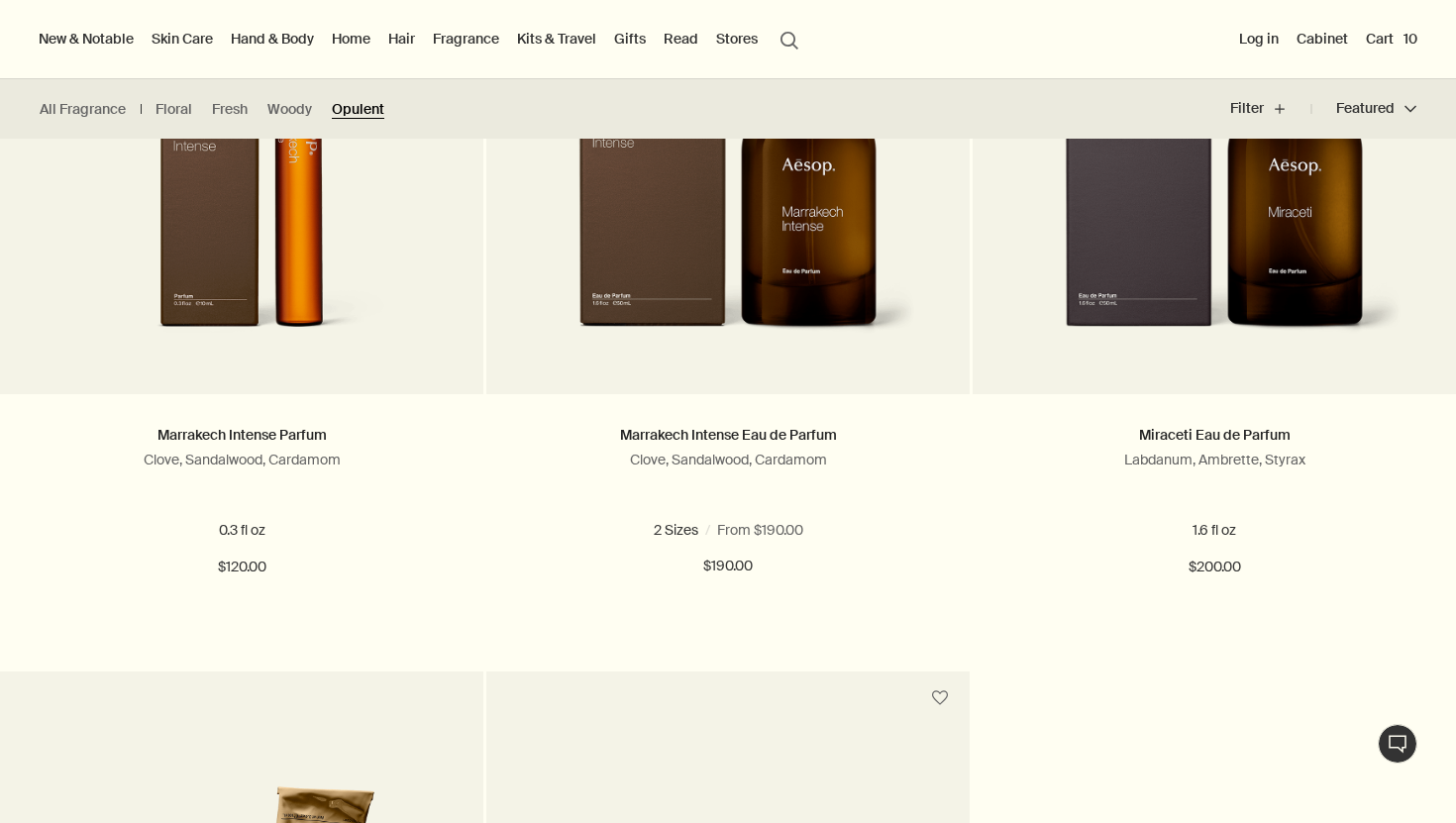 scroll, scrollTop: 369, scrollLeft: 0, axis: vertical 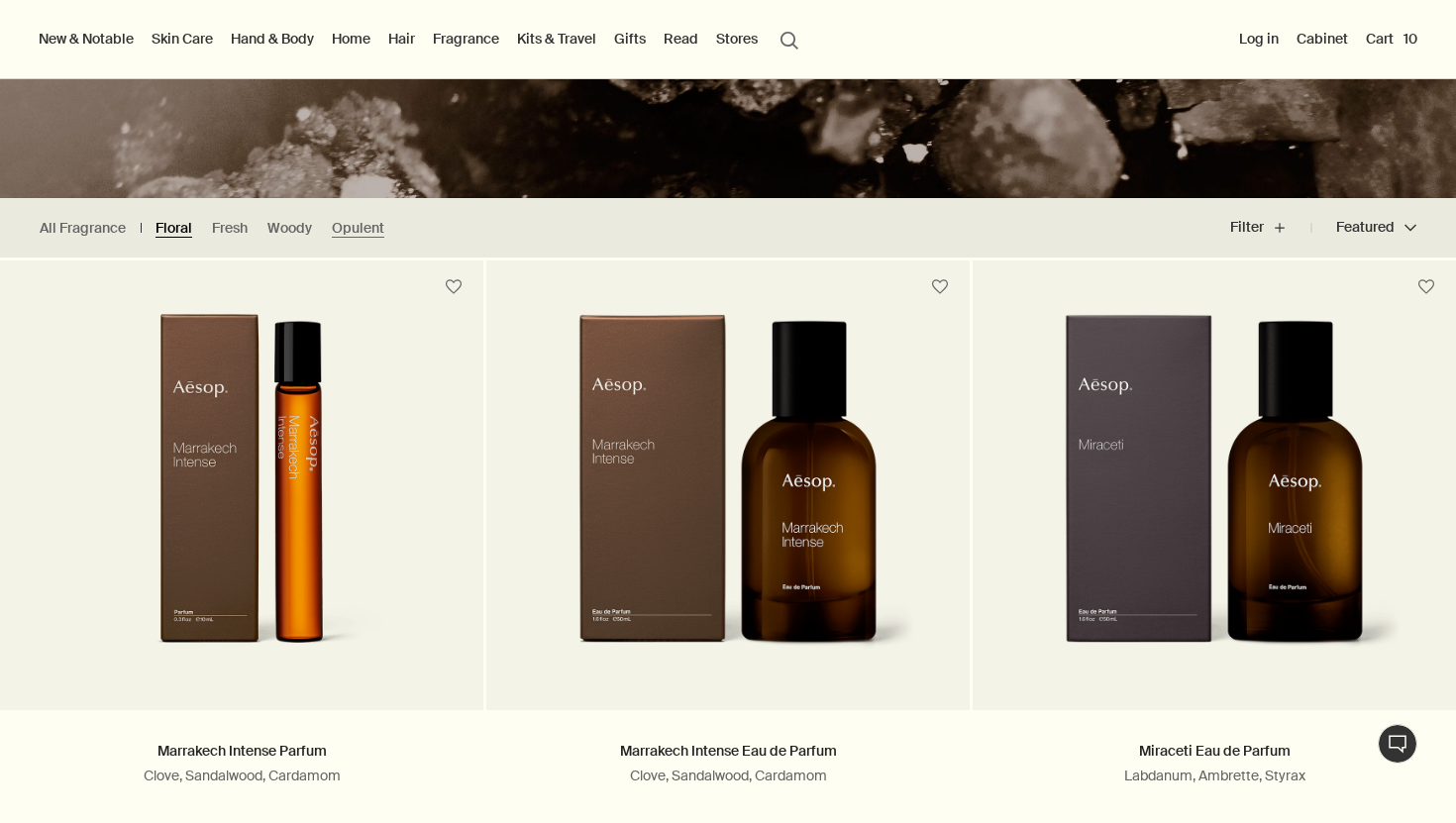 click on "Floral" at bounding box center (173, 228) 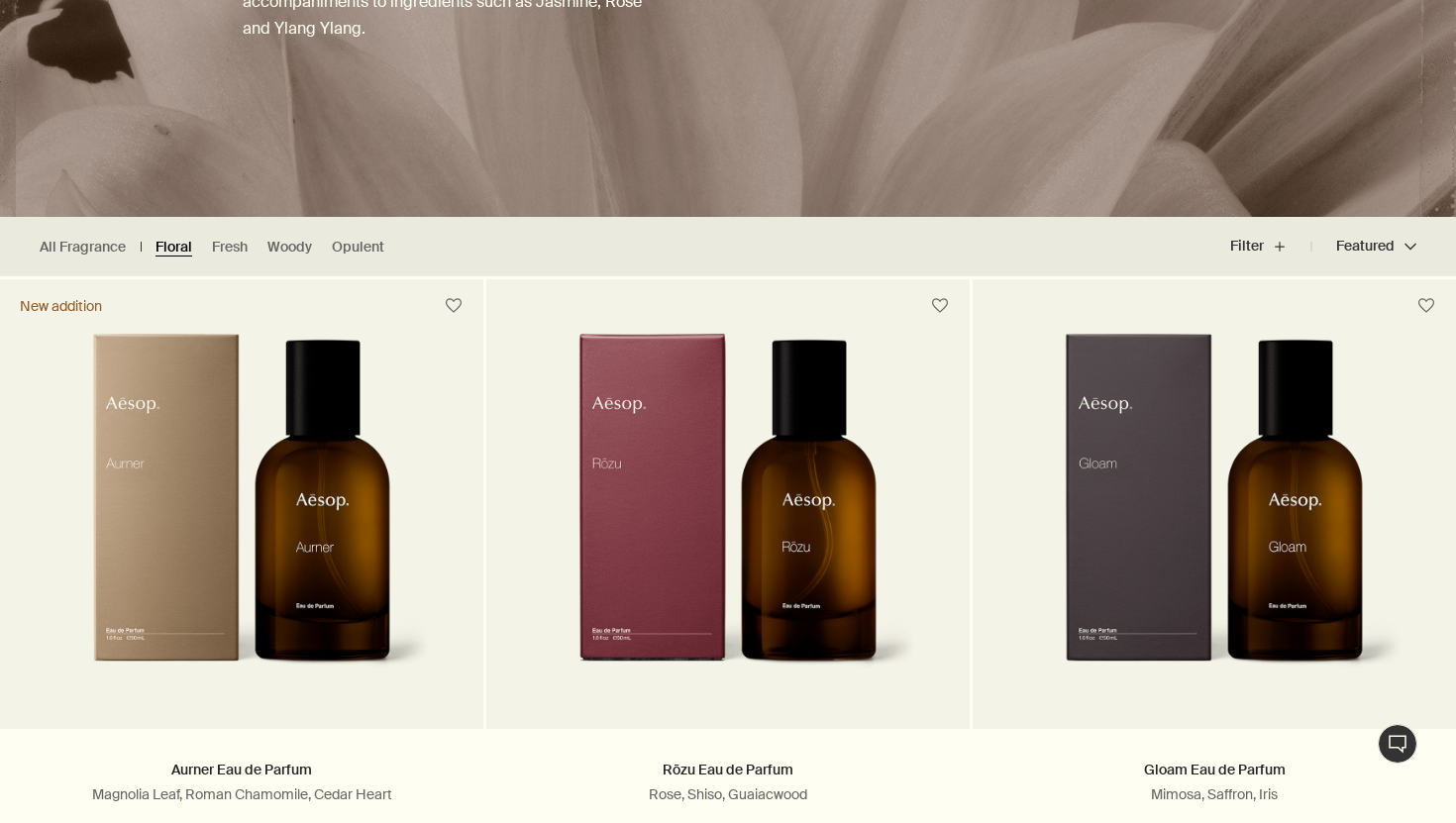 scroll, scrollTop: 0, scrollLeft: 0, axis: both 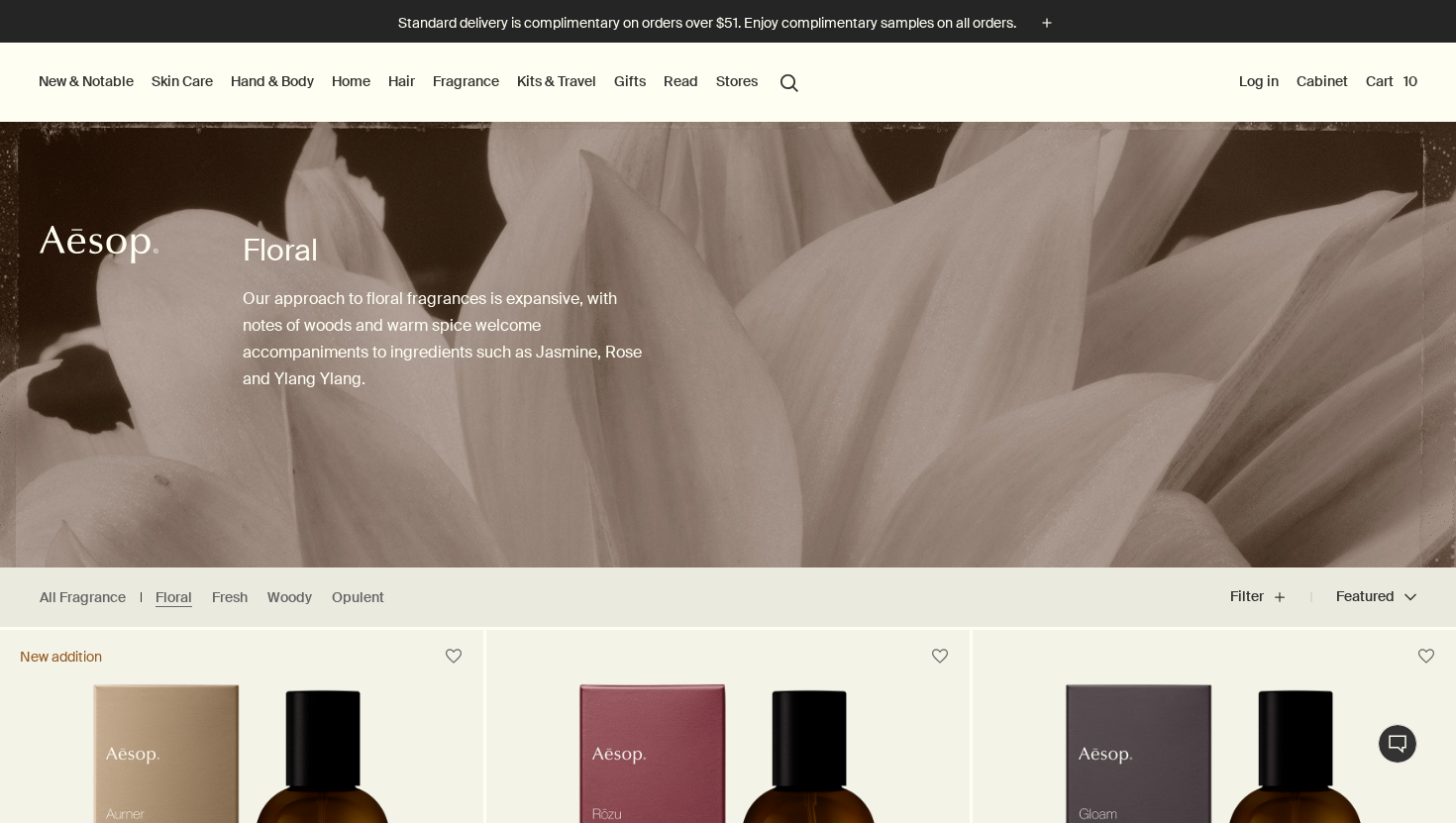 click on "All Fragrance Floral Fresh Woody Opulent" at bounding box center [217, 597] 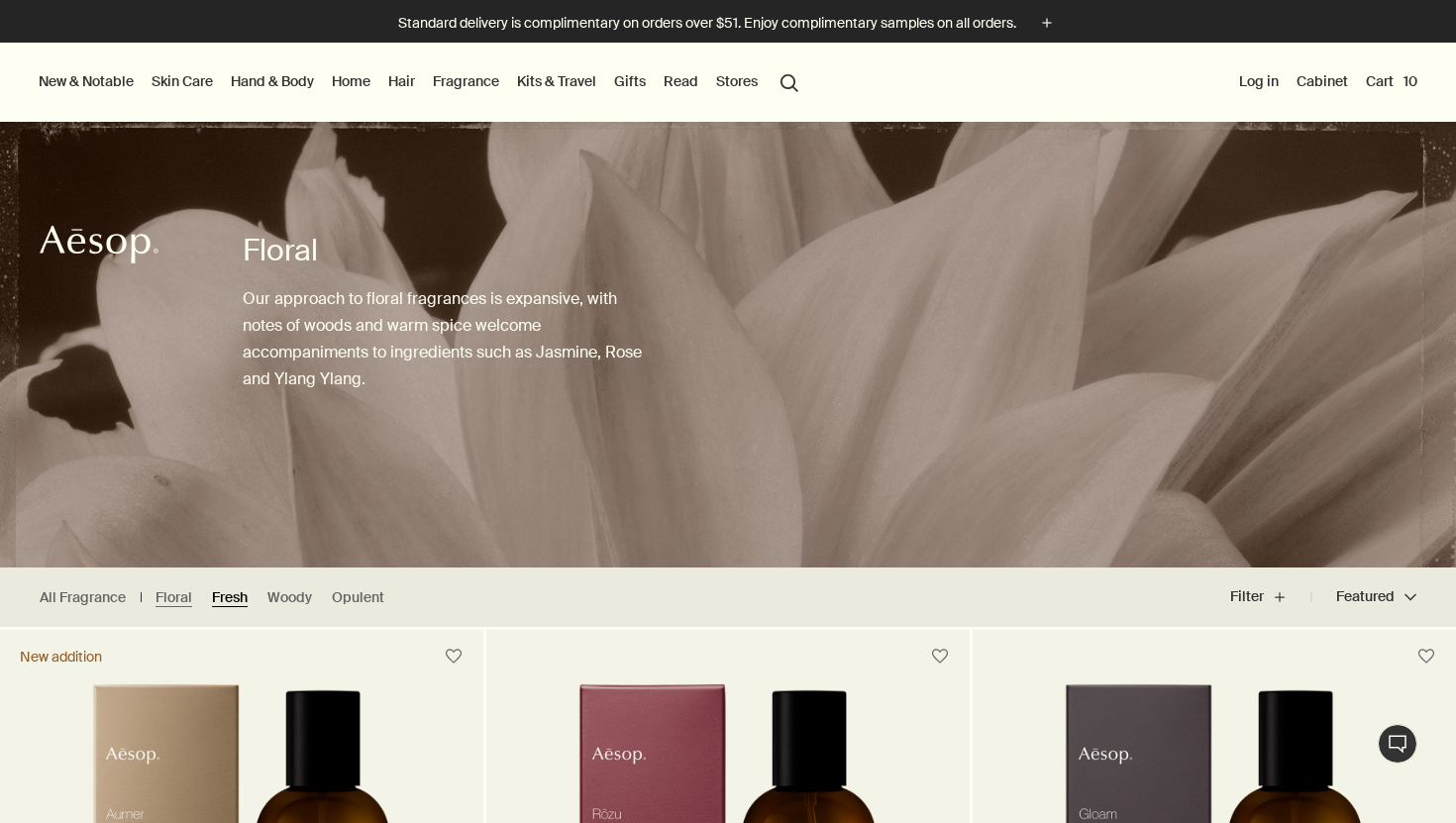click on "Fresh" at bounding box center (230, 597) 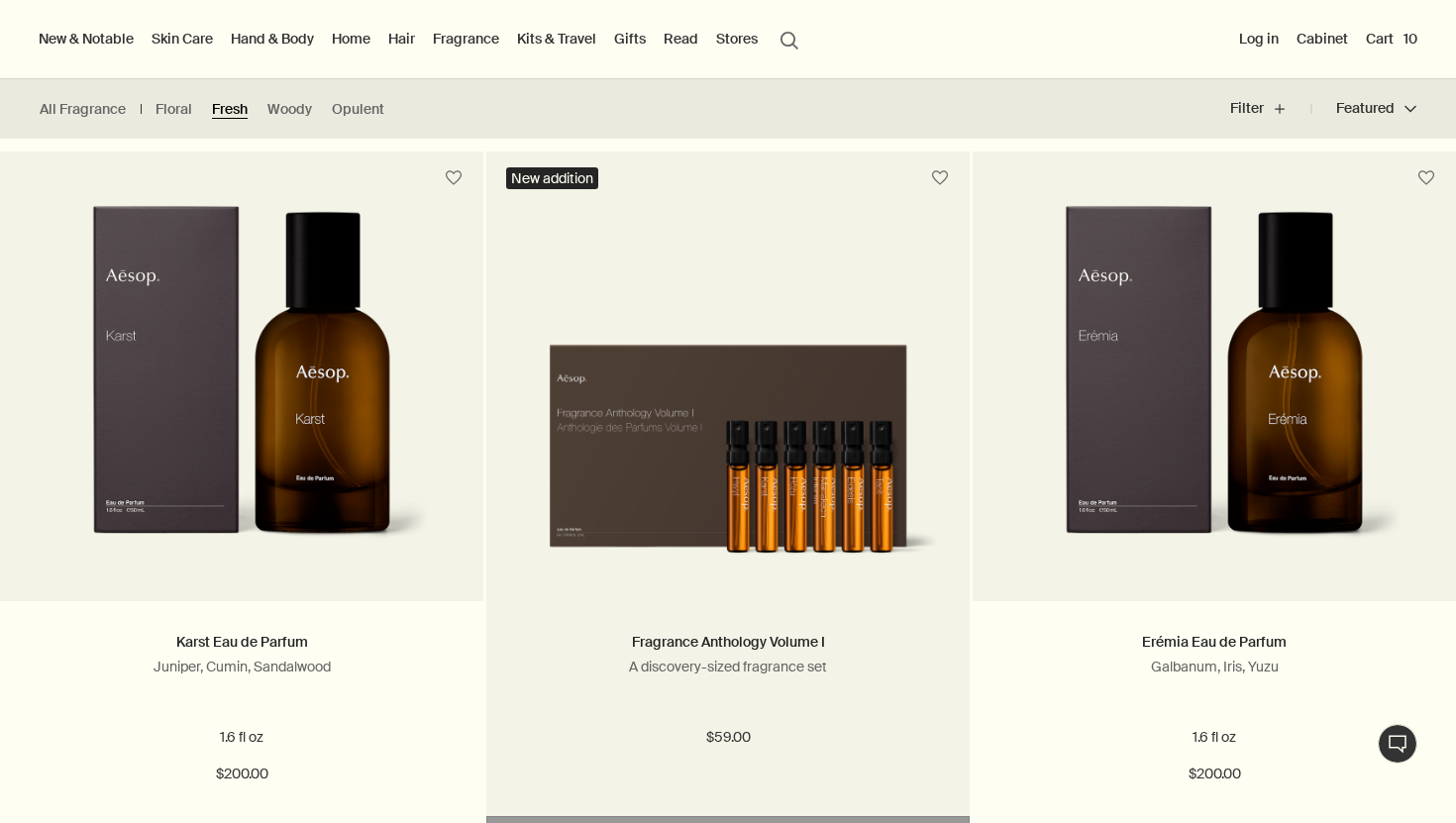 scroll, scrollTop: 1394, scrollLeft: 0, axis: vertical 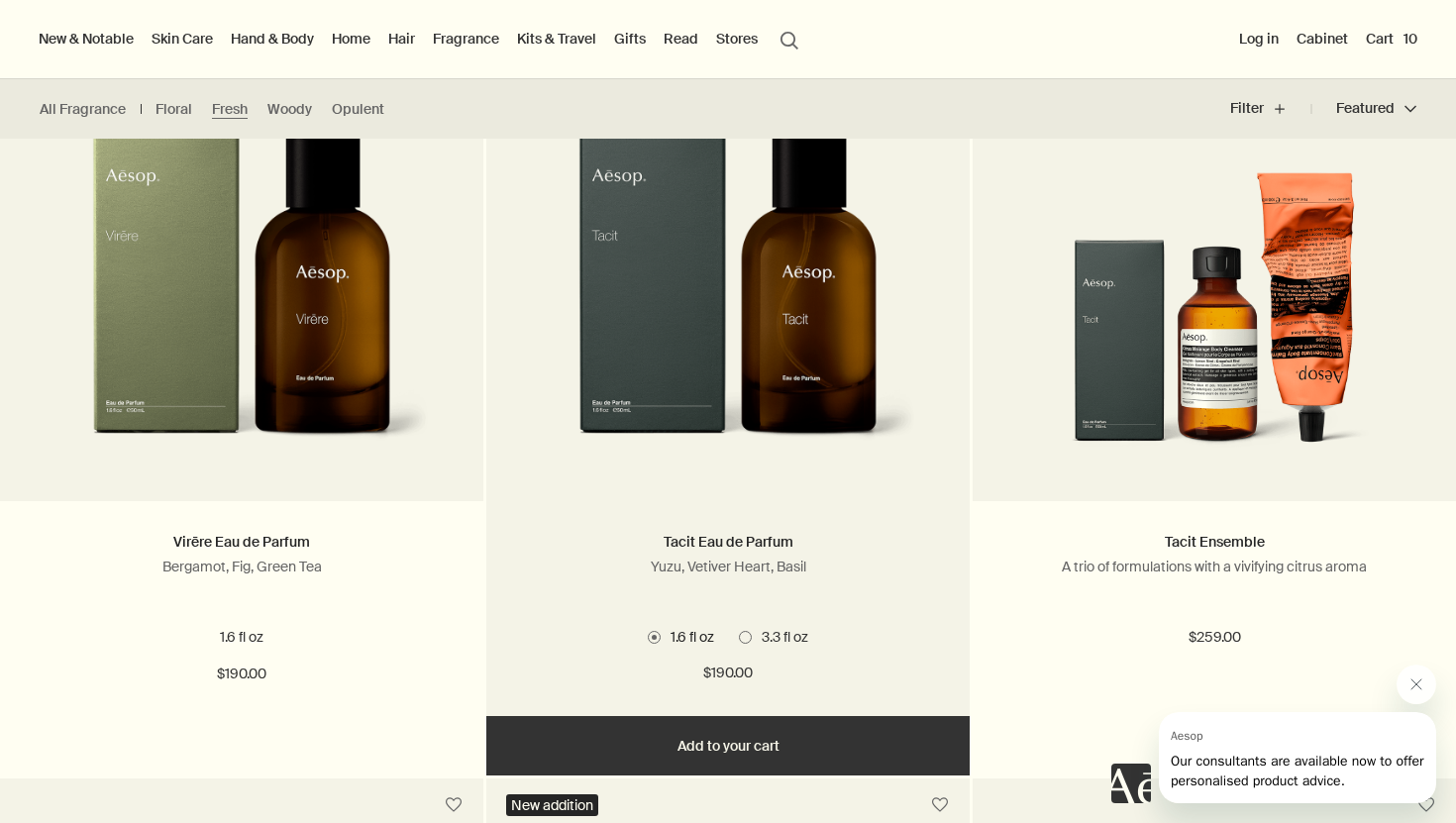 click on "3.3 fl oz" at bounding box center (774, 637) 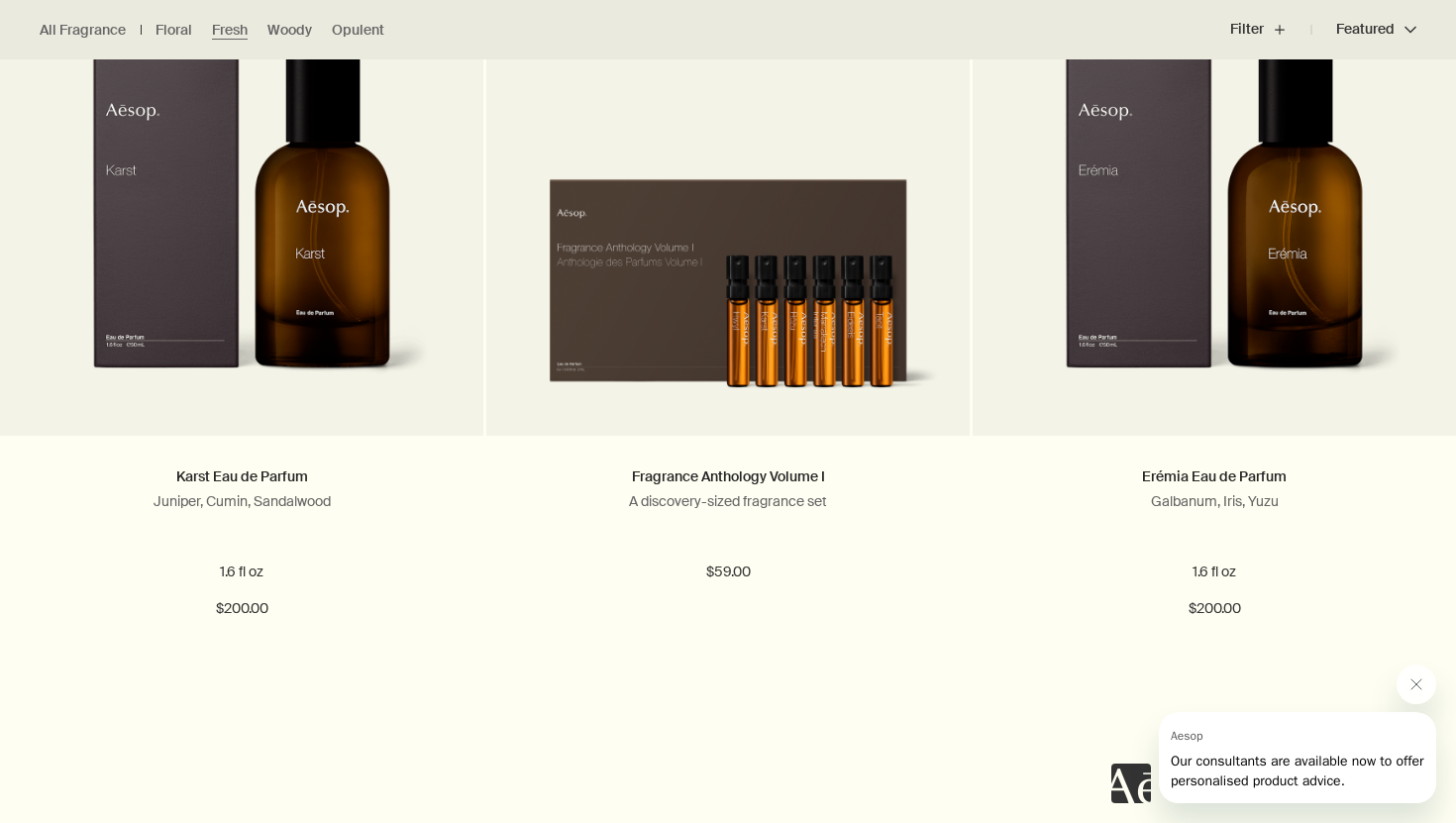scroll, scrollTop: 1419, scrollLeft: 0, axis: vertical 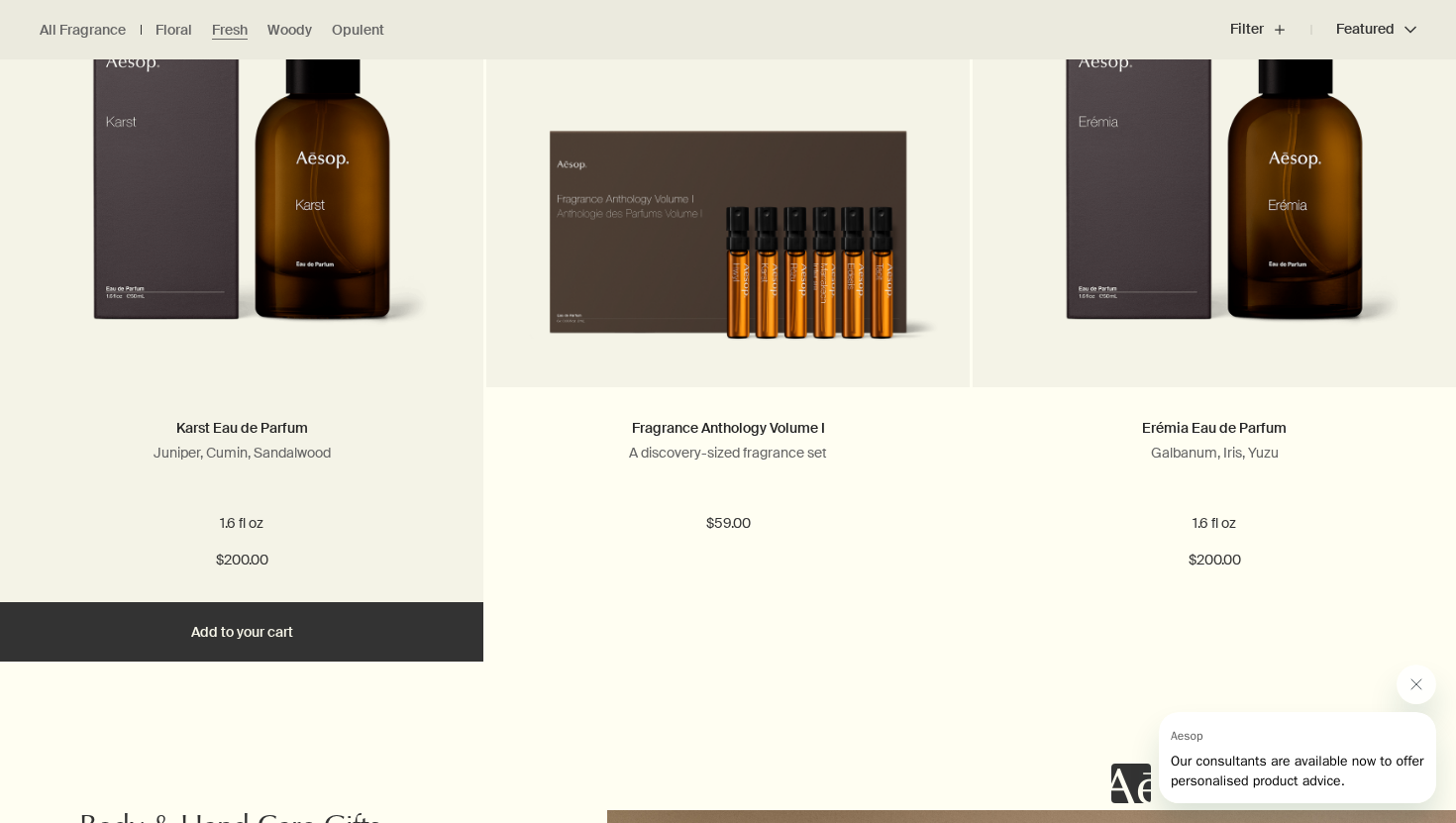 click at bounding box center [241, 174] 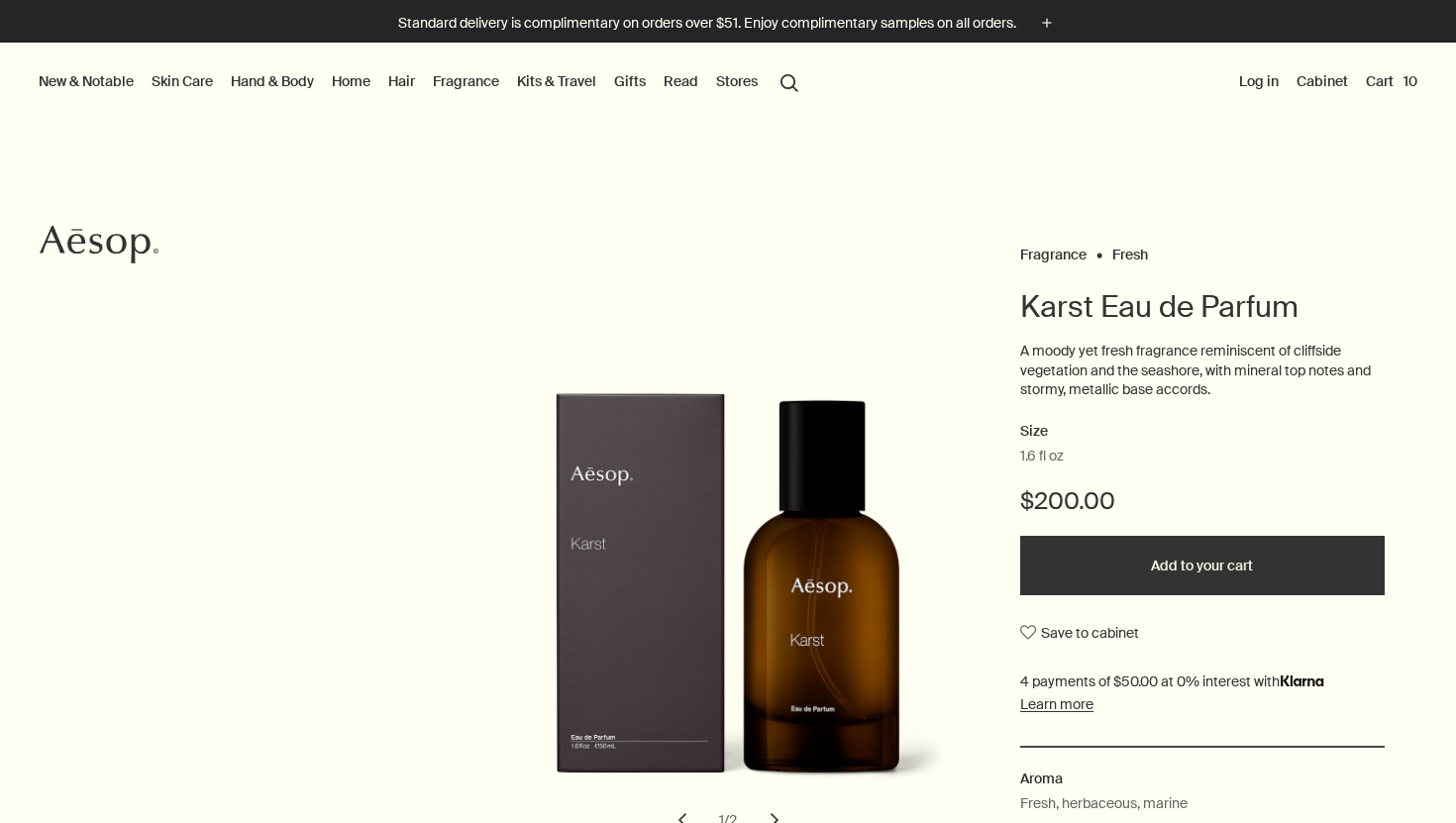 scroll, scrollTop: 0, scrollLeft: 0, axis: both 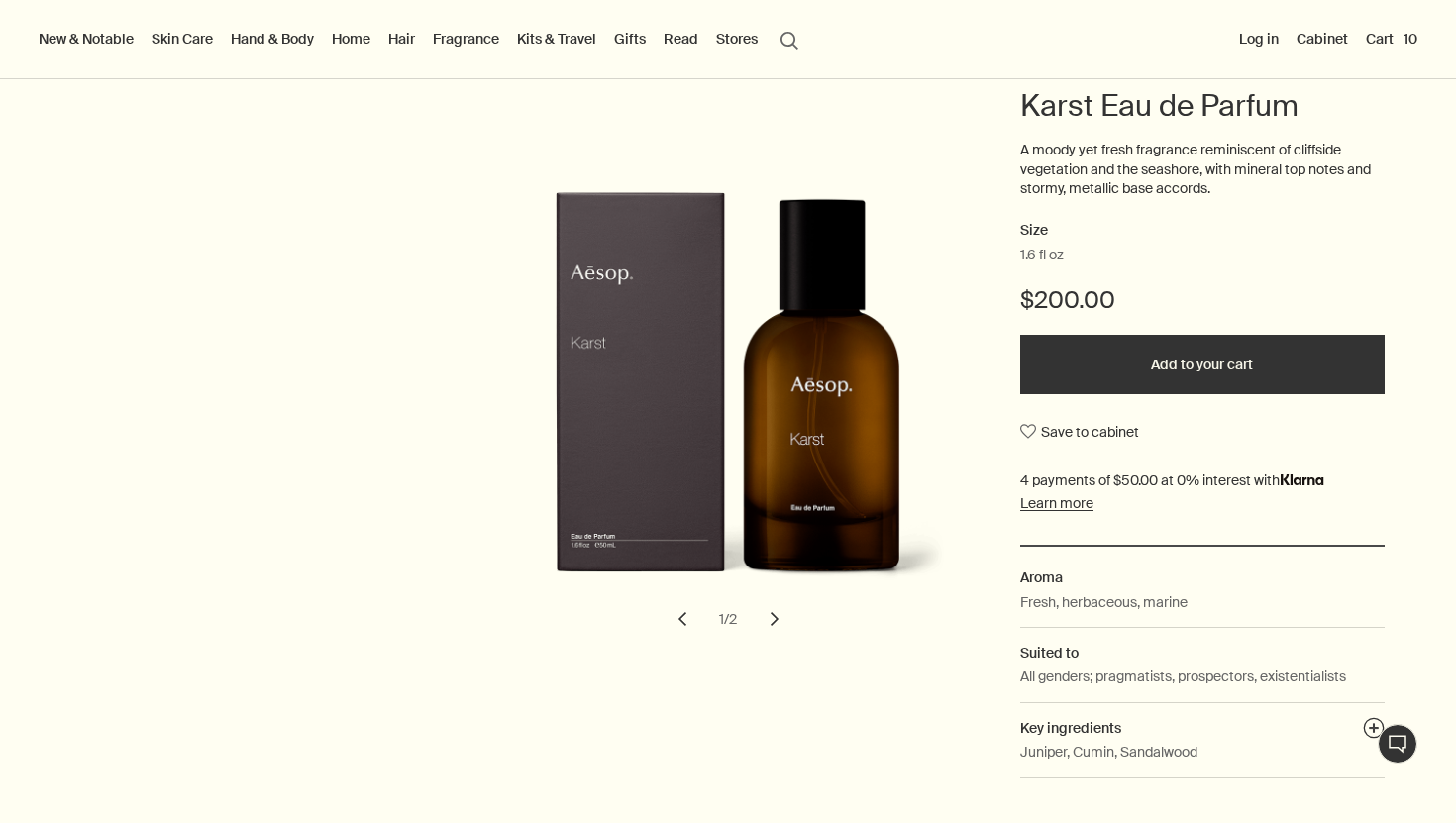 click on "Add to your cart" at bounding box center (1202, 364) 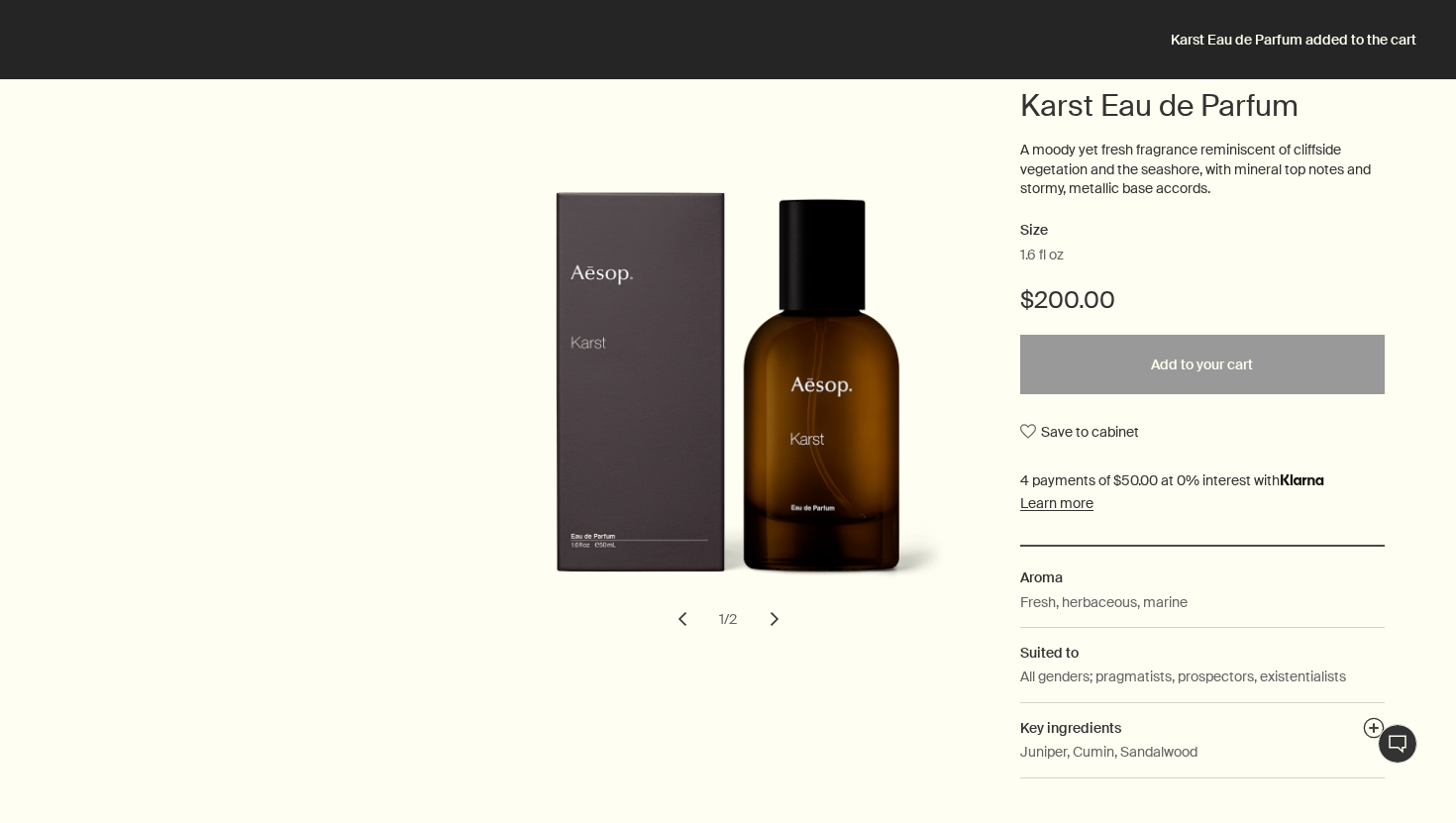 scroll, scrollTop: 0, scrollLeft: 0, axis: both 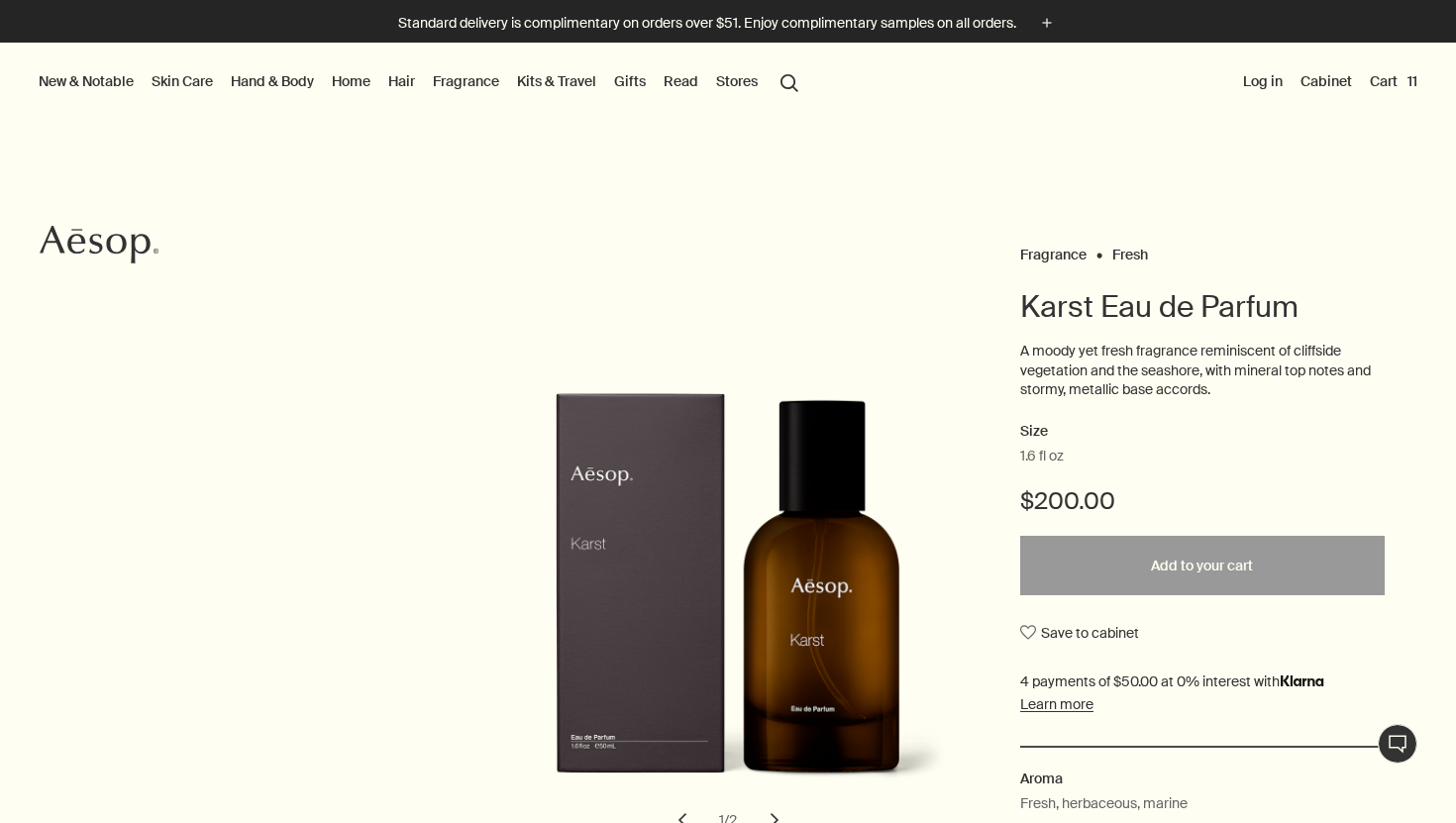 click on "Cart 11" at bounding box center (1394, 81) 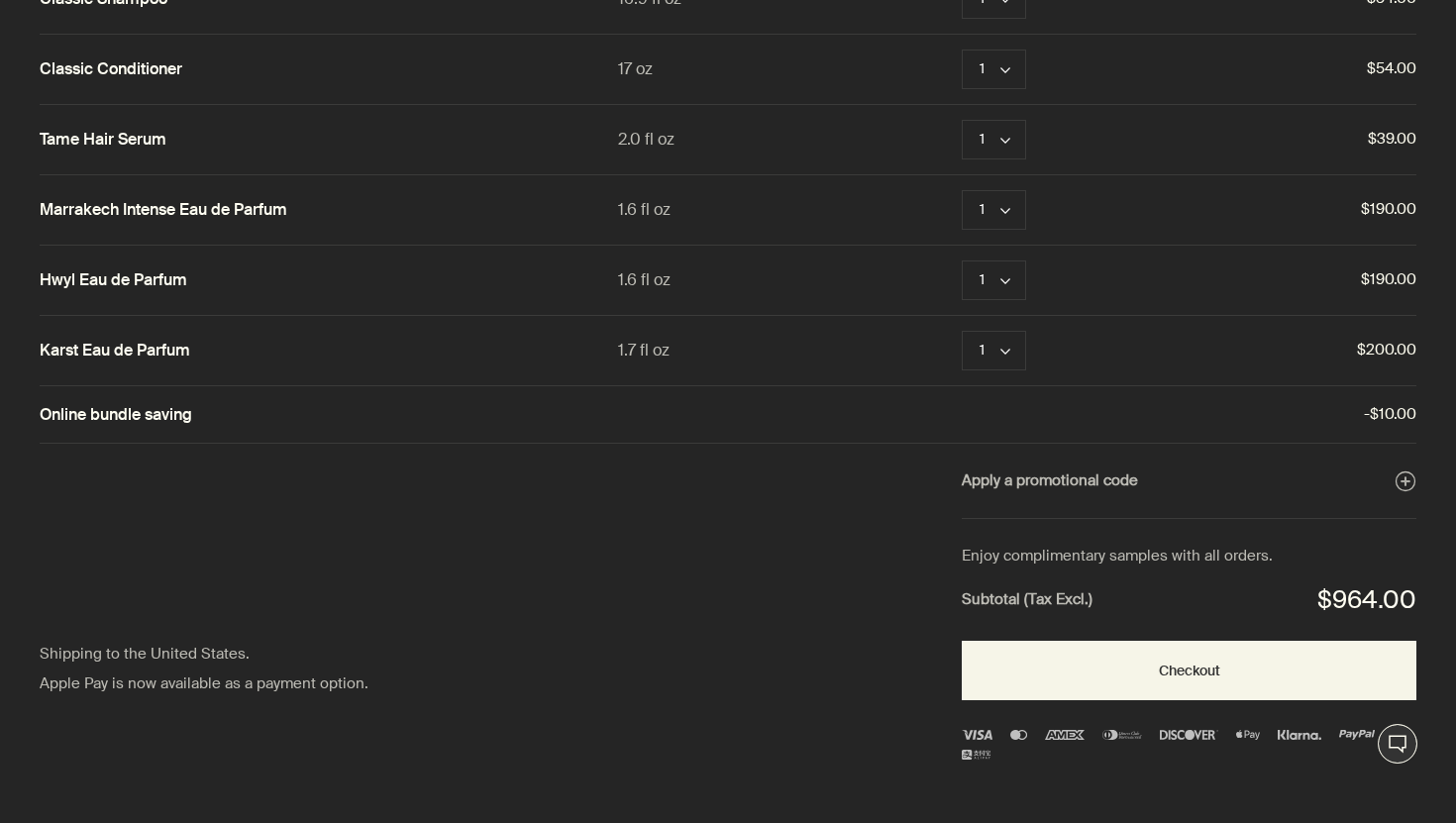 scroll, scrollTop: 0, scrollLeft: 0, axis: both 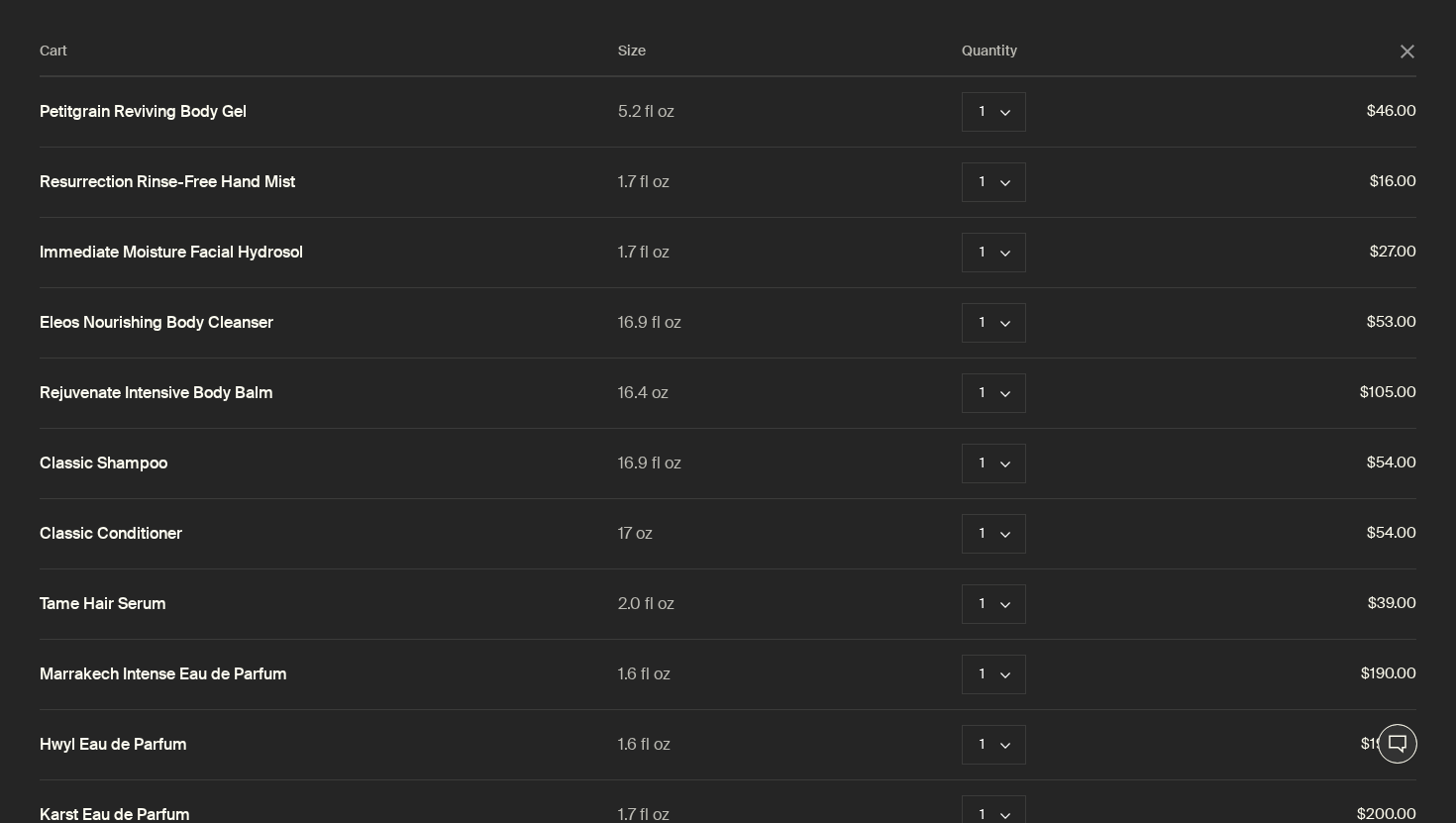 click on "Quantity" at bounding box center (1180, 51) 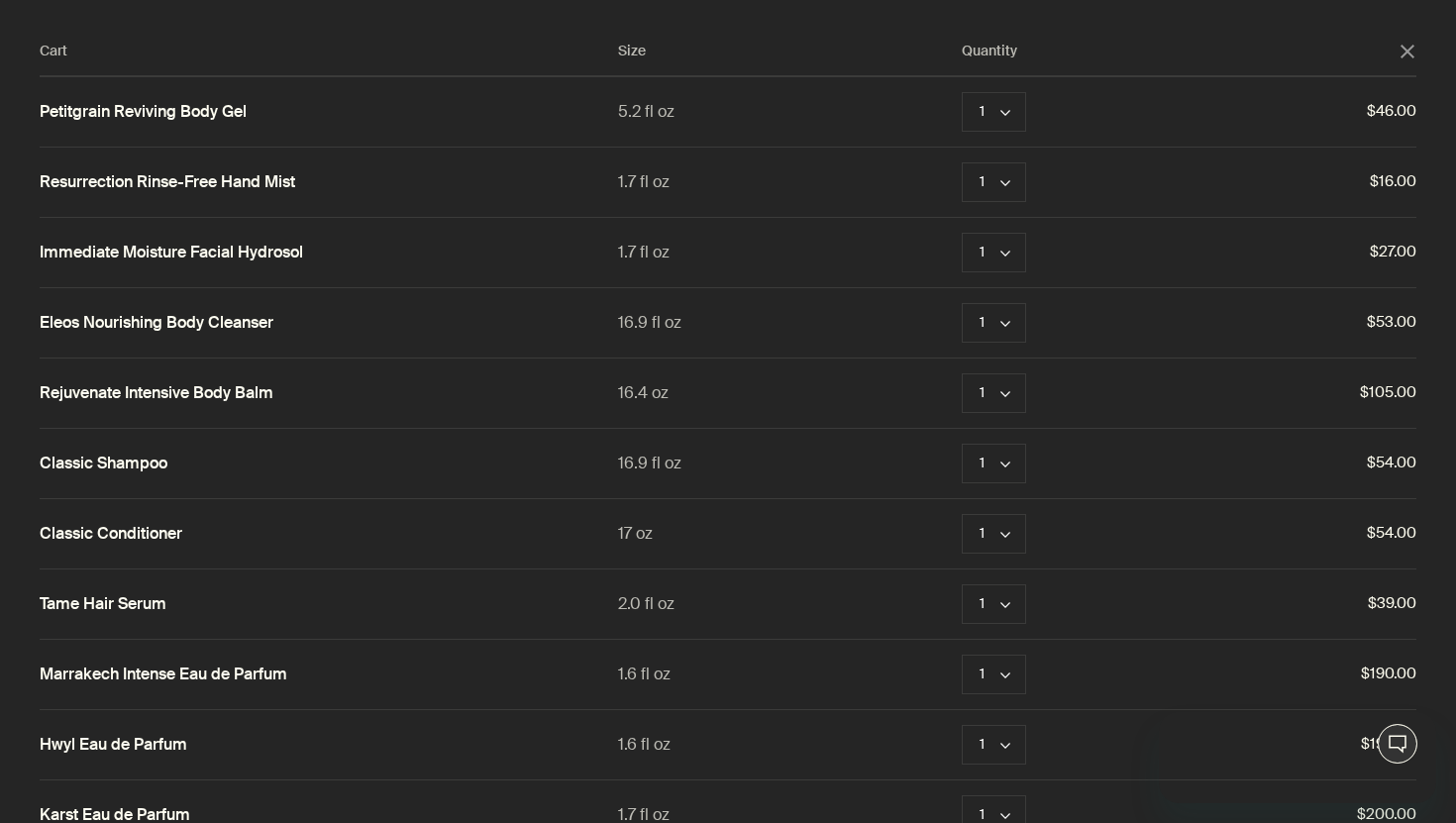 scroll, scrollTop: 0, scrollLeft: 0, axis: both 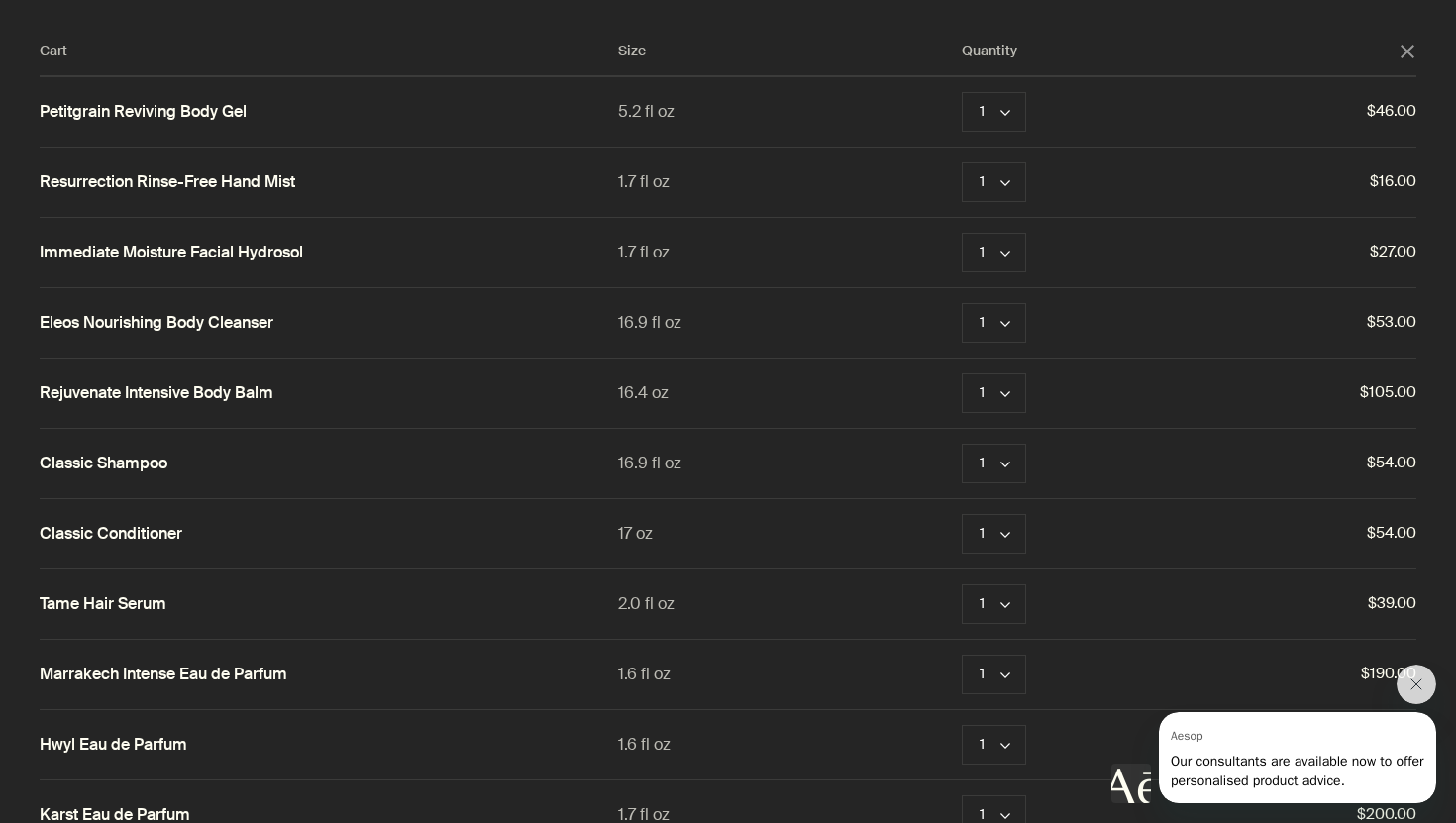 click on "close" at bounding box center (1407, 51) 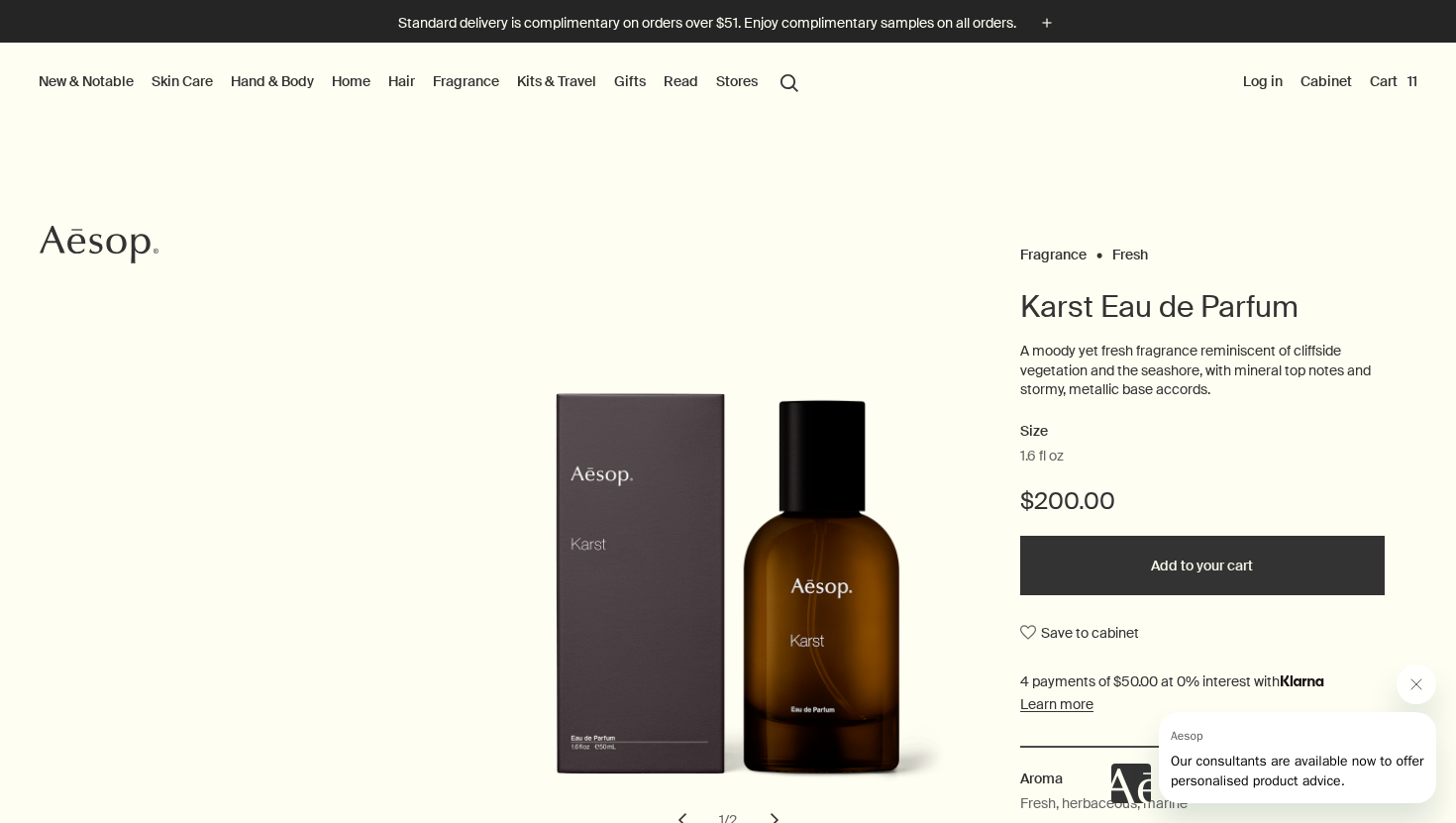 click on "Home" at bounding box center (351, 81) 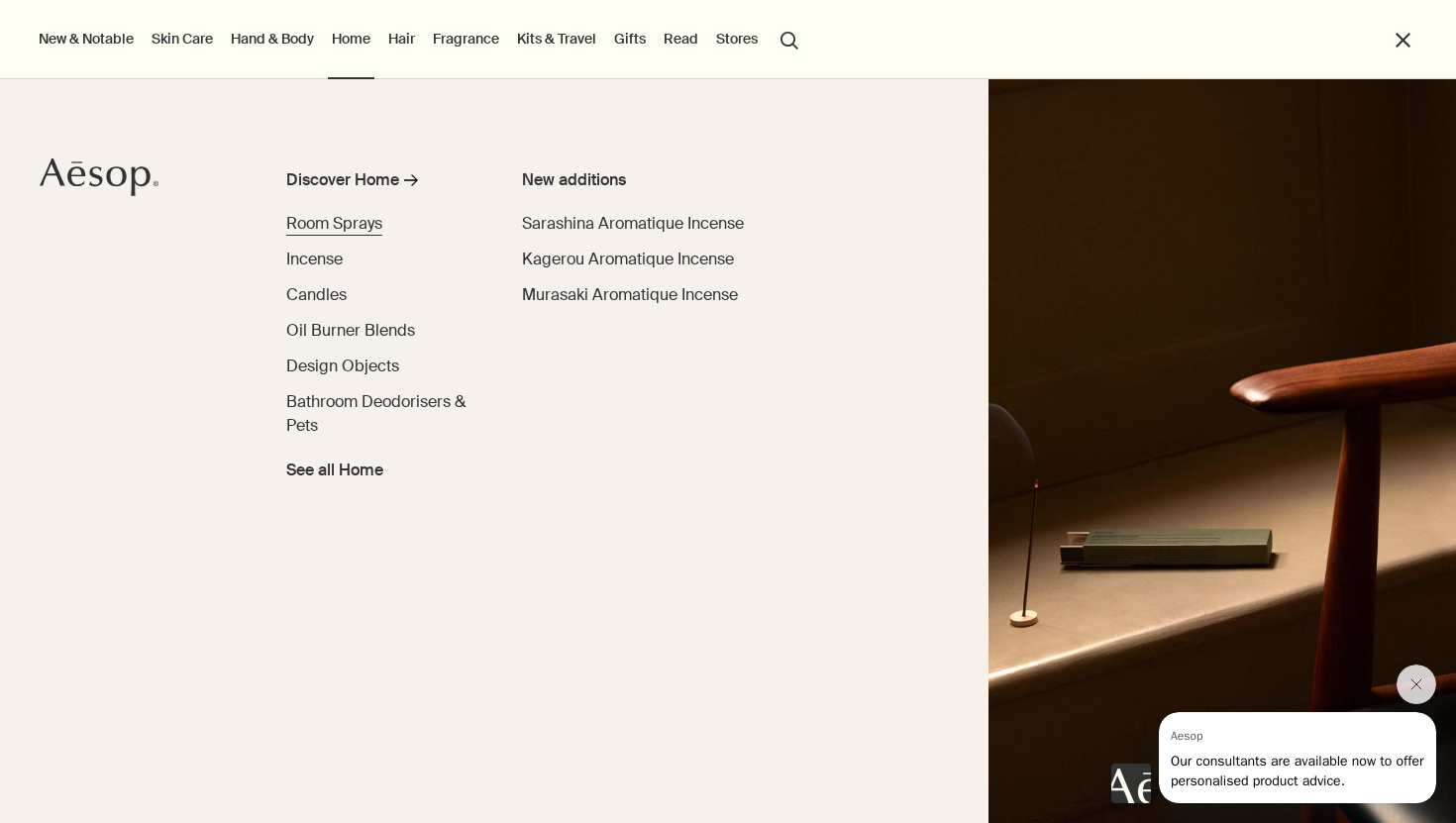 click on "Room Sprays" at bounding box center (334, 223) 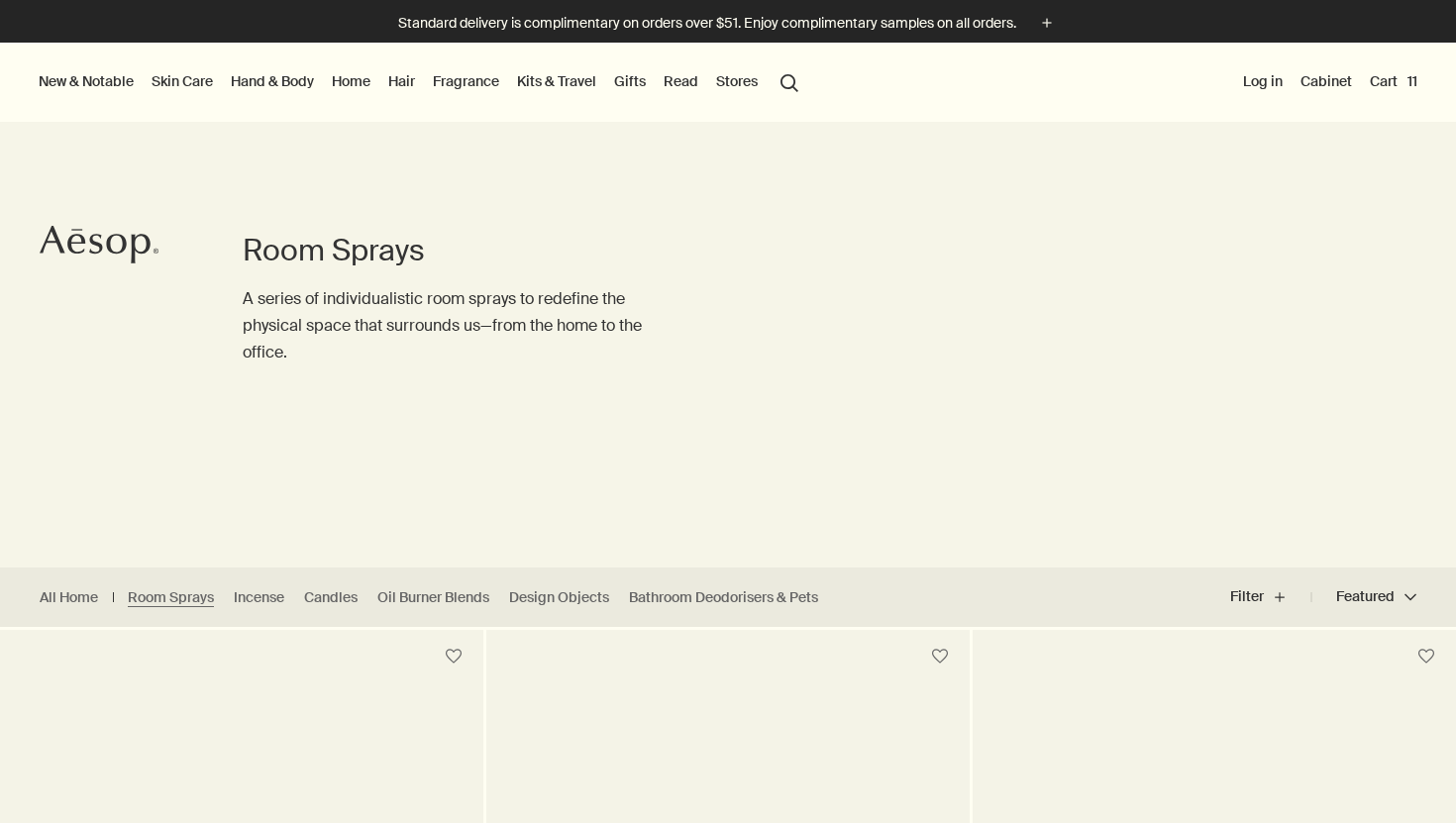scroll, scrollTop: 0, scrollLeft: 0, axis: both 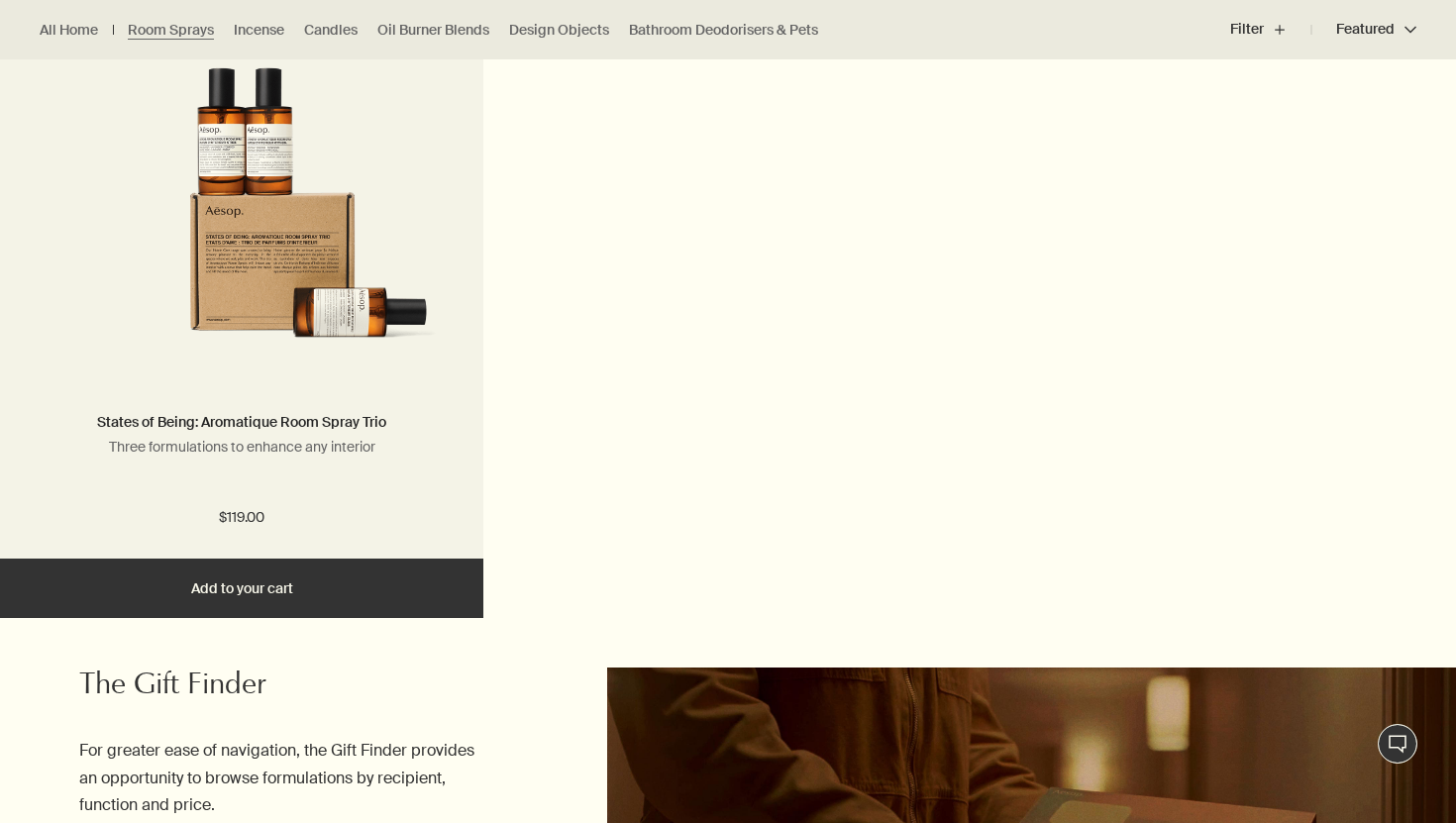 click on "Add Add to your cart" at bounding box center (242, 588) 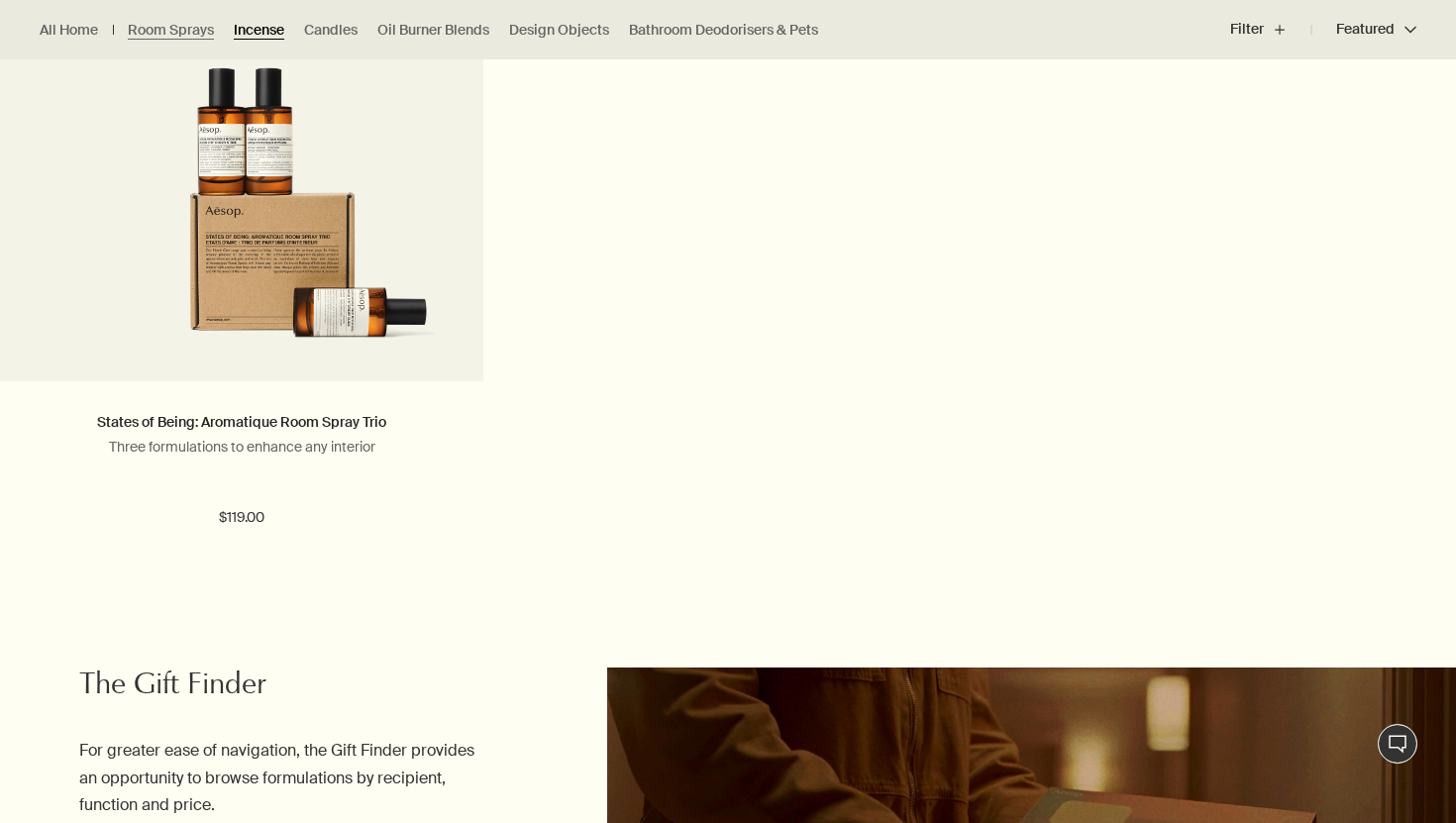 click on "Incense" at bounding box center (259, 30) 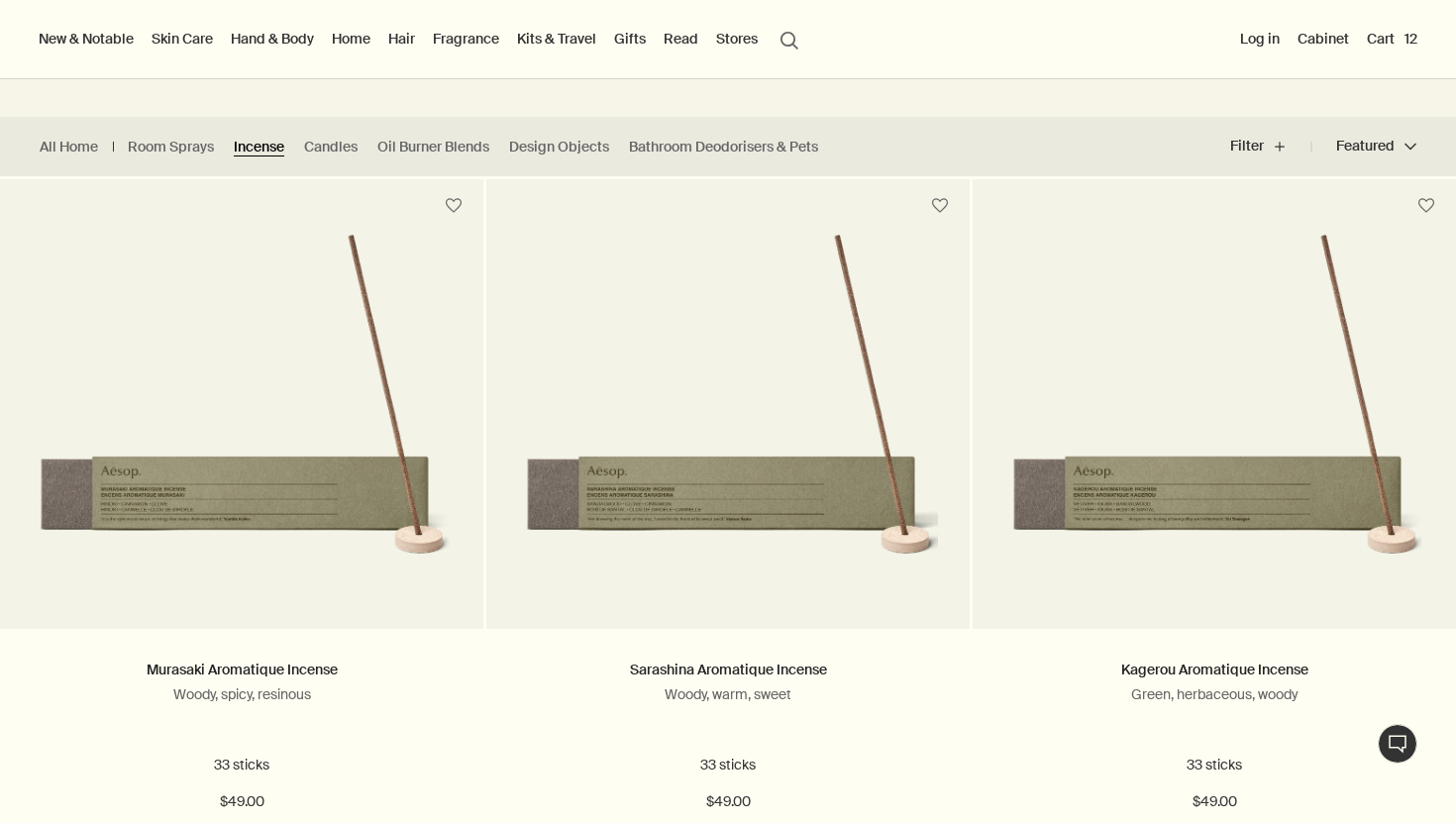 scroll, scrollTop: 366, scrollLeft: 0, axis: vertical 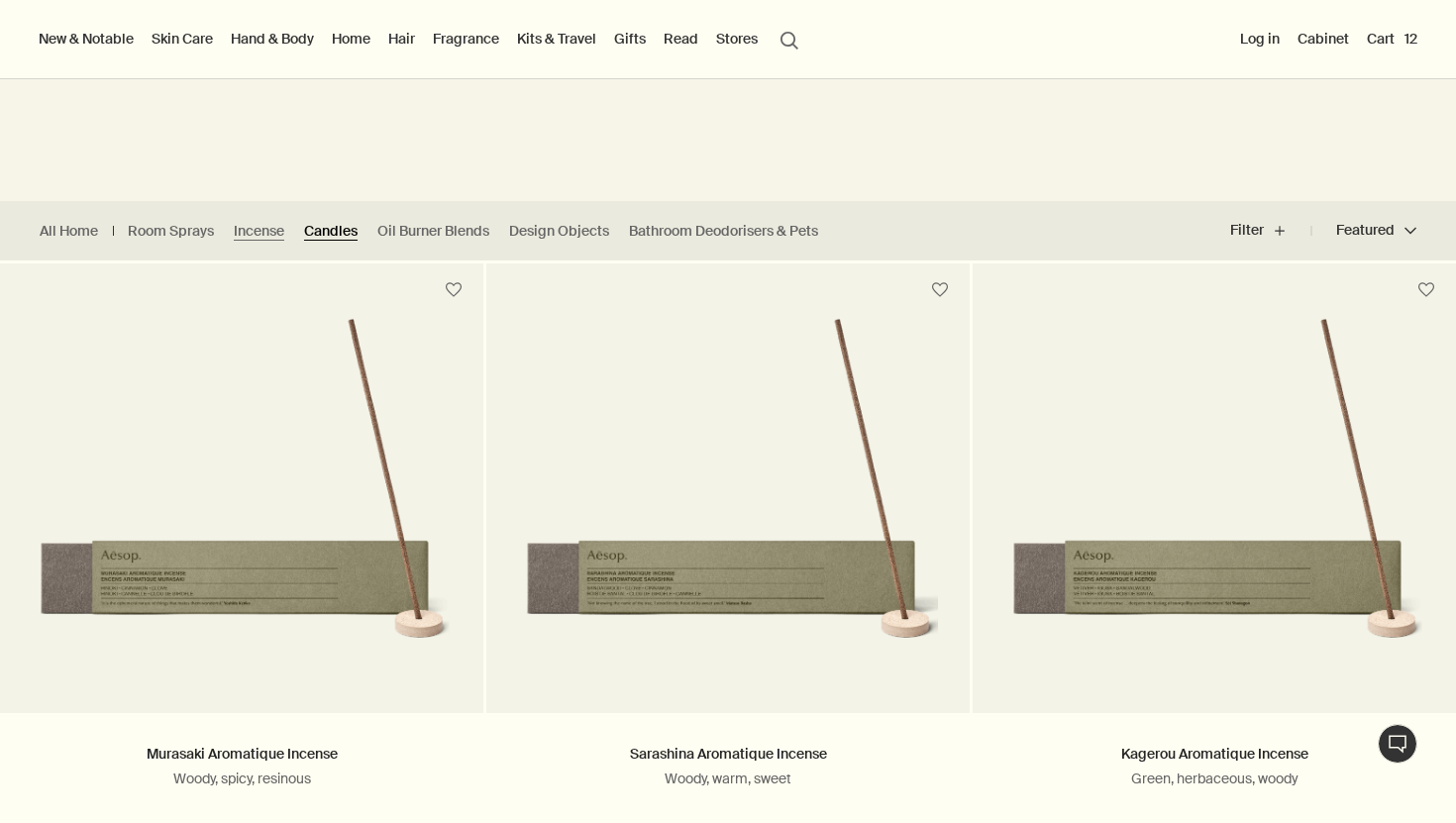 click on "Candles" at bounding box center (331, 231) 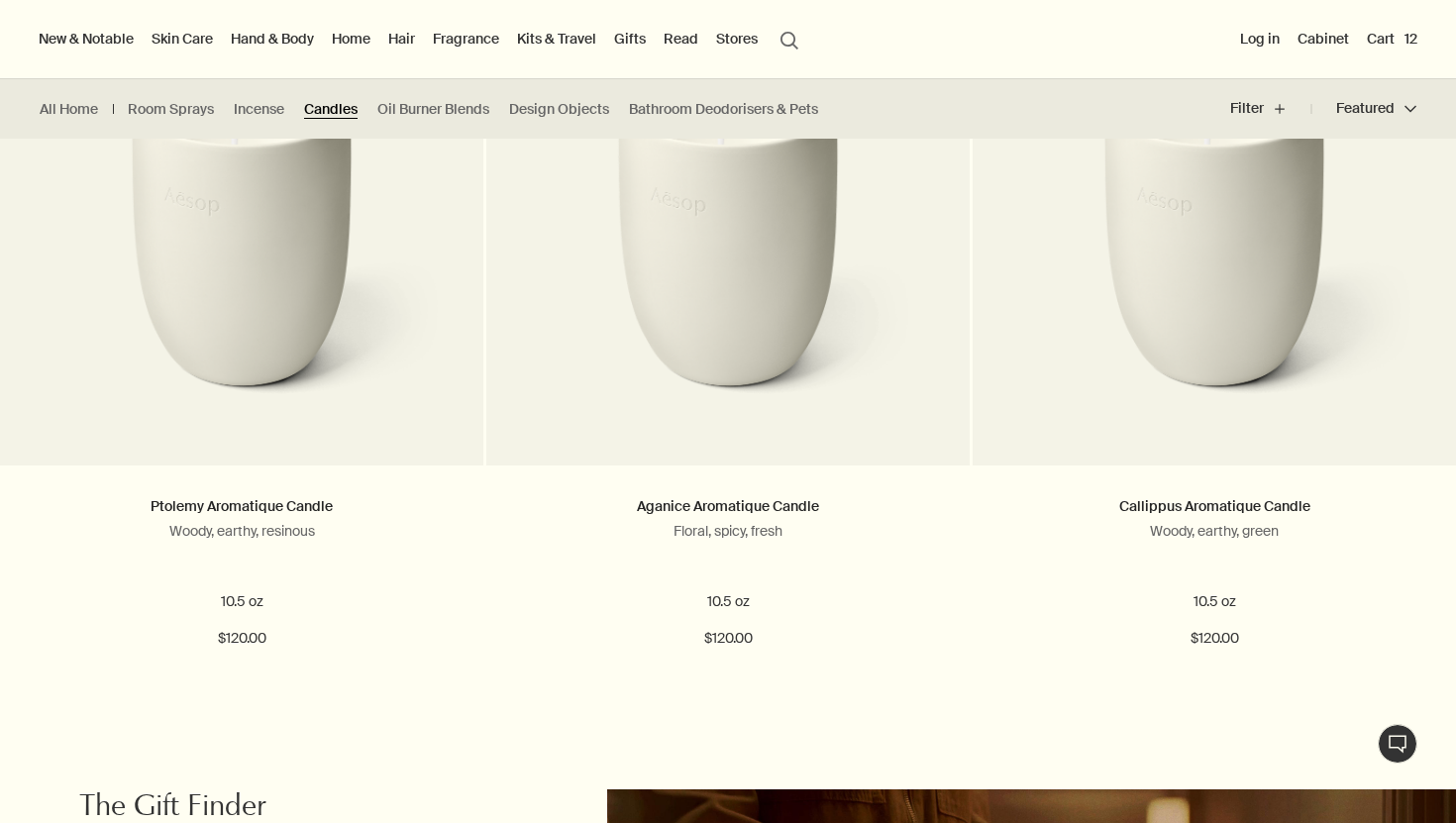 scroll, scrollTop: 567, scrollLeft: 0, axis: vertical 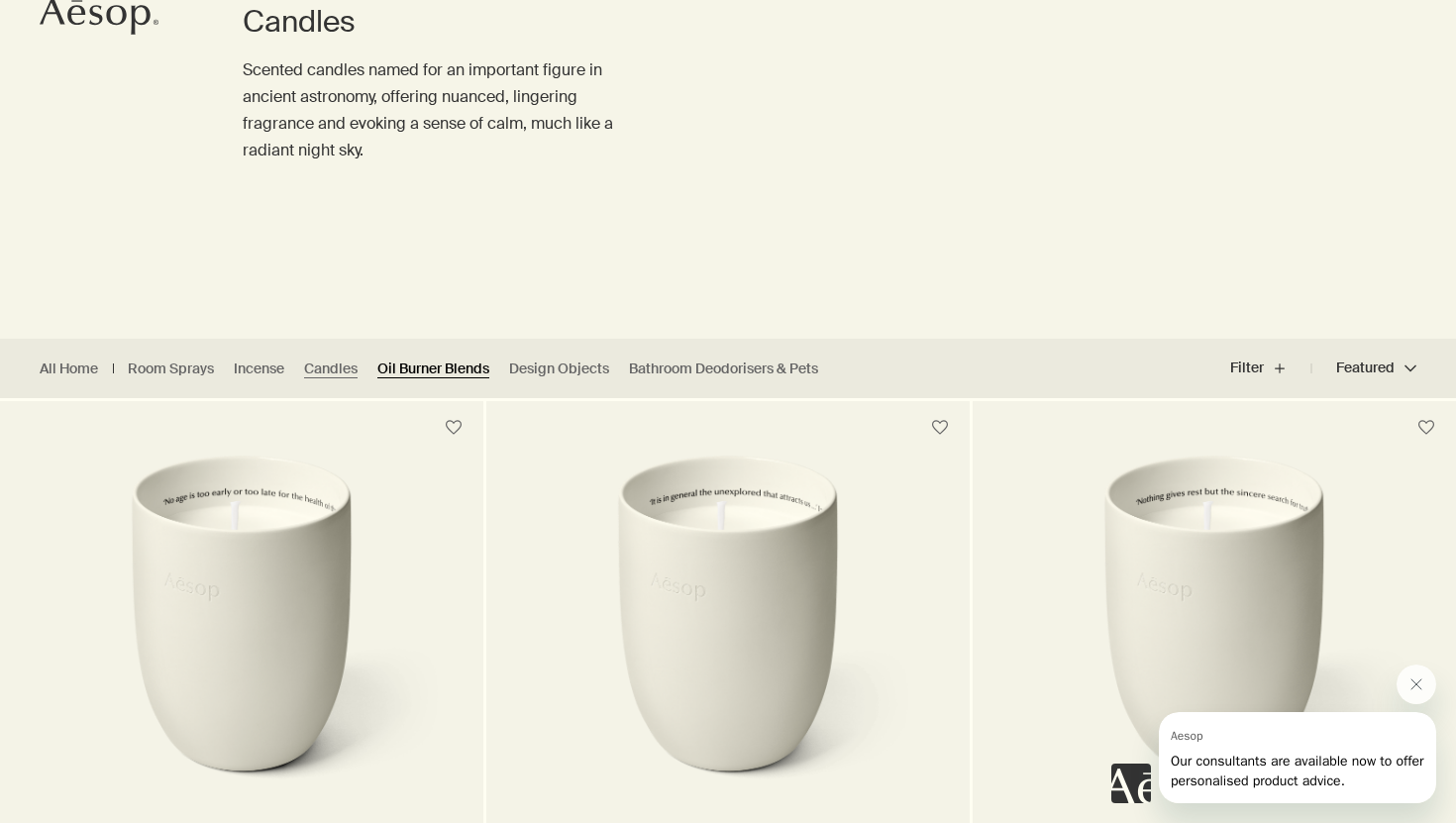 click on "Oil Burner Blends" at bounding box center (433, 368) 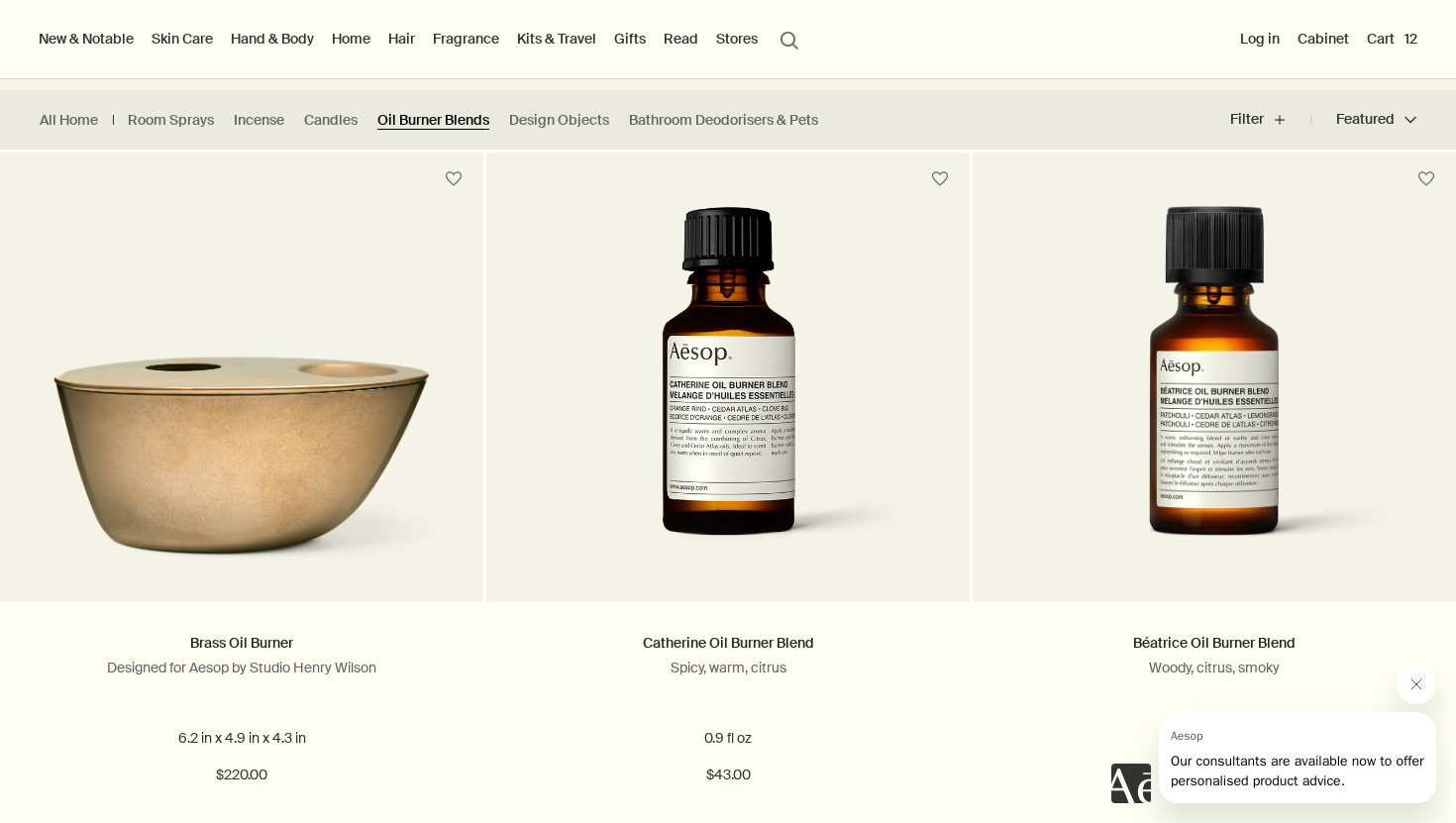 scroll, scrollTop: 357, scrollLeft: 0, axis: vertical 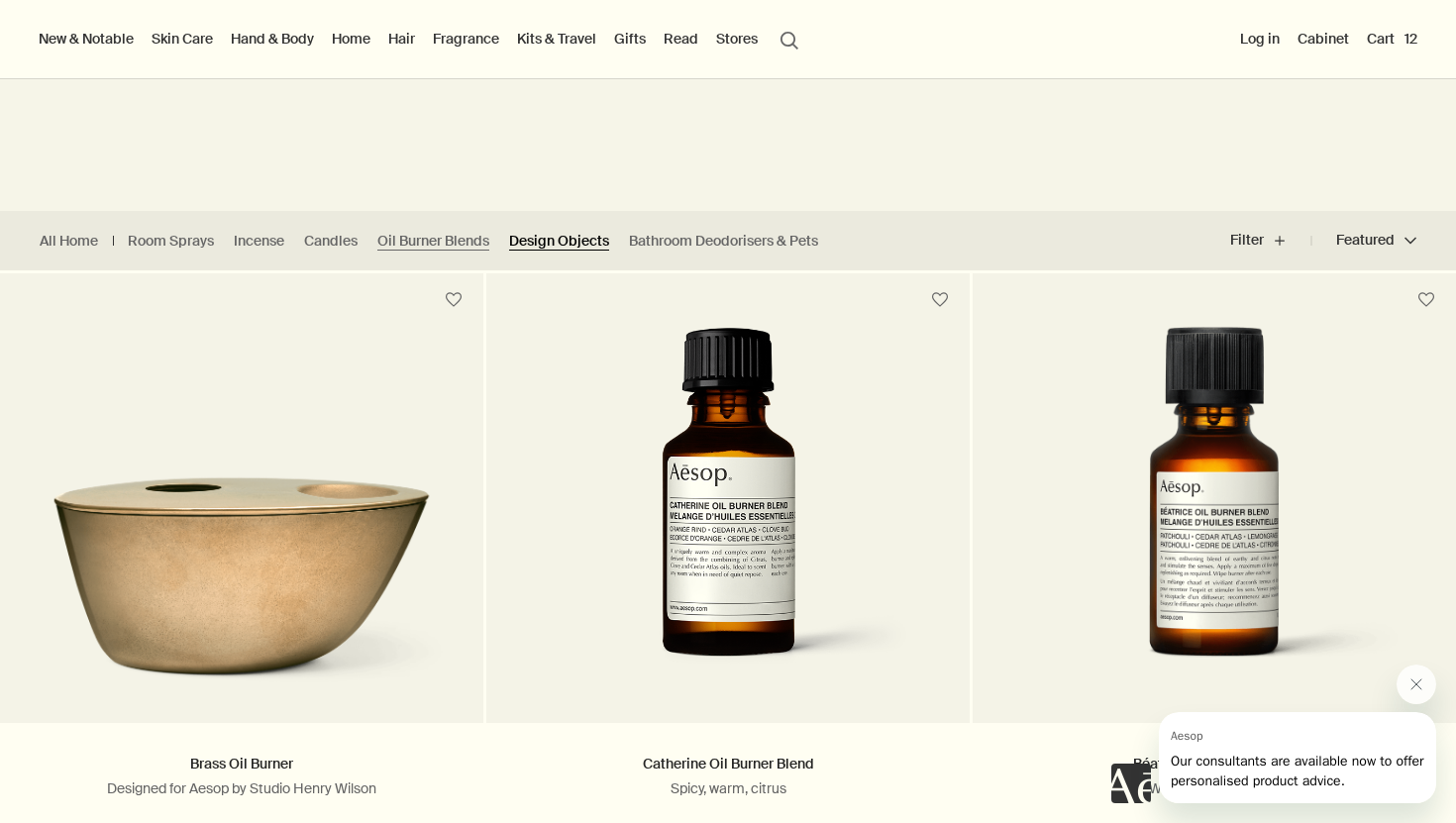 click on "Design Objects" at bounding box center (559, 241) 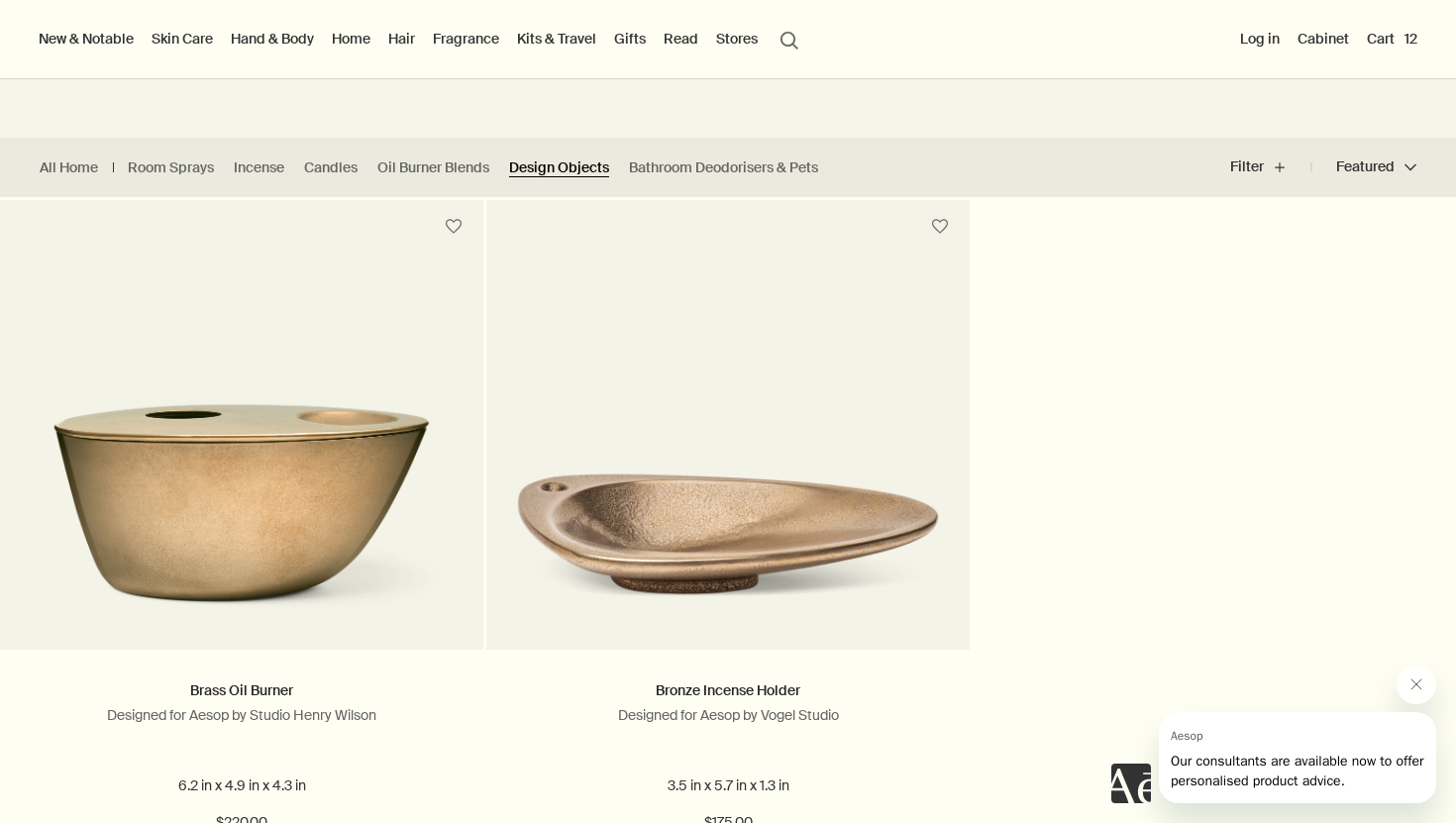 scroll, scrollTop: 406, scrollLeft: 0, axis: vertical 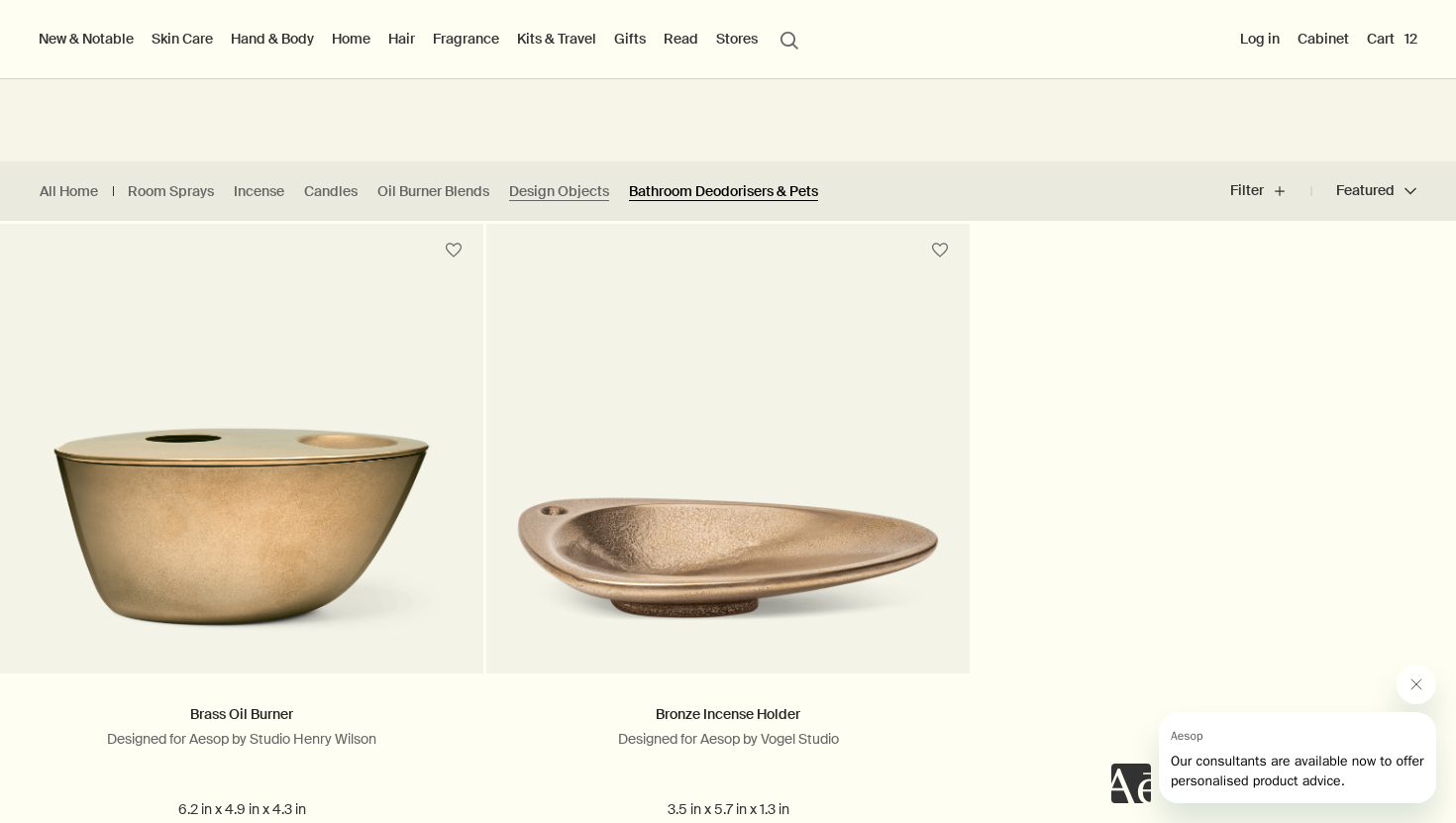 click on "Bathroom Deodorisers & Pets" at bounding box center [723, 191] 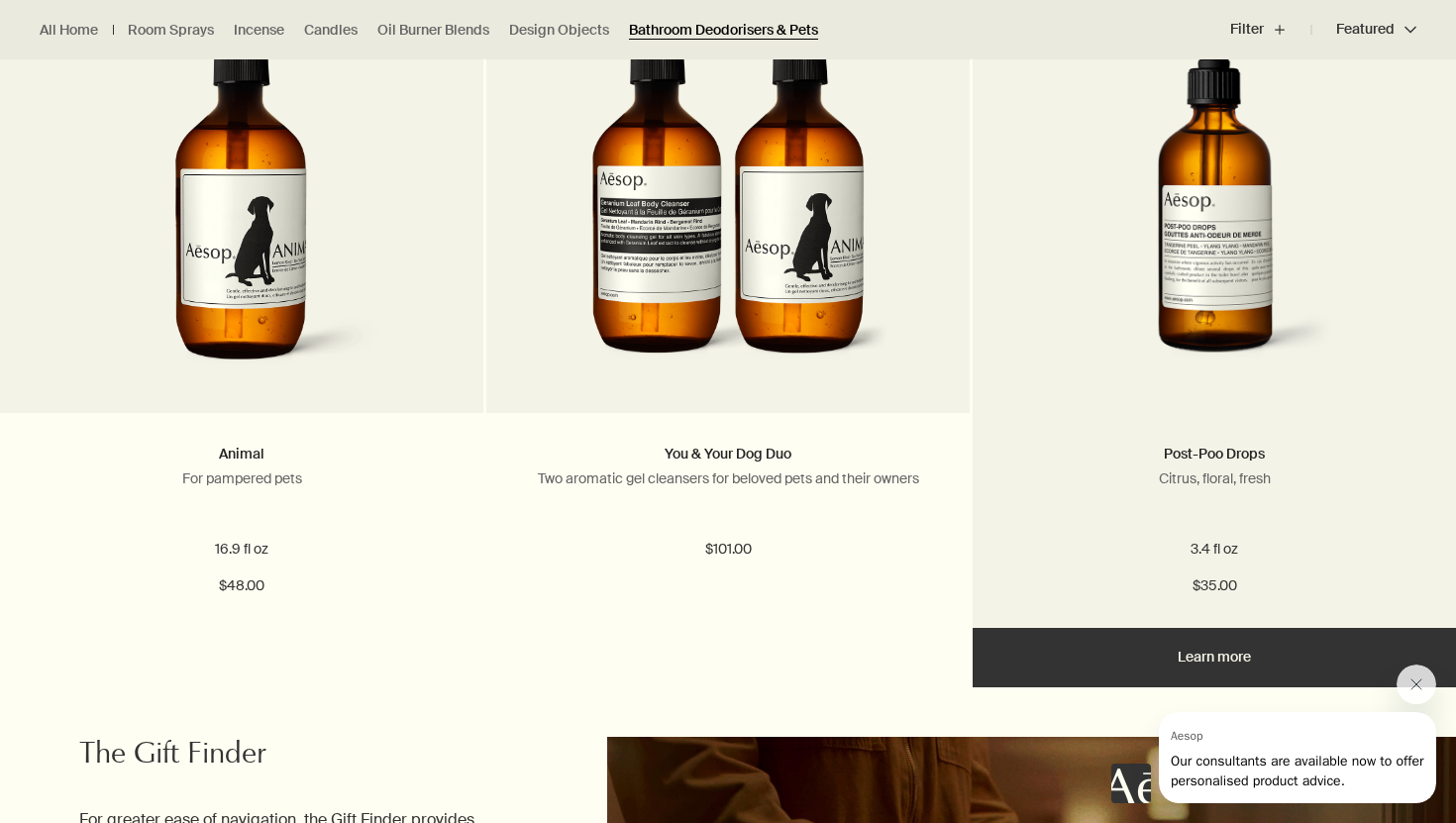 scroll, scrollTop: 669, scrollLeft: 0, axis: vertical 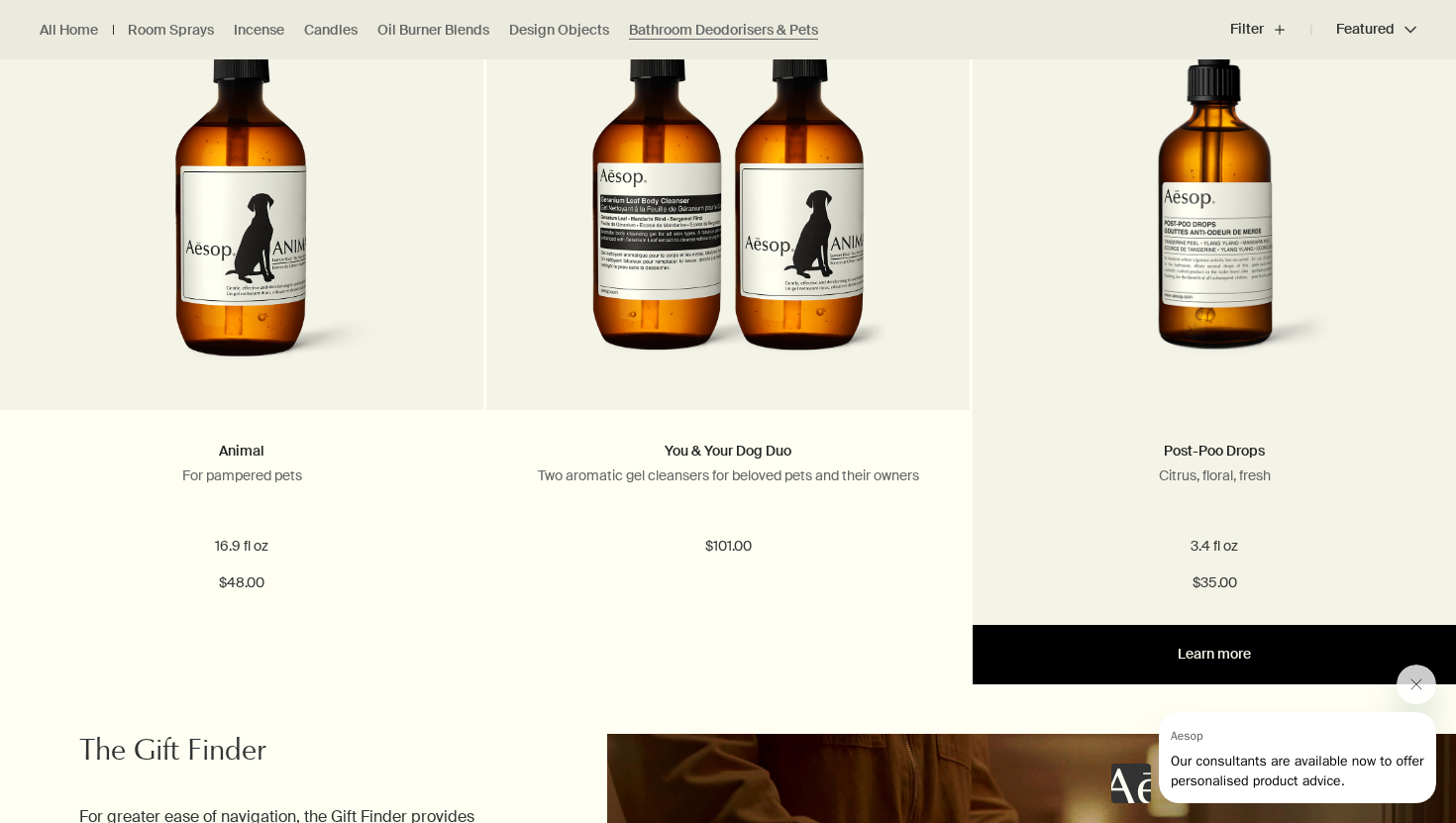 click on "Learn more" at bounding box center [1214, 655] 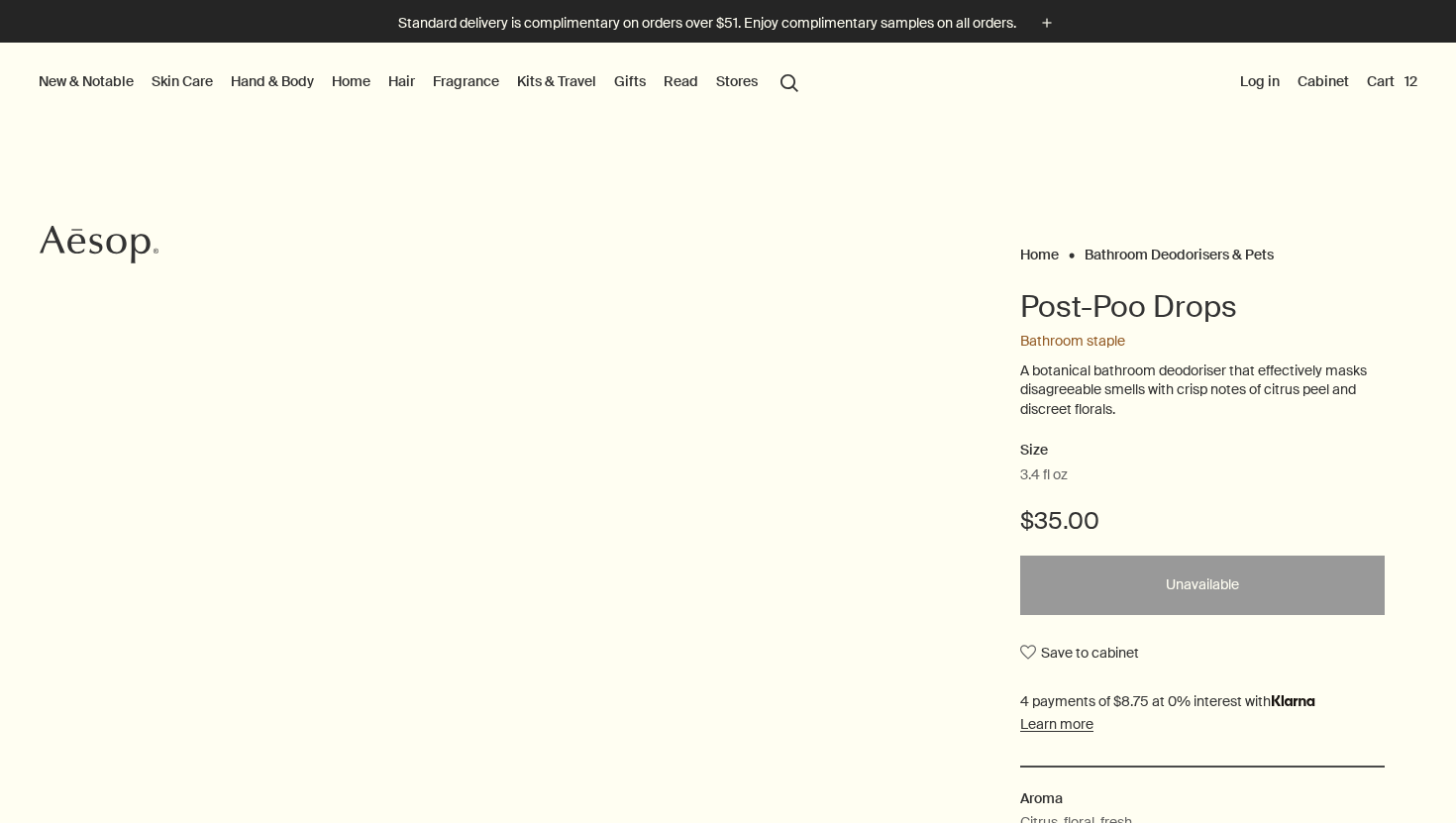scroll, scrollTop: 0, scrollLeft: 0, axis: both 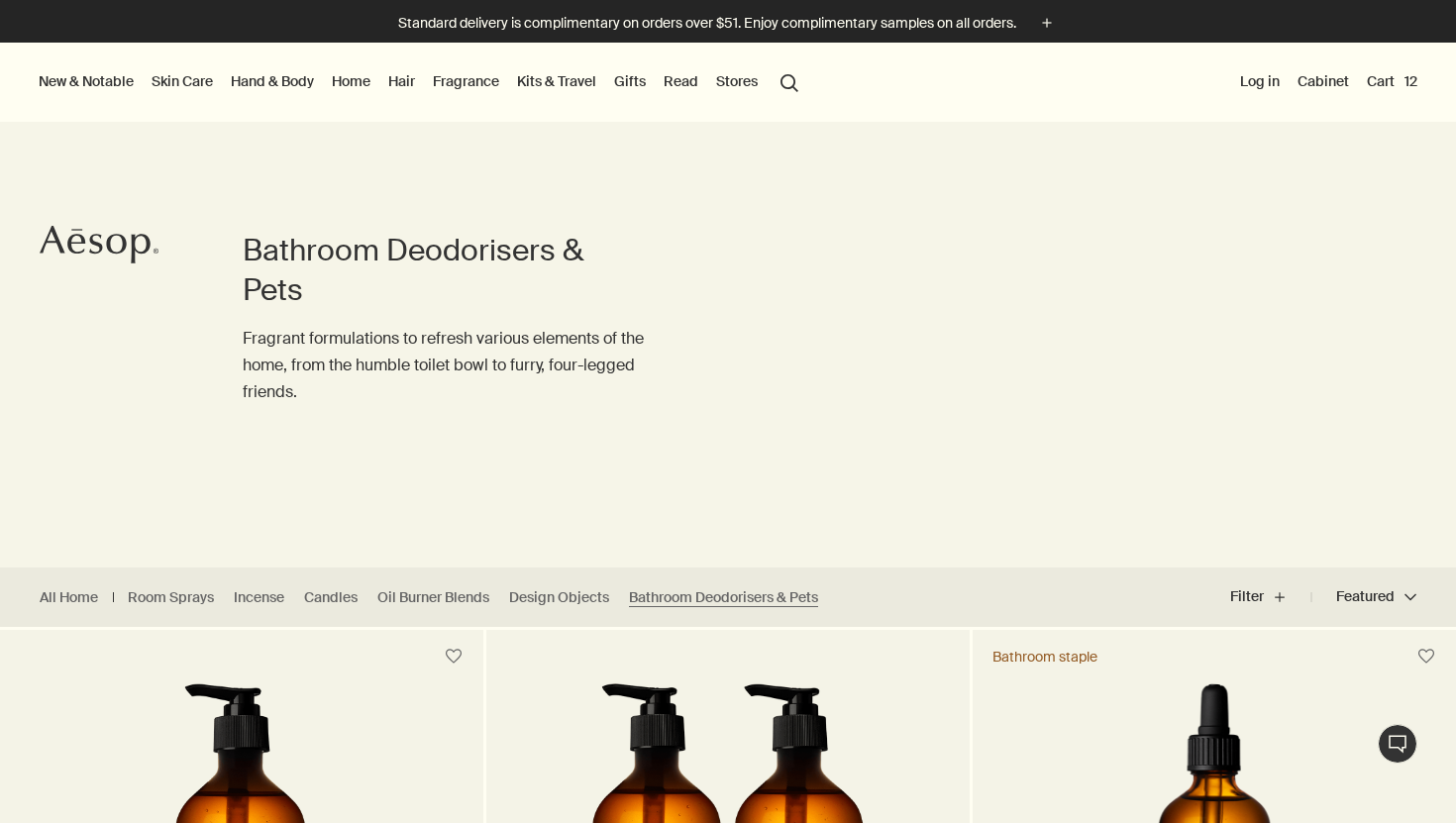 click on "Kits & Travel" at bounding box center (557, 81) 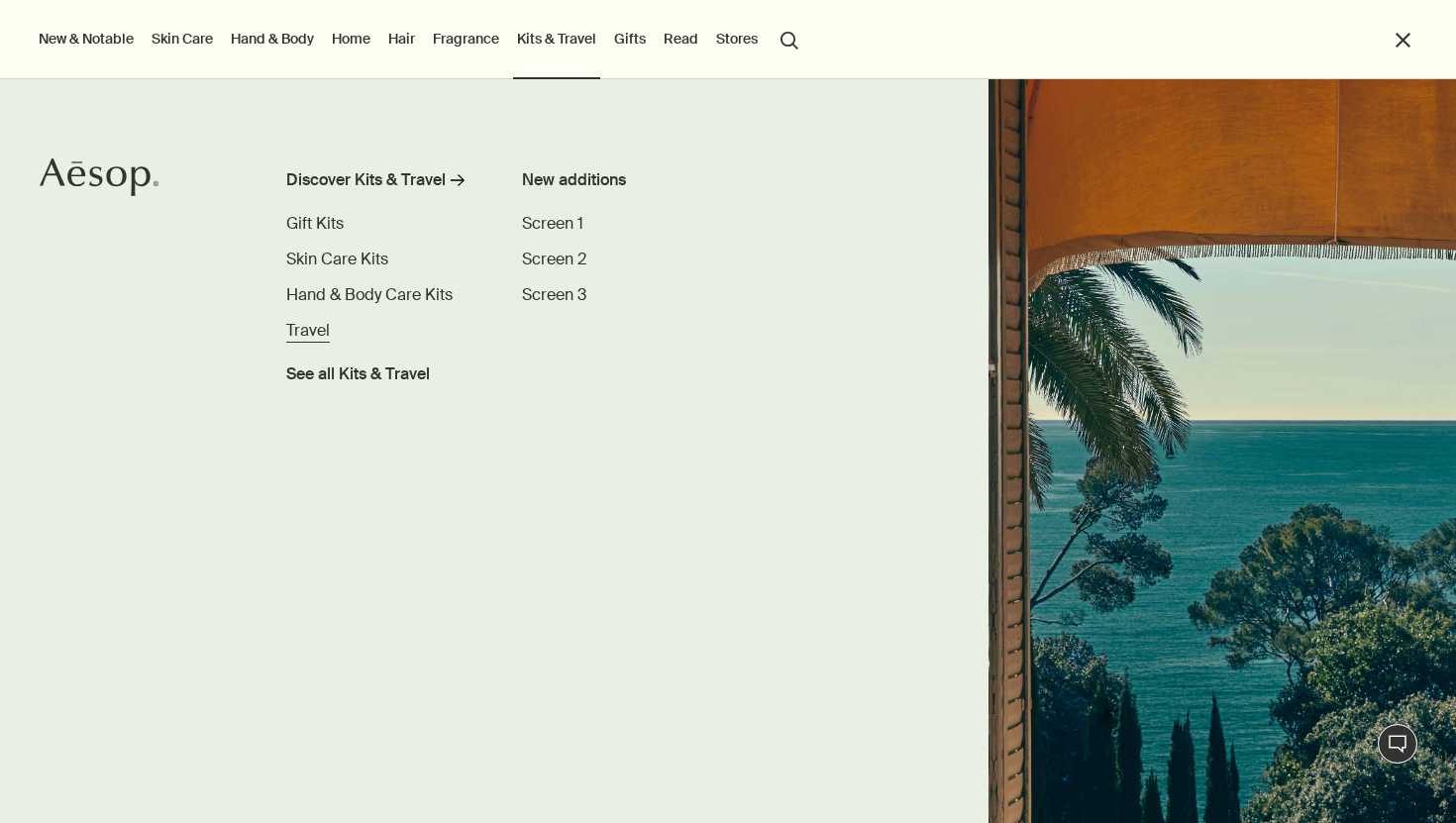 click on "Travel" at bounding box center (308, 330) 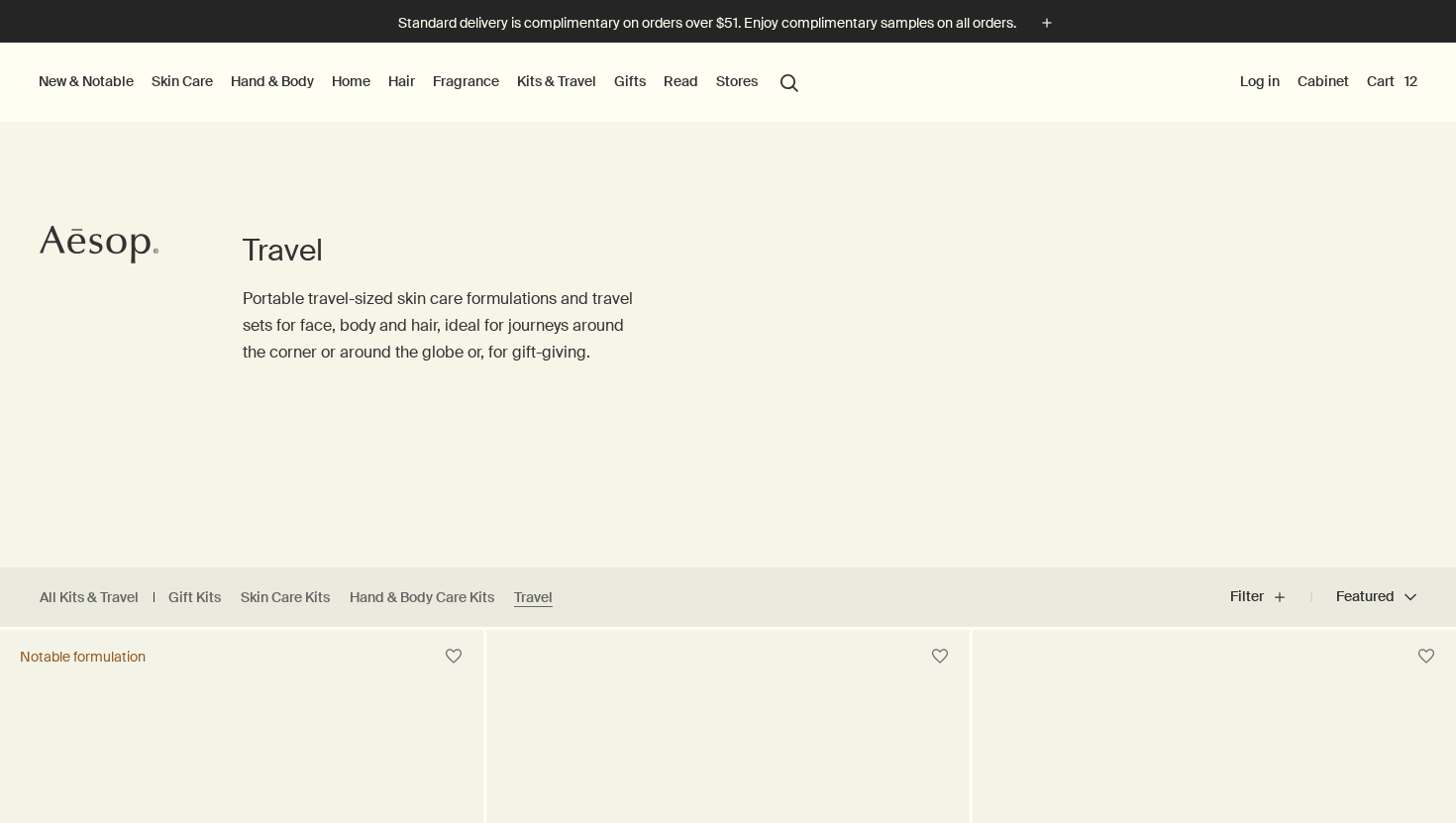 scroll, scrollTop: 0, scrollLeft: 0, axis: both 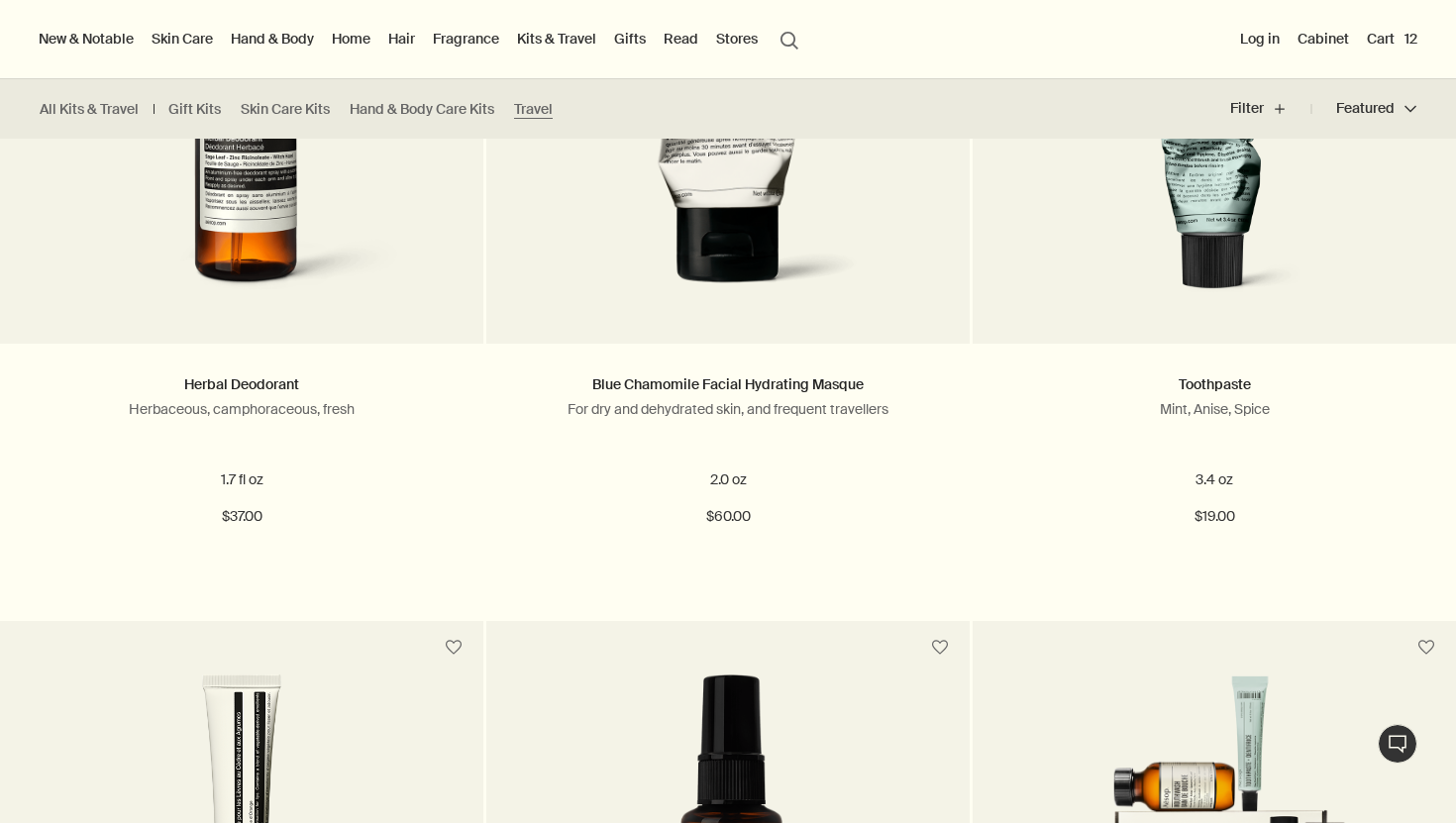click on "Read" at bounding box center (680, 39) 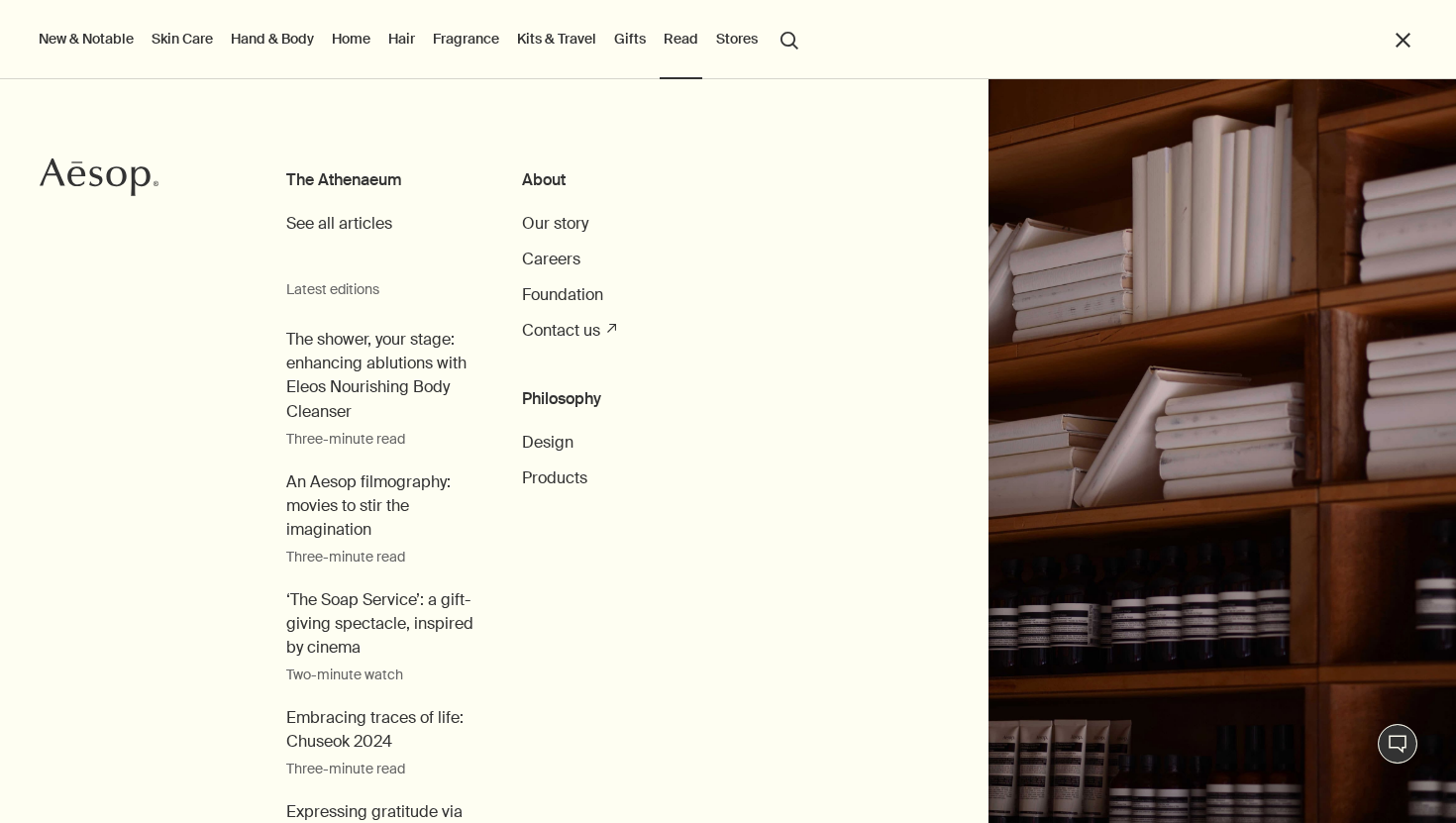 click on "Hand & Body" at bounding box center (272, 39) 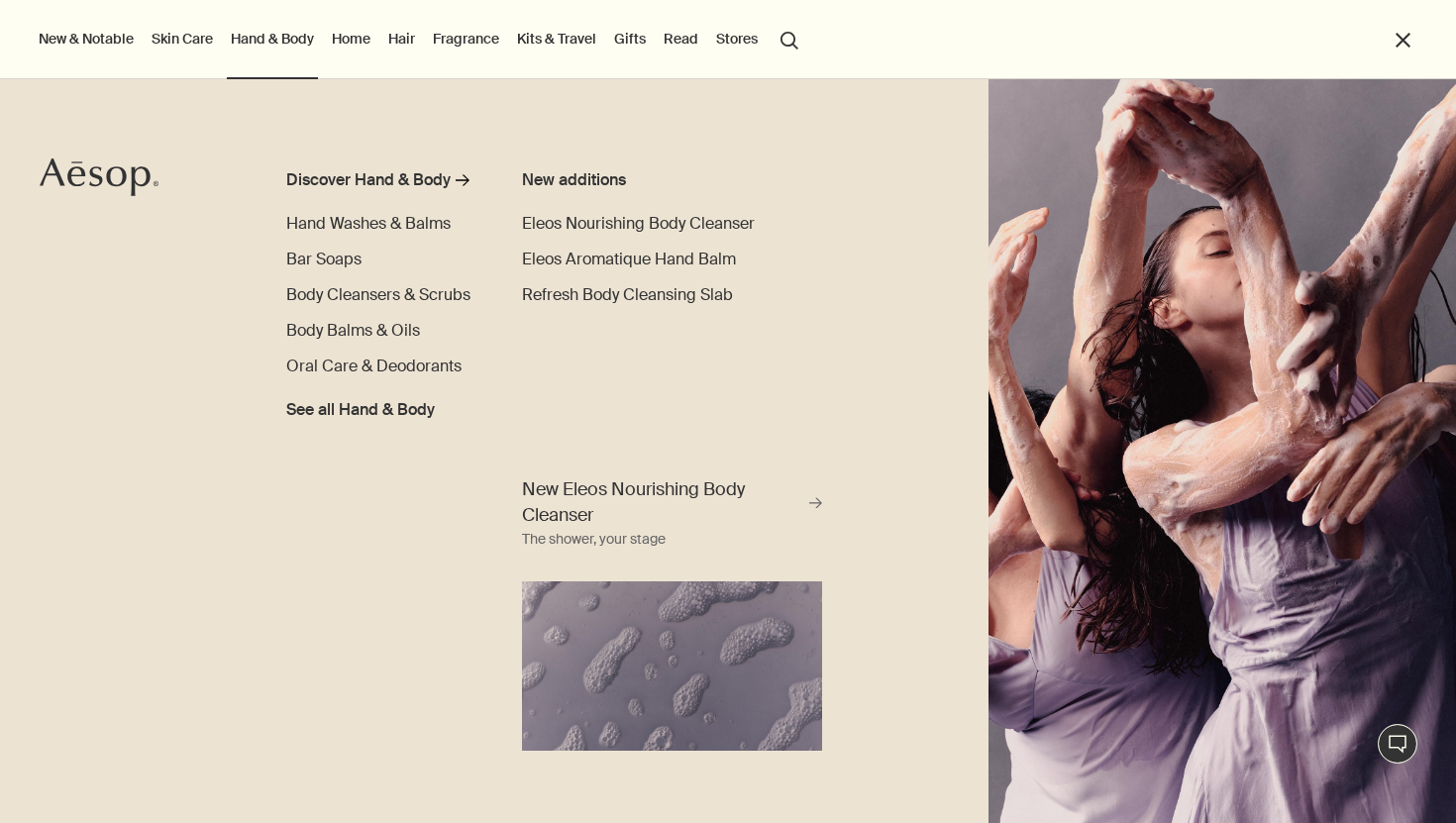 click on "New & Notable" at bounding box center [86, 39] 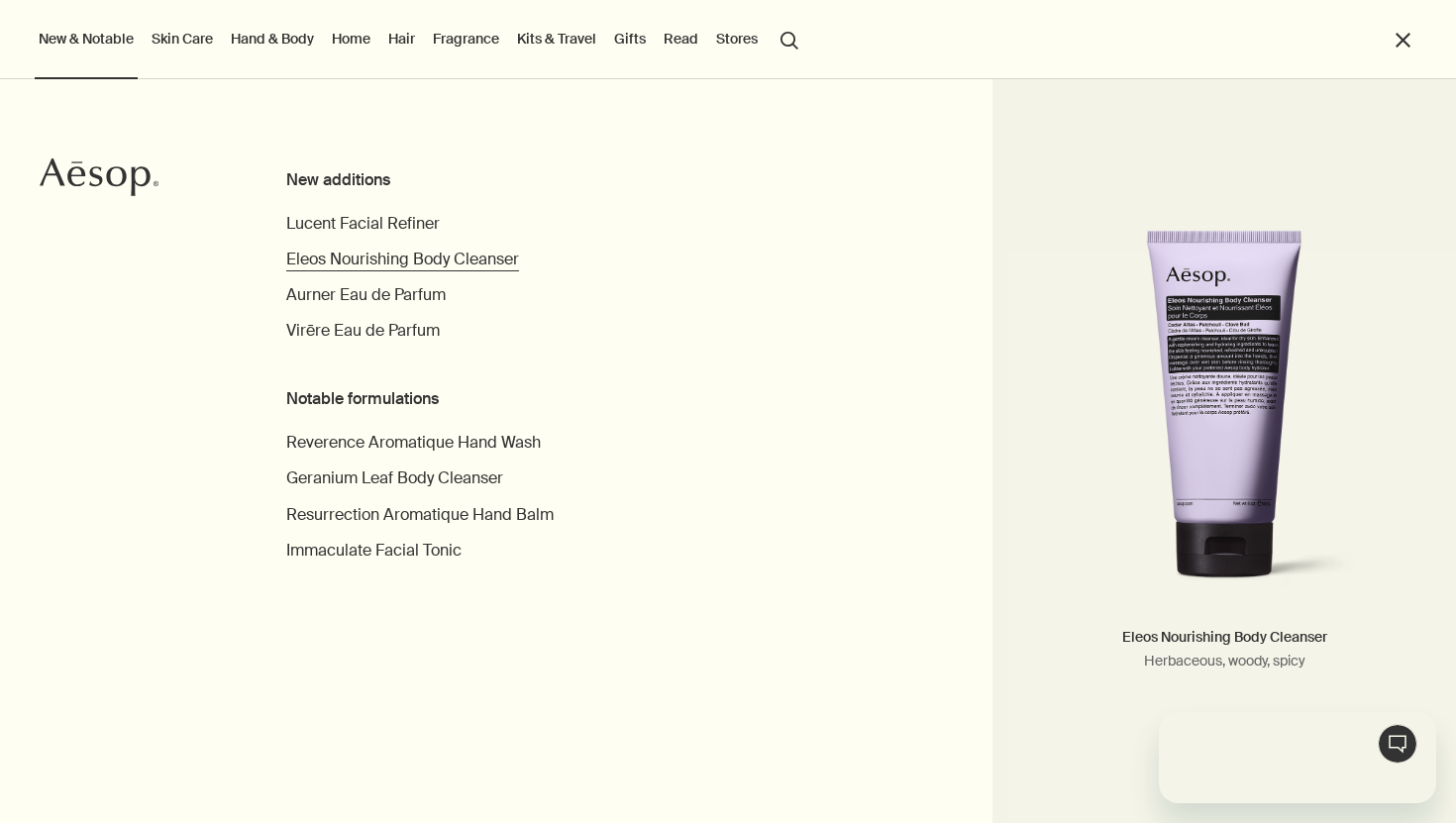 scroll, scrollTop: 0, scrollLeft: 0, axis: both 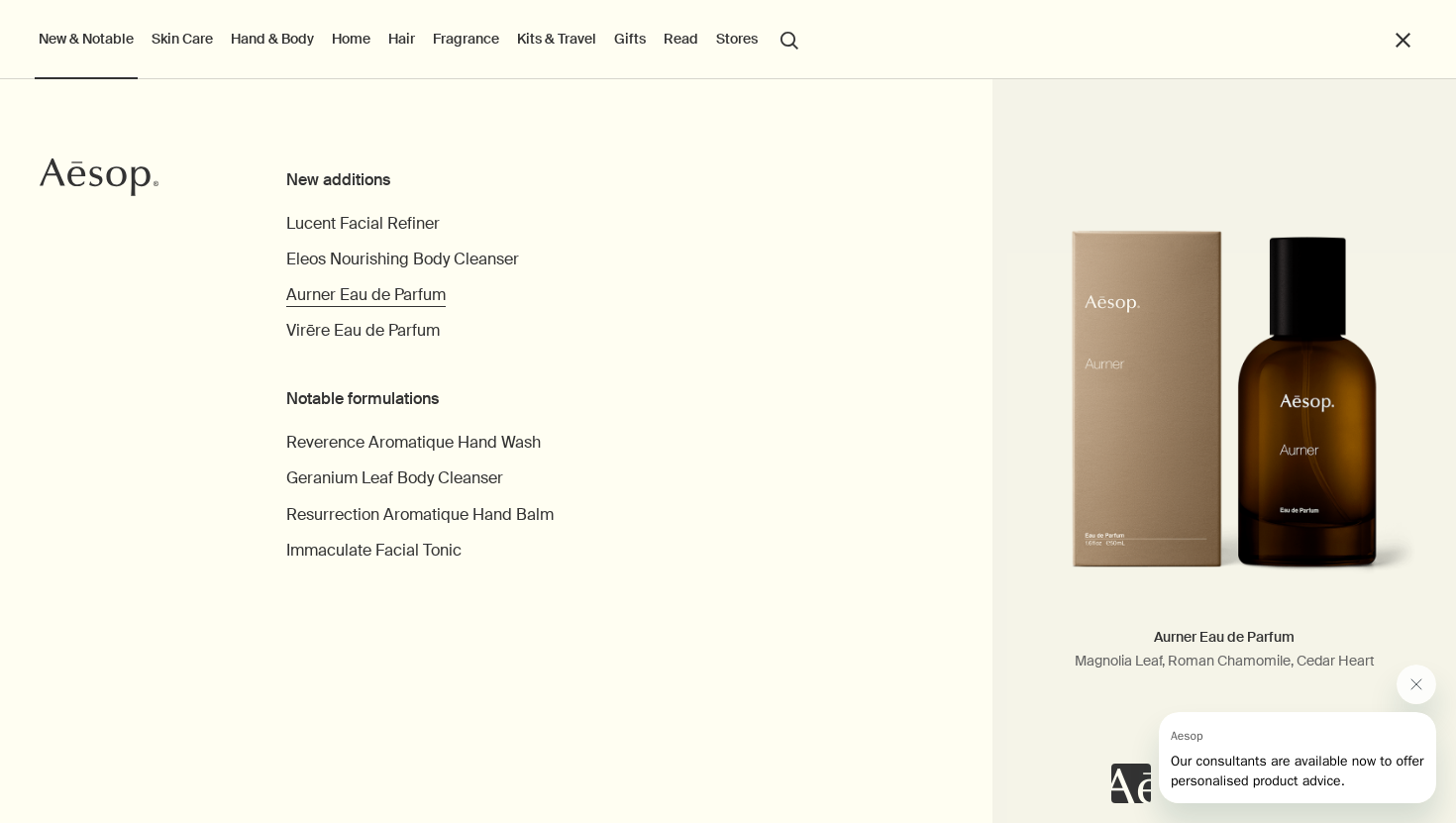 click on "Aurner Eau de Parfum" at bounding box center [365, 294] 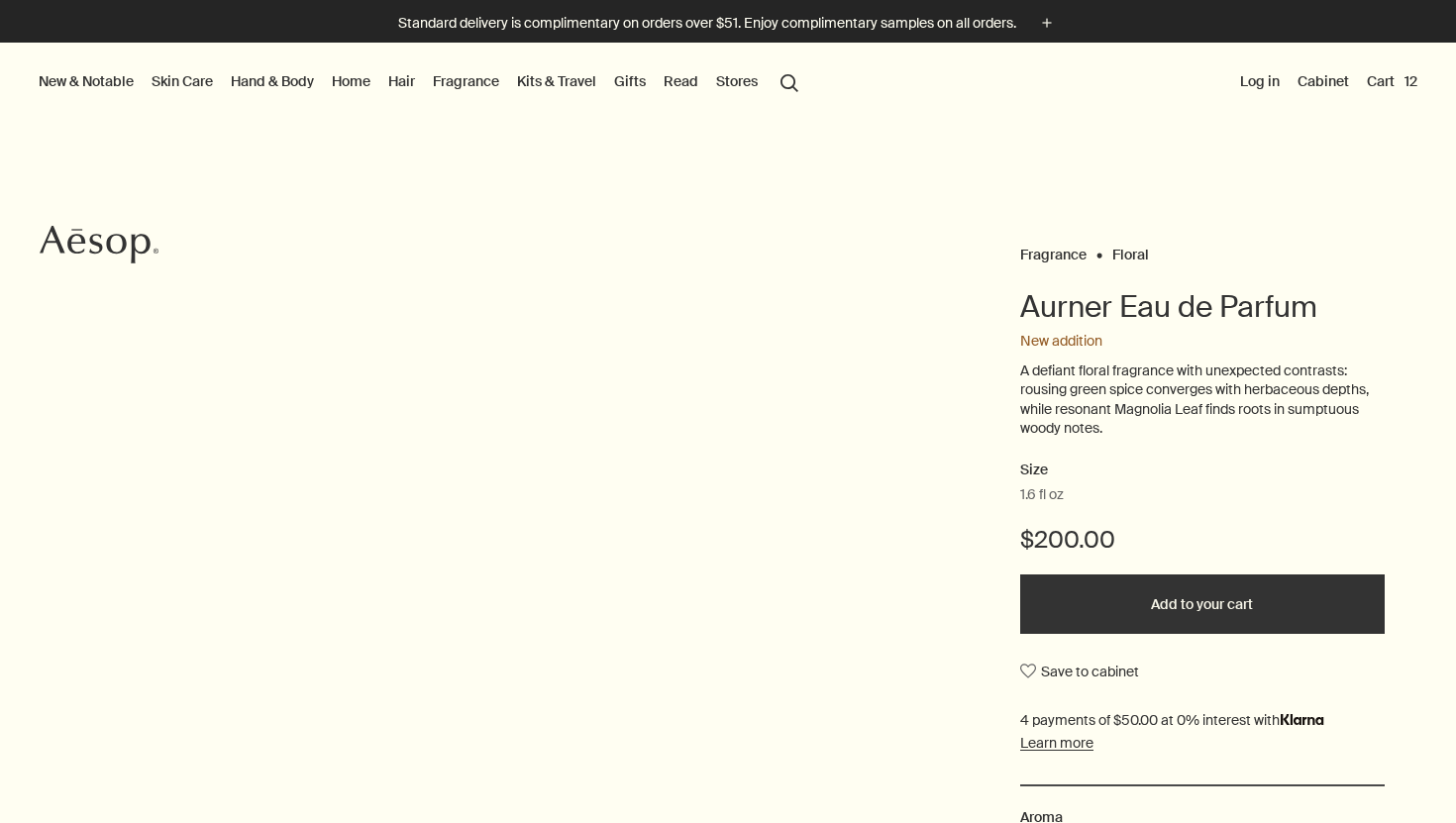 scroll, scrollTop: 0, scrollLeft: 0, axis: both 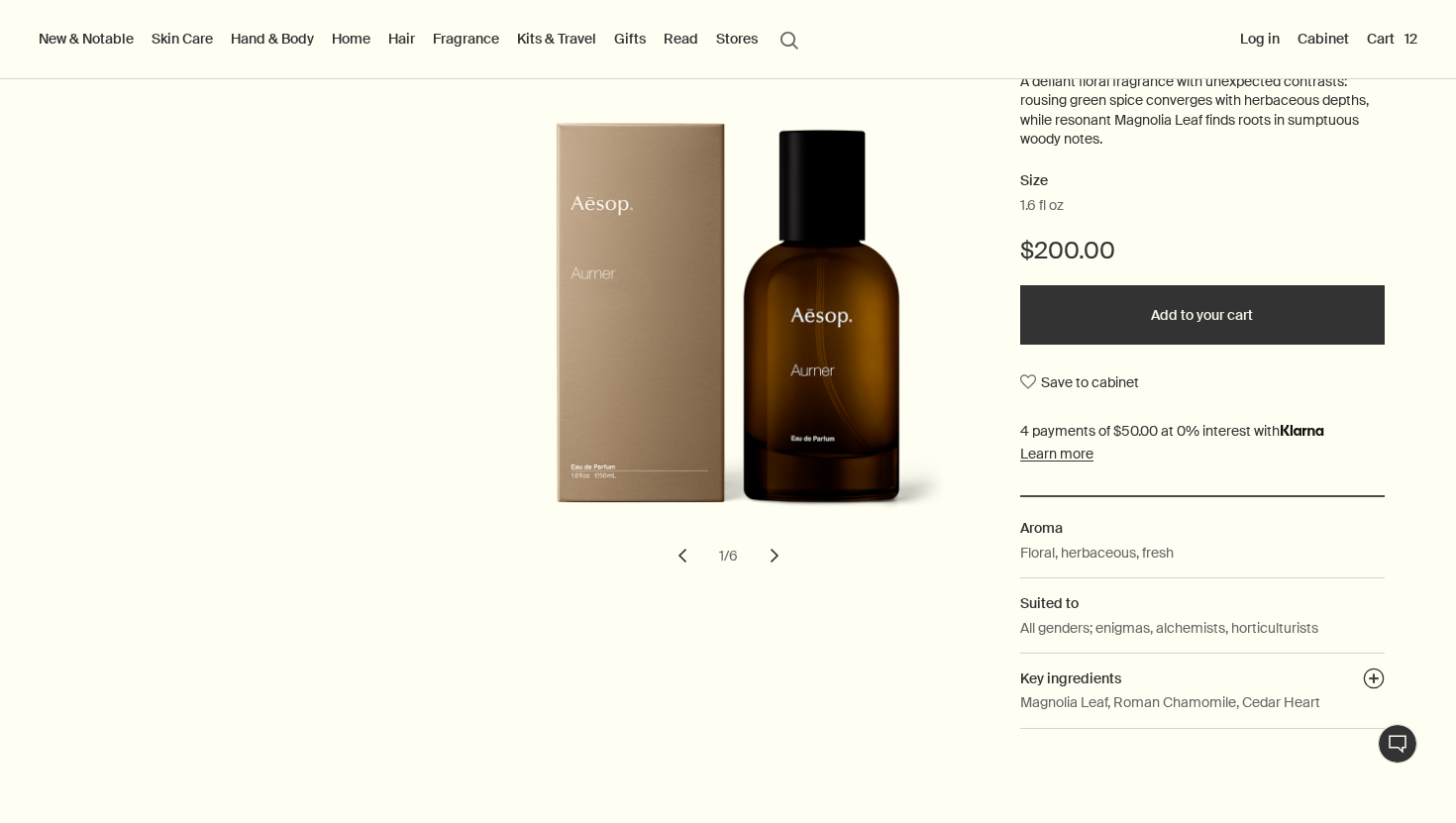 click on "Add to your cart" at bounding box center [1202, 315] 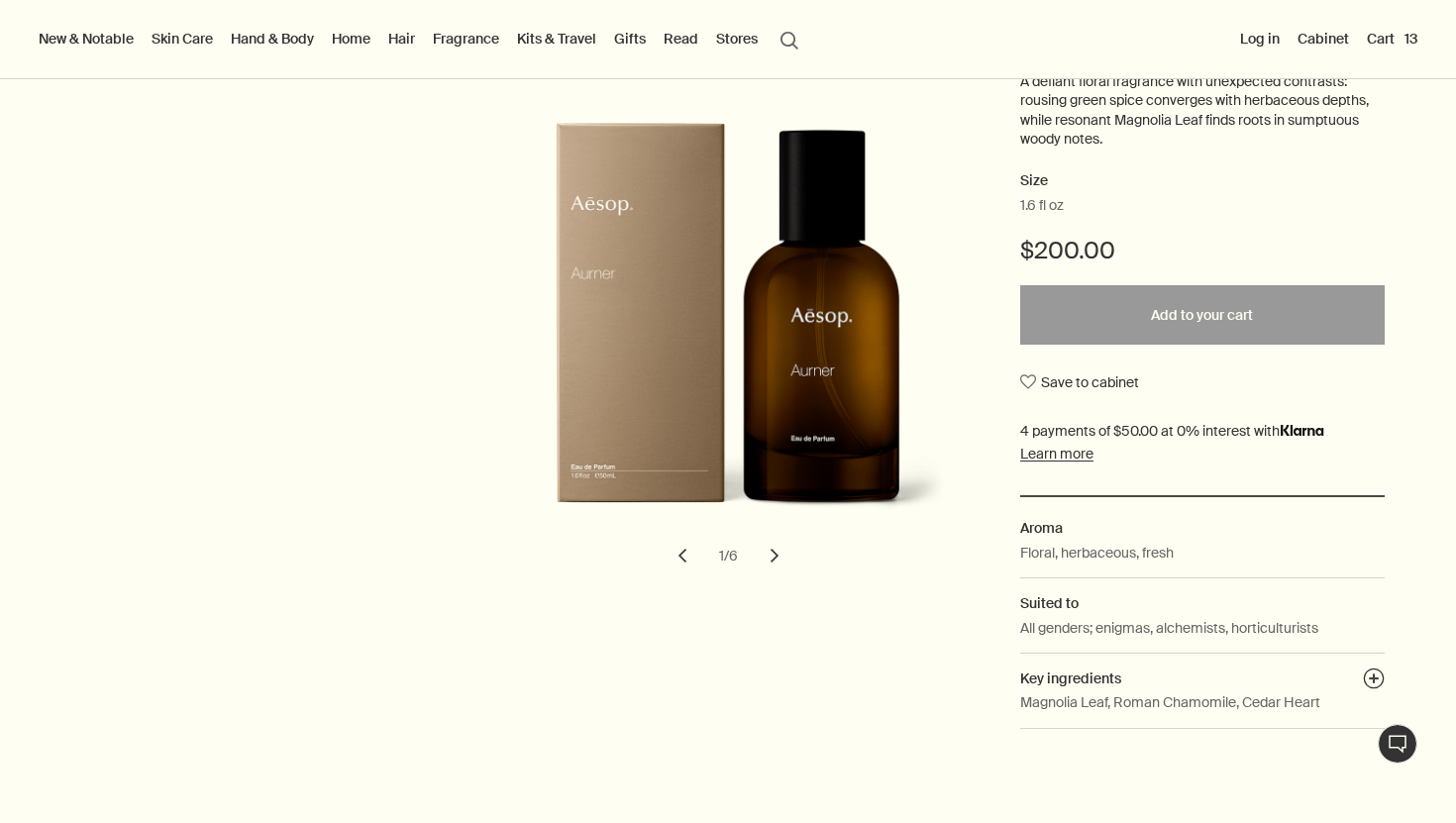 click on "A defiant floral fragrance with unexpected contrasts: rousing green spice converges with herbaceous depths, while resonant Magnolia Leaf finds roots in sumptuous woody notes." at bounding box center [1202, 121] 